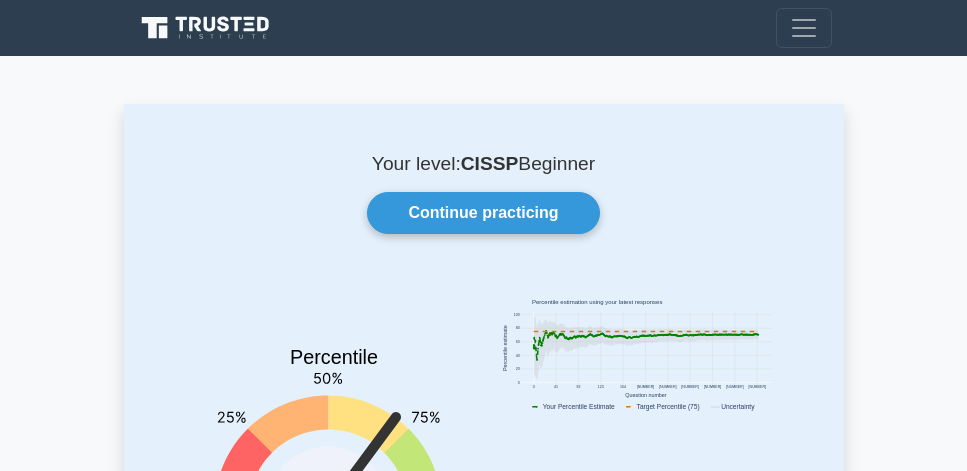 scroll, scrollTop: 57, scrollLeft: 0, axis: vertical 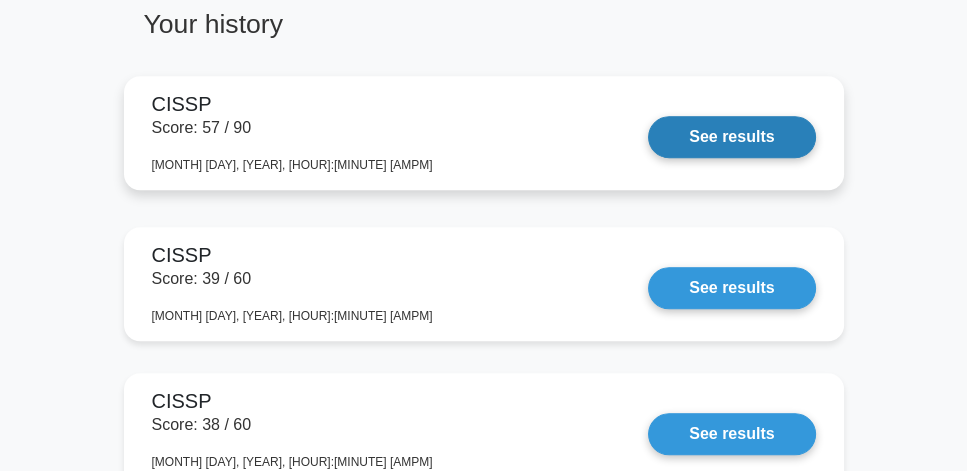 click on "See results" at bounding box center (731, 137) 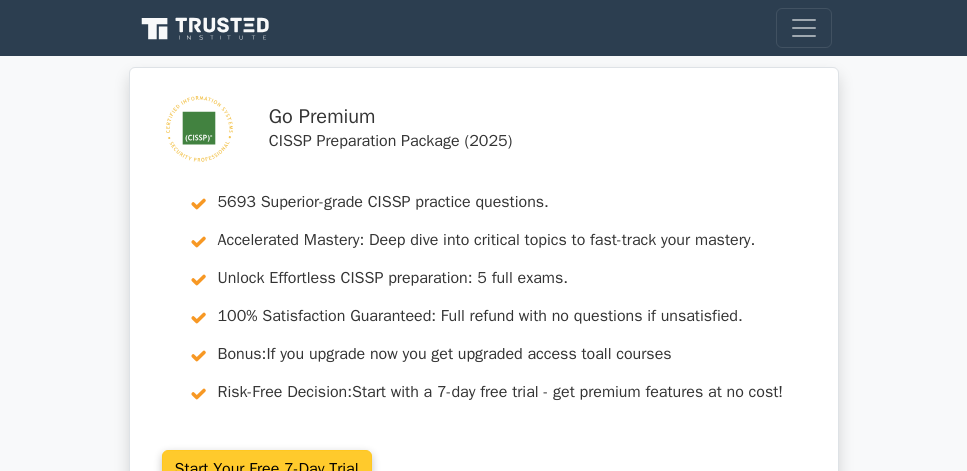 scroll, scrollTop: 0, scrollLeft: 0, axis: both 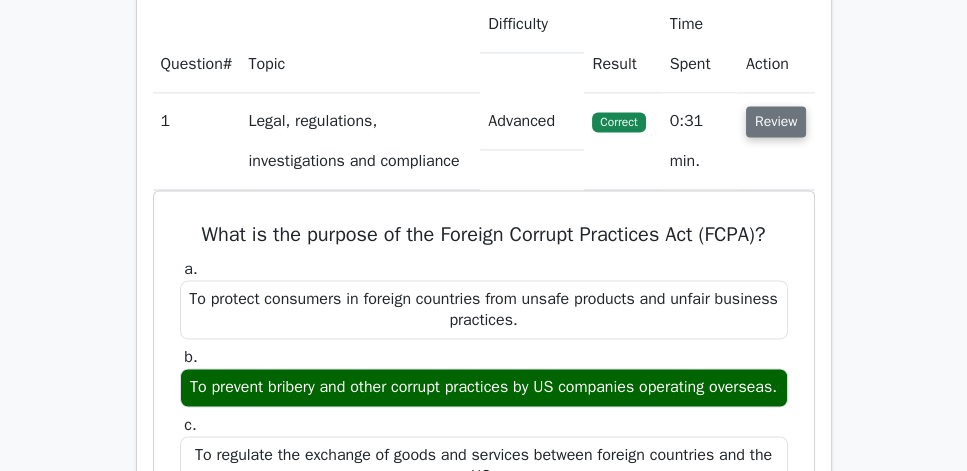 click on "Review" at bounding box center [776, 121] 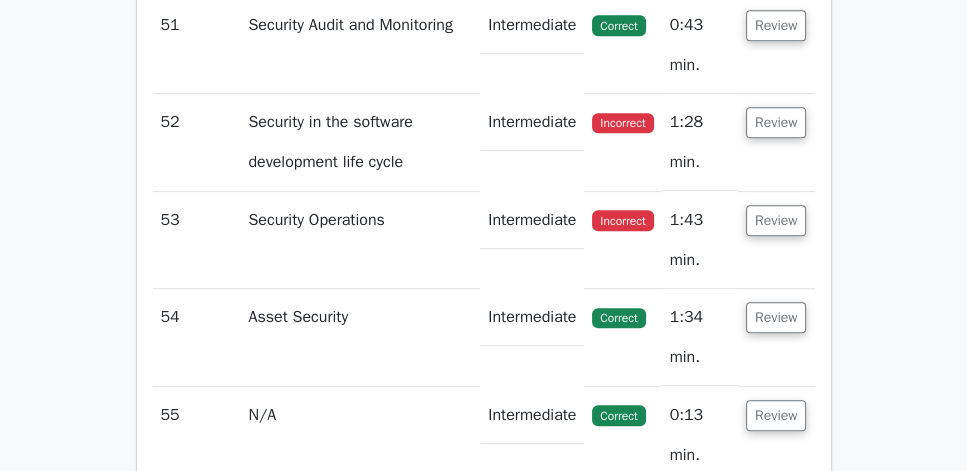 scroll, scrollTop: 7714, scrollLeft: 0, axis: vertical 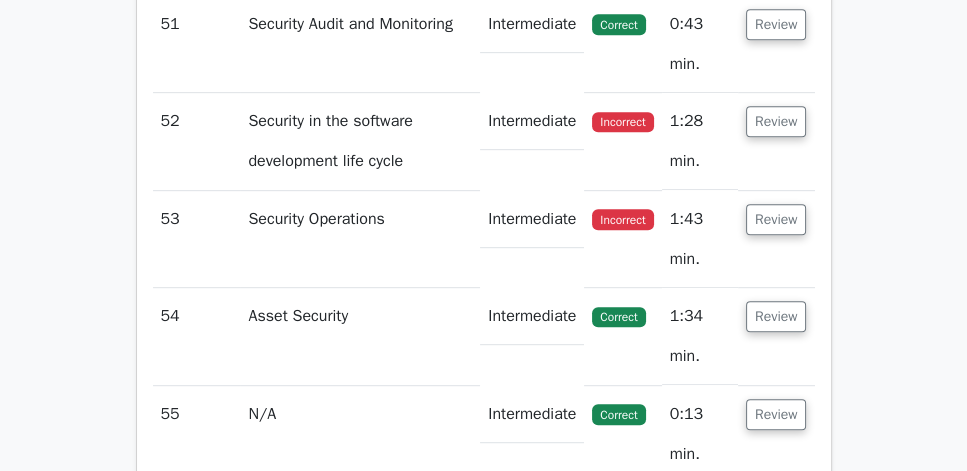 click on "Review" at bounding box center (776, -74) 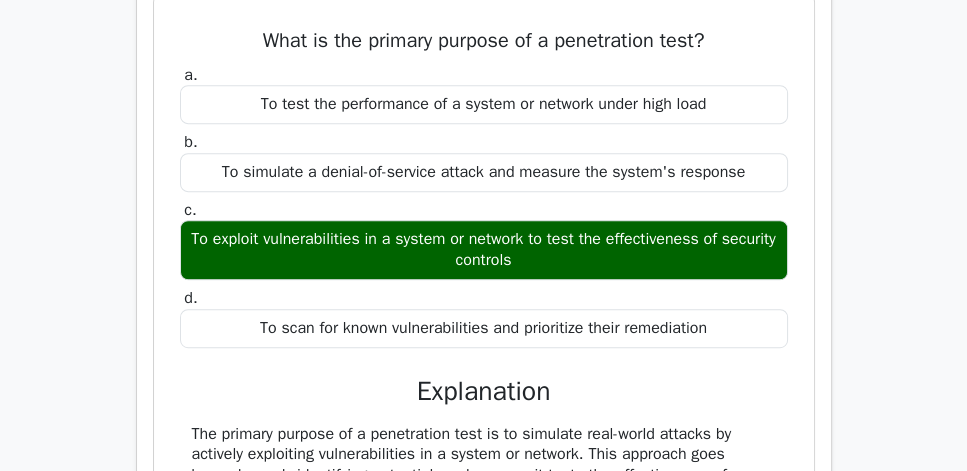 click on "Review" at bounding box center (776, -74) 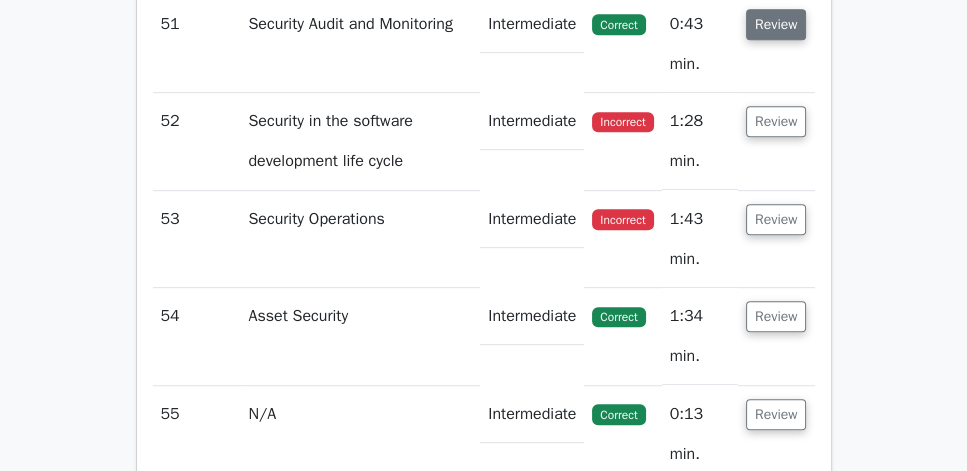 click on "Review" at bounding box center [776, 24] 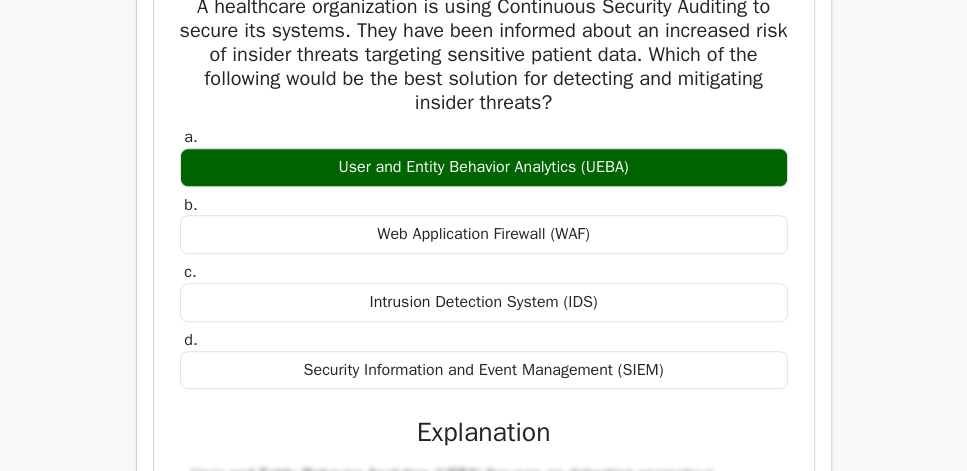 scroll, scrollTop: 7885, scrollLeft: 0, axis: vertical 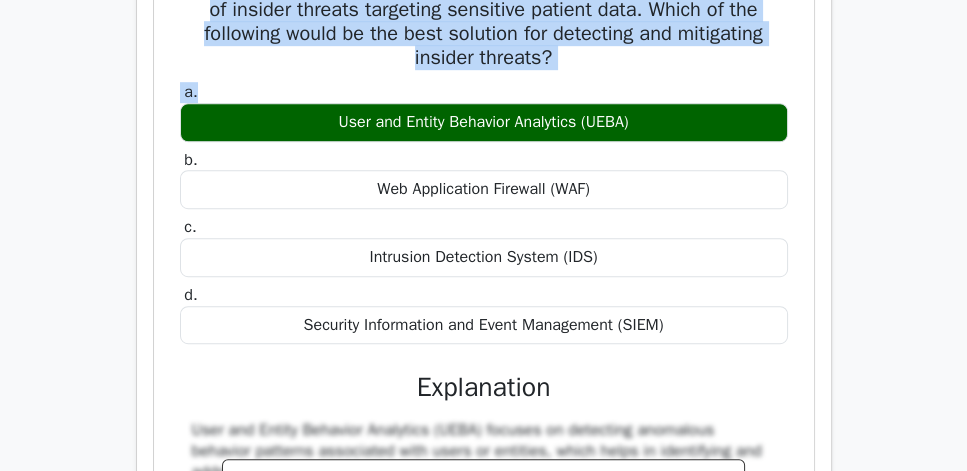 drag, startPoint x: 174, startPoint y: 161, endPoint x: 521, endPoint y: 284, distance: 368.15485 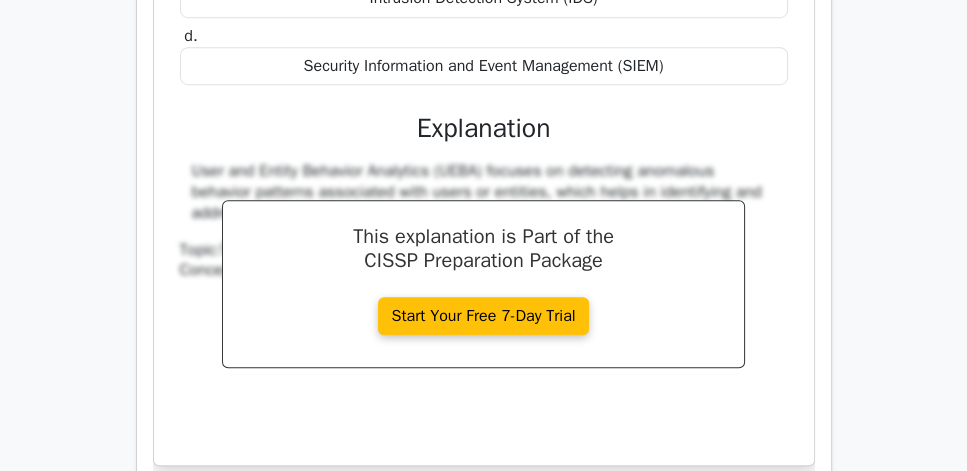 scroll, scrollTop: 8285, scrollLeft: 0, axis: vertical 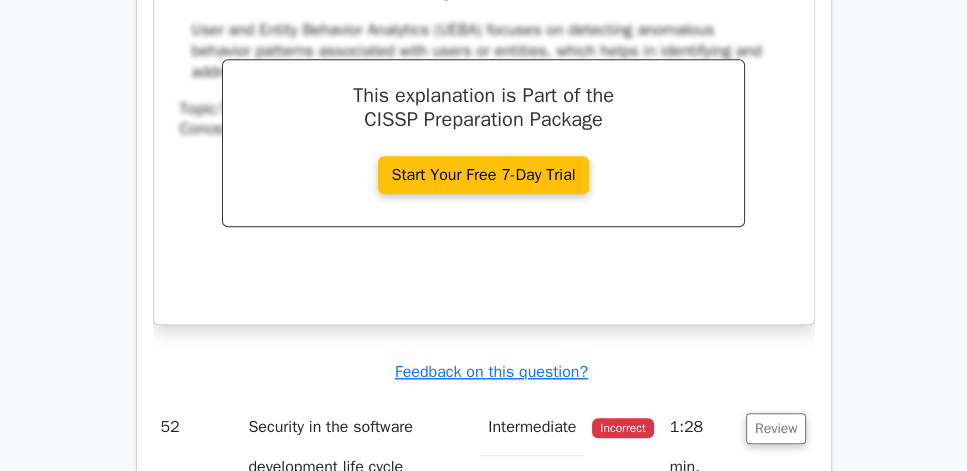 click on "Security Information and Event Management (SIEM)" at bounding box center [484, -75] 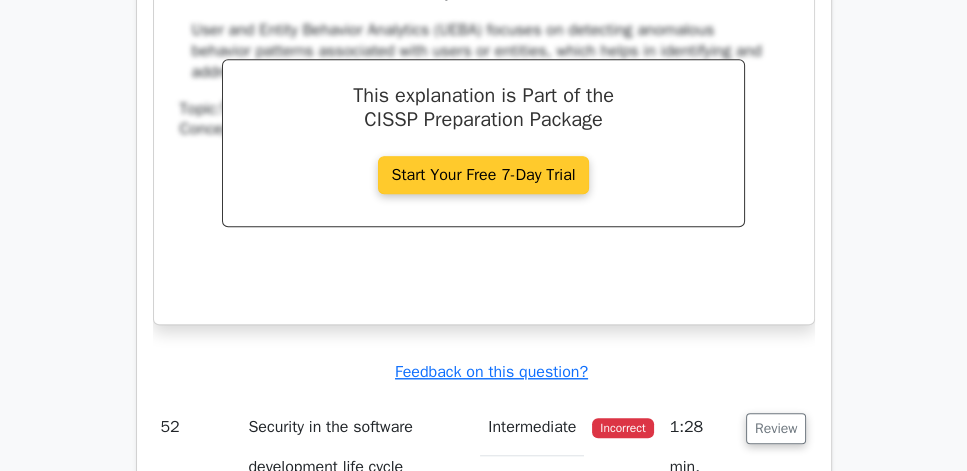 copy on "A healthcare organization is using Continuous Security Auditing to secure its systems. They have been informed about an increased risk of insider threats targeting sensitive patient data. Which of the following would be the best solution for detecting and mitigating insider threats?
a.
User and Entity Behavior Analytics (UEBA)
b.
Web Application Firewall (WAF)
c.
Intrusion Detection System (IDS)
d.
Security Information and Event Management (SIEM)" 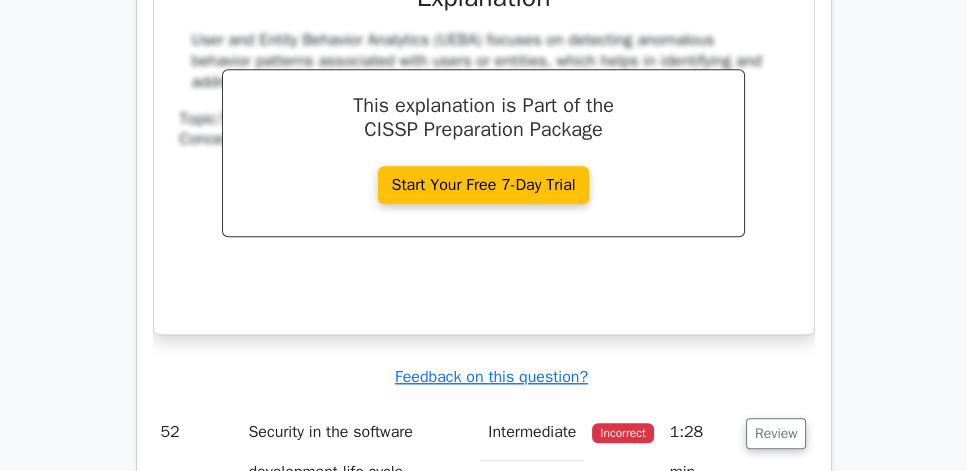 scroll, scrollTop: 8114, scrollLeft: 0, axis: vertical 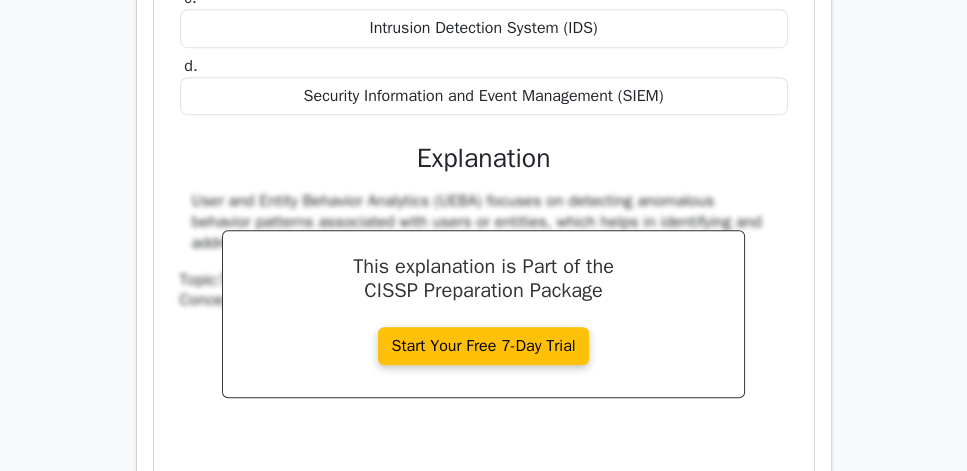 click on "A healthcare organization is using Continuous Security Auditing to secure its systems. They have been informed about an increased risk of insider threats targeting sensitive patient data. Which of the following would be the best solution for detecting and mitigating insider threats?
a.
User and Entity Behavior Analytics (UEBA)
b." at bounding box center [484, 92] 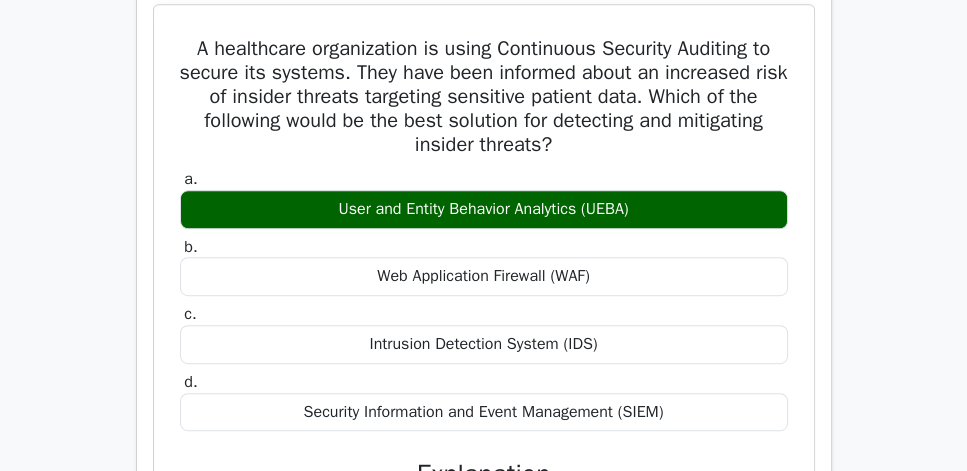 scroll, scrollTop: 7771, scrollLeft: 0, axis: vertical 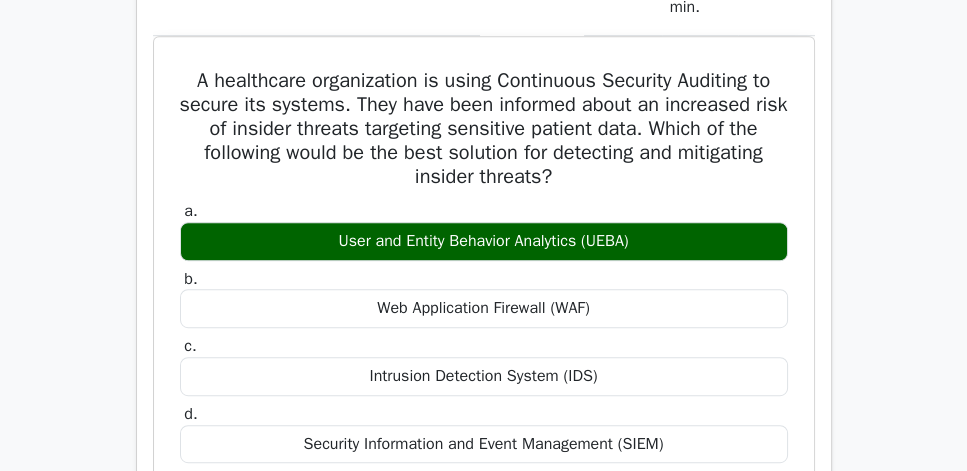 click on "Review" at bounding box center (776, -33) 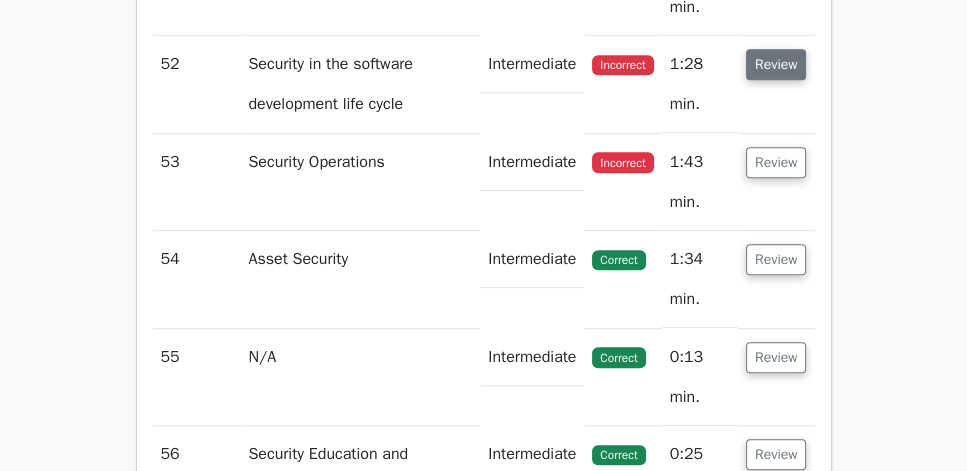 click on "Review" at bounding box center (776, 64) 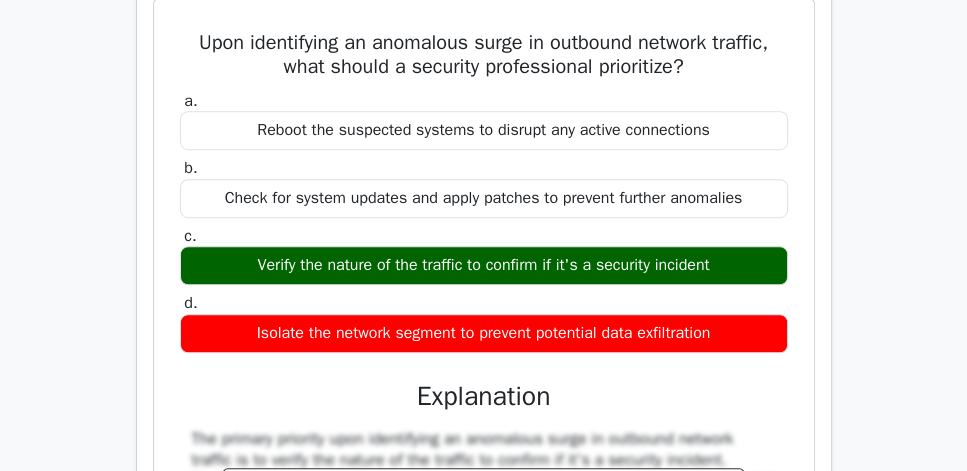 scroll, scrollTop: 8000, scrollLeft: 0, axis: vertical 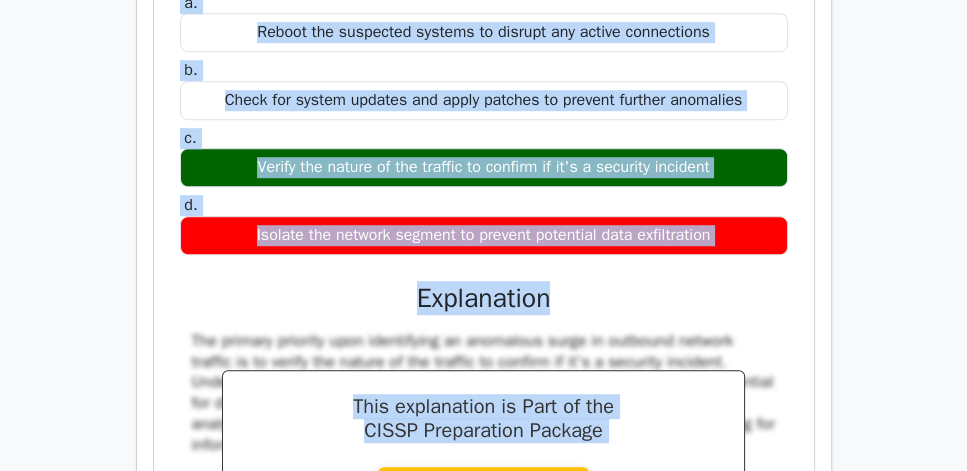drag, startPoint x: 177, startPoint y: 144, endPoint x: 738, endPoint y: 456, distance: 641.9229 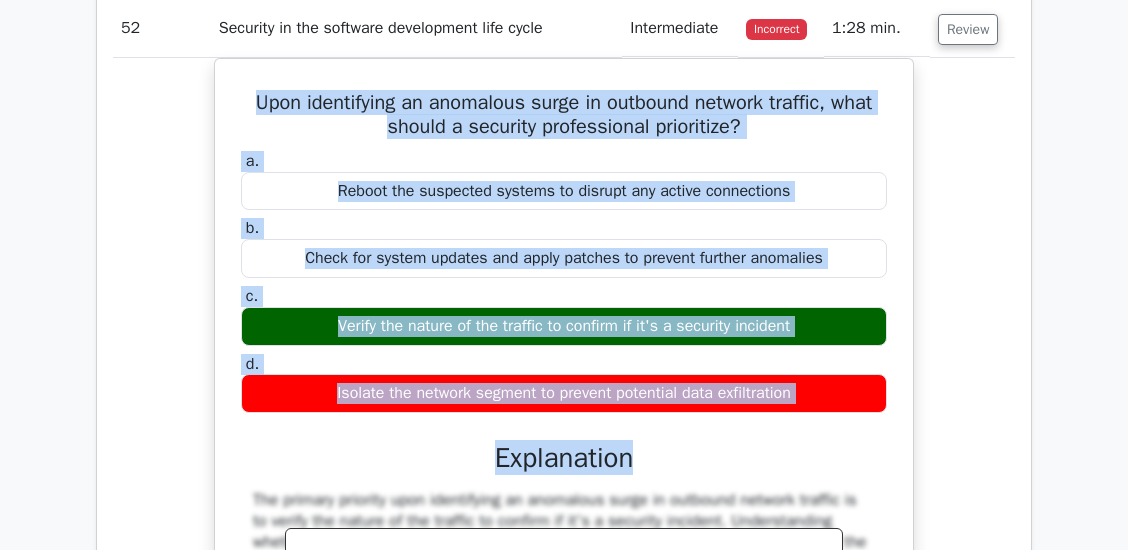 scroll, scrollTop: 5712, scrollLeft: 0, axis: vertical 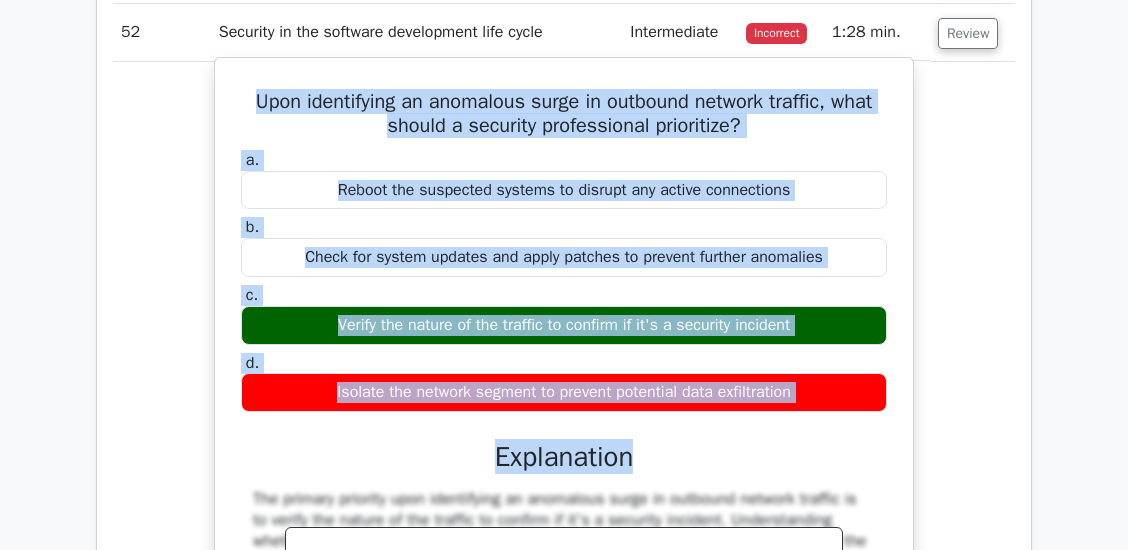 copy on "Upon identifying an anomalous surge in outbound network traffic, what should a security professional prioritize?
a.
Reboot the suspected systems to disrupt any active connections
b.
Check for system updates and apply patches to prevent further anomalies
c.
Verify the nature of the traffic to confirm if it's a security incident
d.
Isolate the network segment to prevent potential data exfiltration
This explanation is Part of the  CISSP Preparation Package
Start Your Free 7-Day Trial
Explanation" 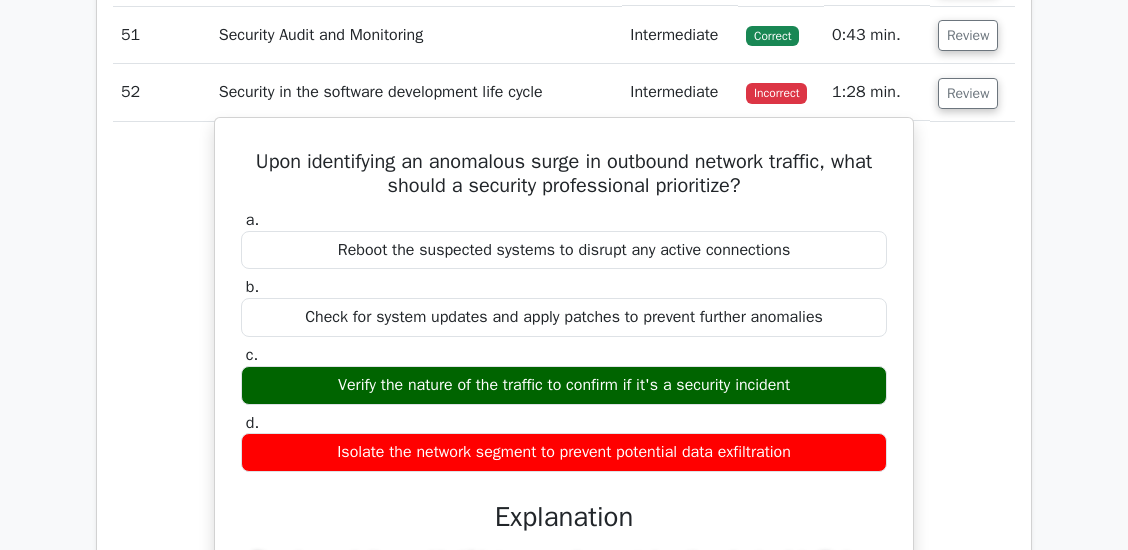 scroll, scrollTop: 5712, scrollLeft: 0, axis: vertical 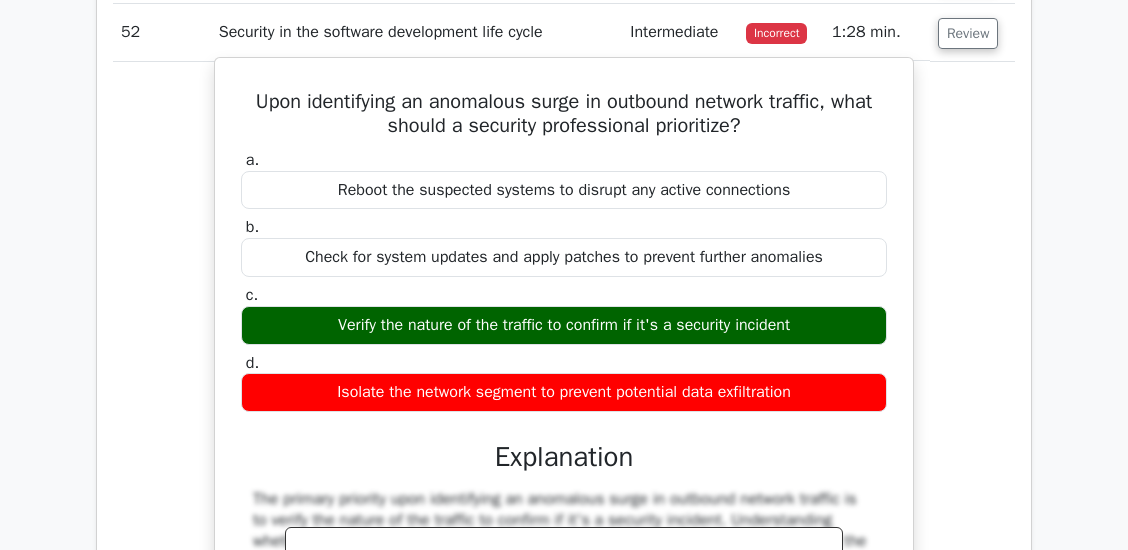drag, startPoint x: 244, startPoint y: 114, endPoint x: 844, endPoint y: 403, distance: 665.9737 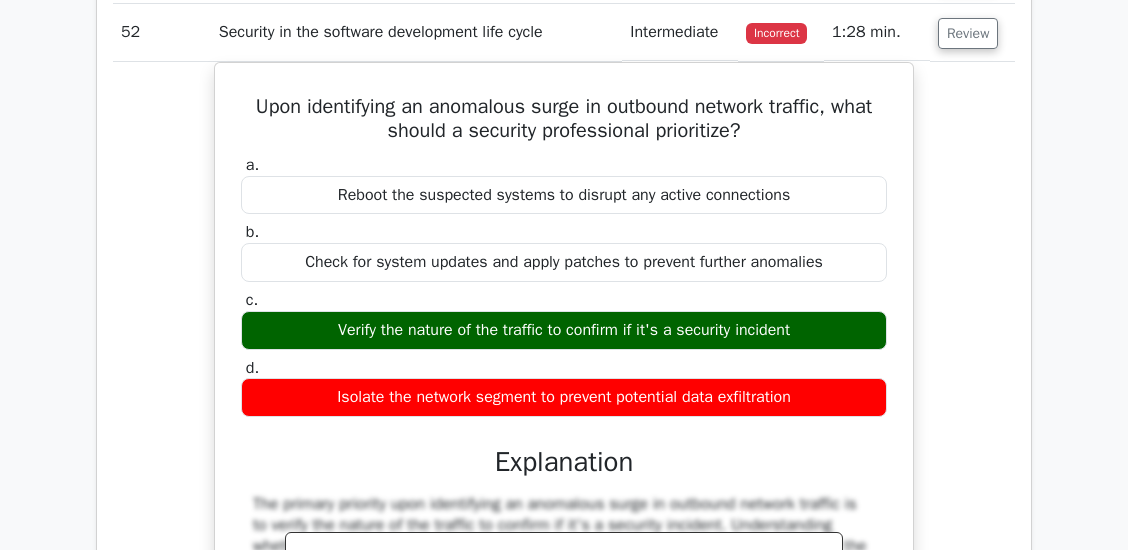 click on "Upon identifying an anomalous surge in outbound network traffic, what should a security professional prioritize?
a.
Reboot the suspected systems to disrupt any active connections
b.
c." at bounding box center (564, 518) 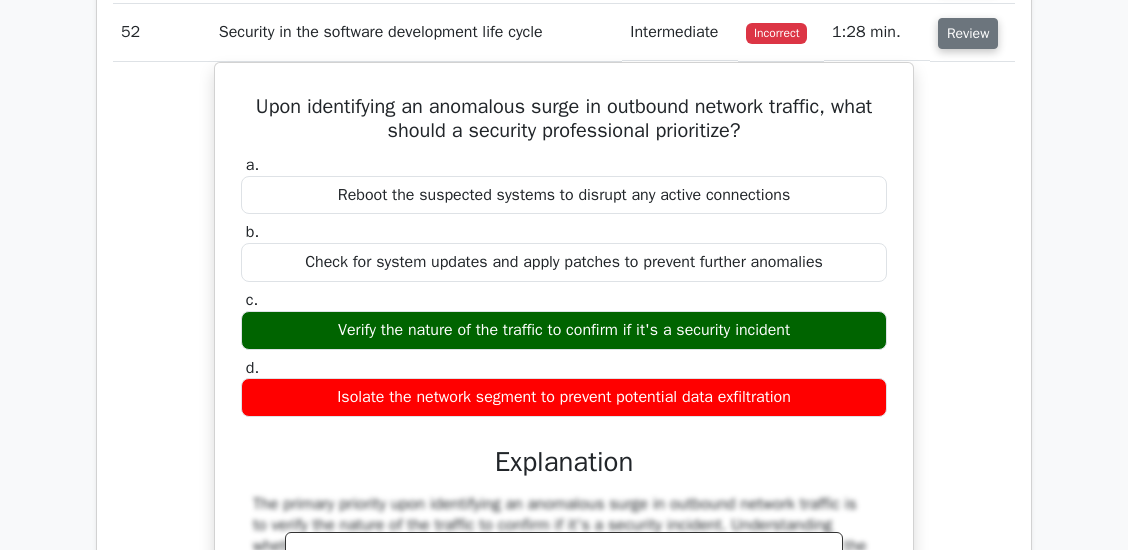 click on "Review" at bounding box center [968, 33] 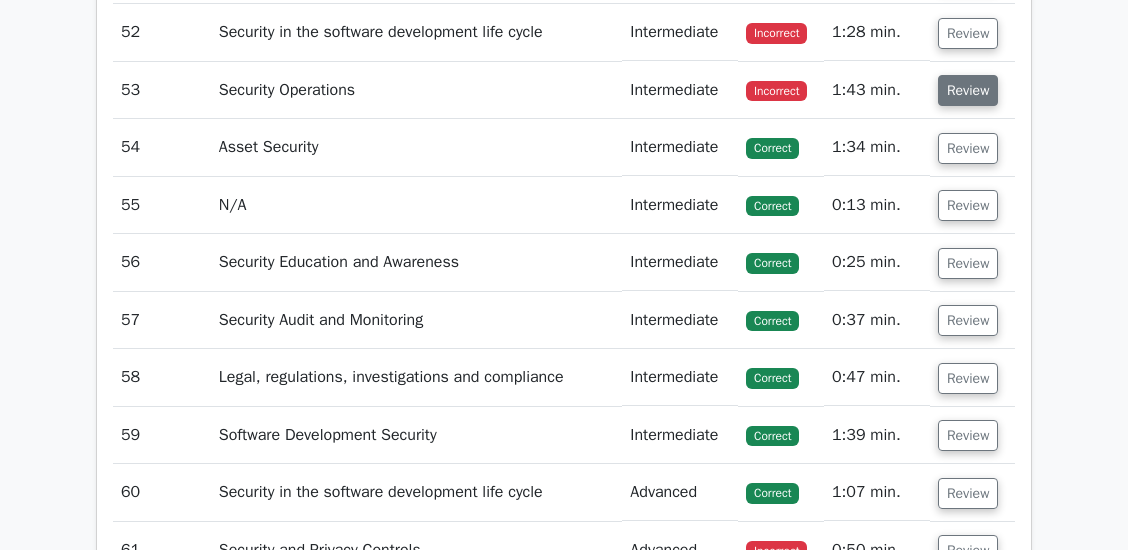 click on "Review" at bounding box center [968, 90] 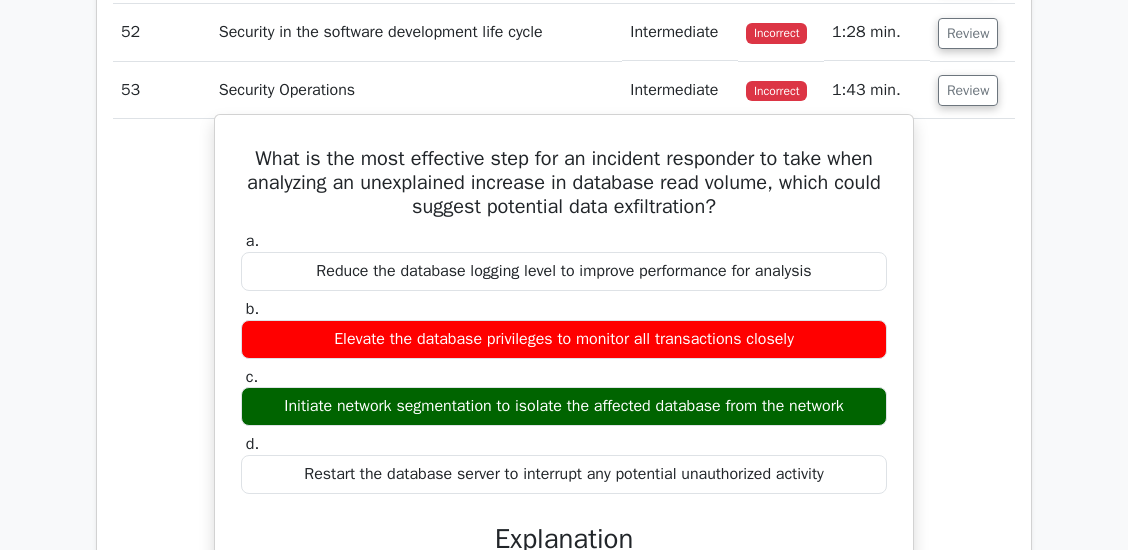 drag, startPoint x: 235, startPoint y: 169, endPoint x: 854, endPoint y: 500, distance: 701.9416 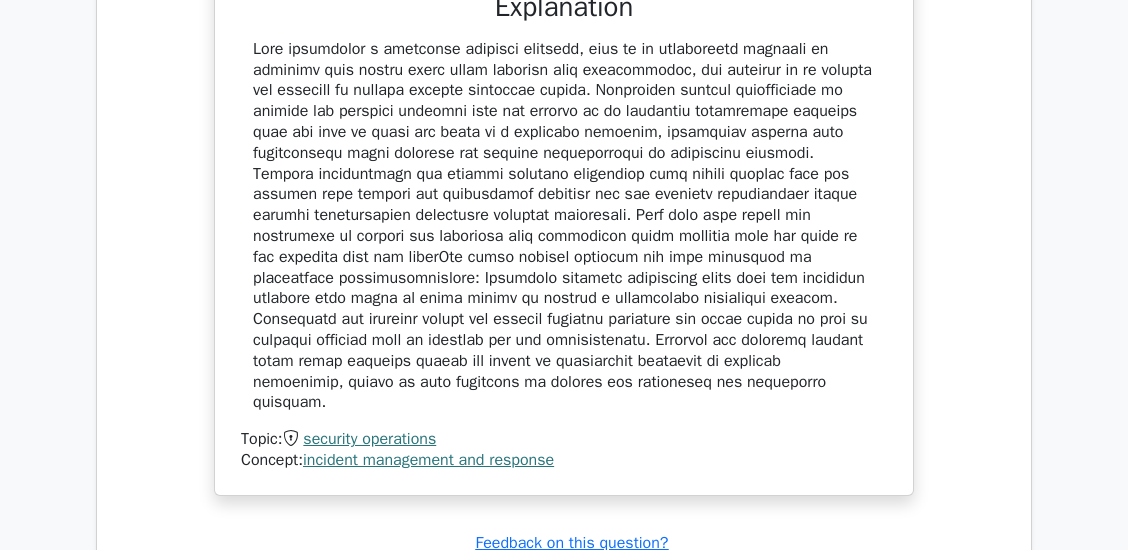 scroll, scrollTop: 6246, scrollLeft: 0, axis: vertical 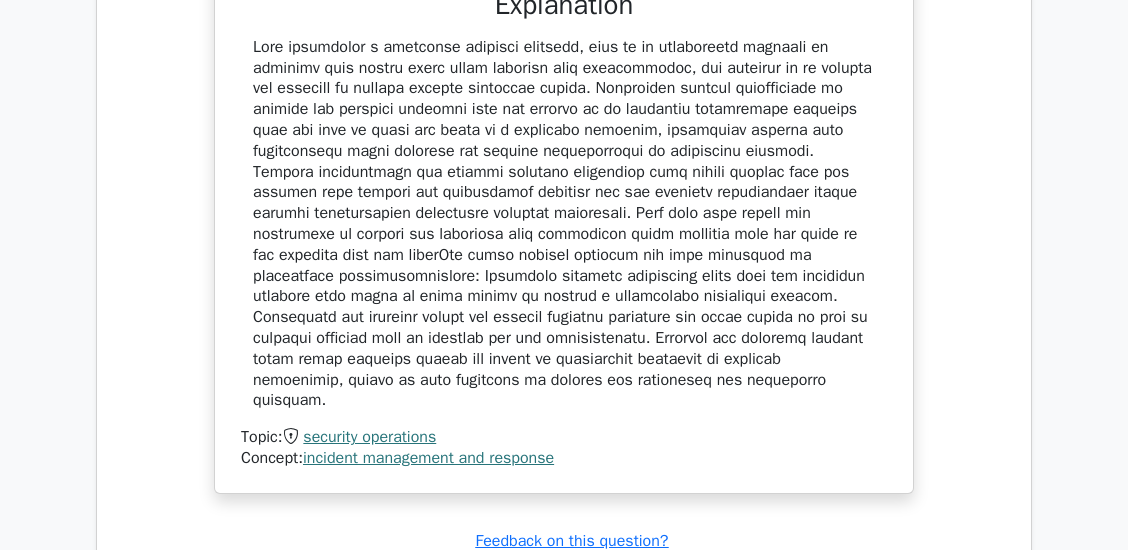 click at bounding box center (564, 224) 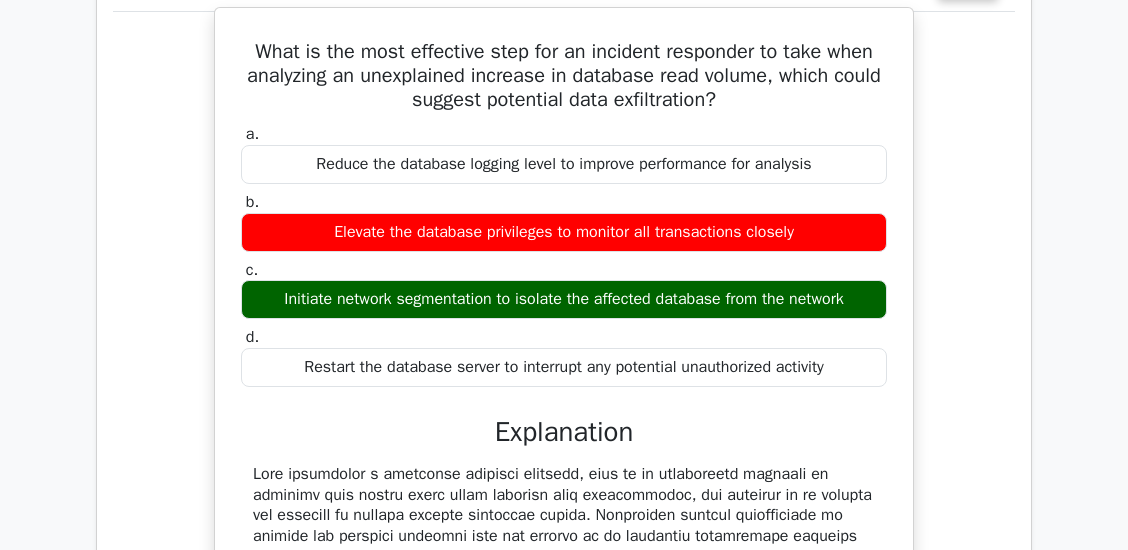 scroll, scrollTop: 5846, scrollLeft: 0, axis: vertical 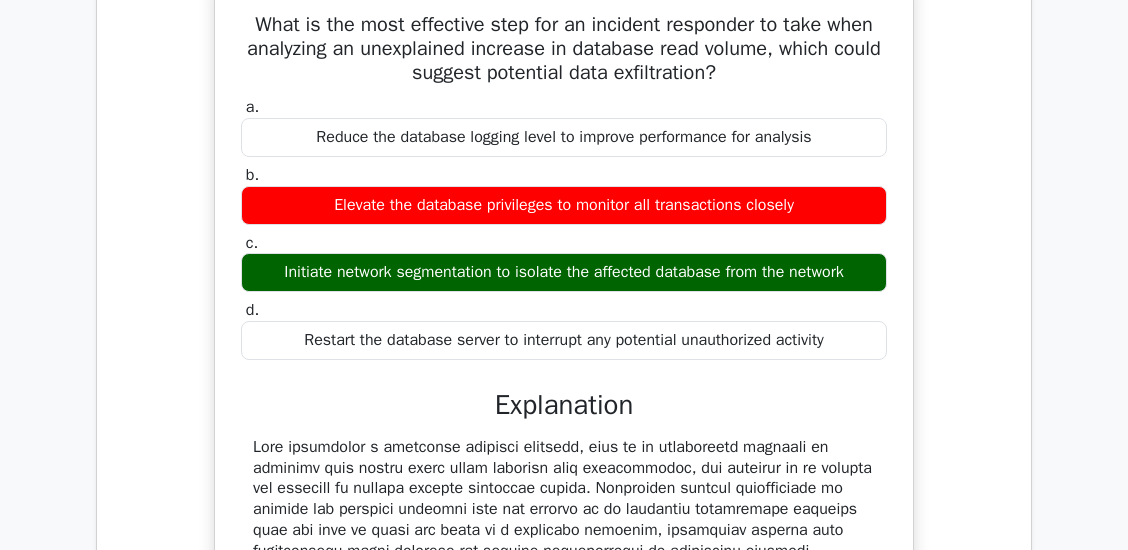 click on "c.
Initiate network segmentation to isolate the affected database from the network" at bounding box center (564, 263) 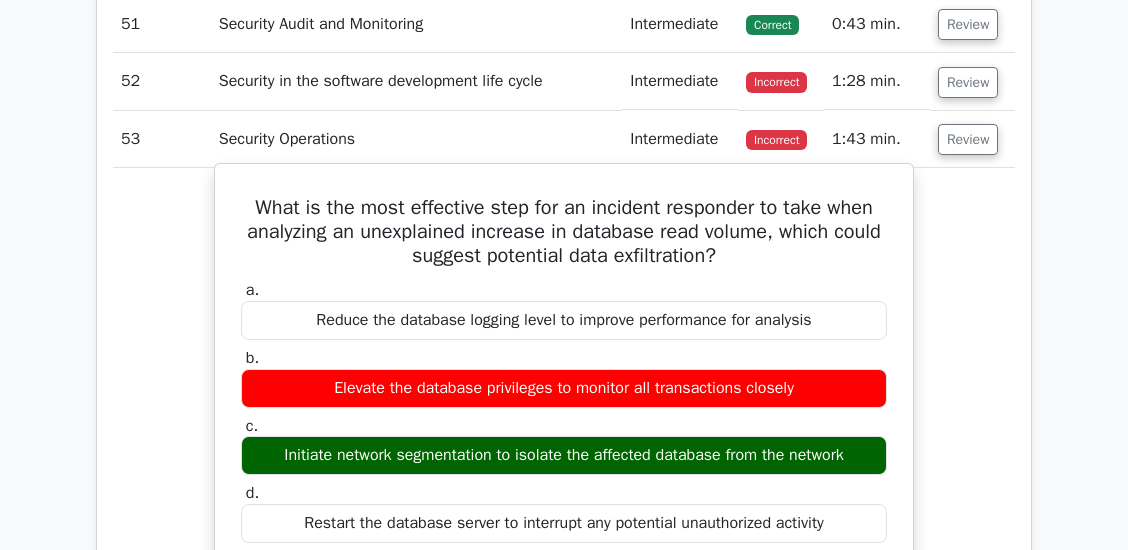 scroll, scrollTop: 5646, scrollLeft: 0, axis: vertical 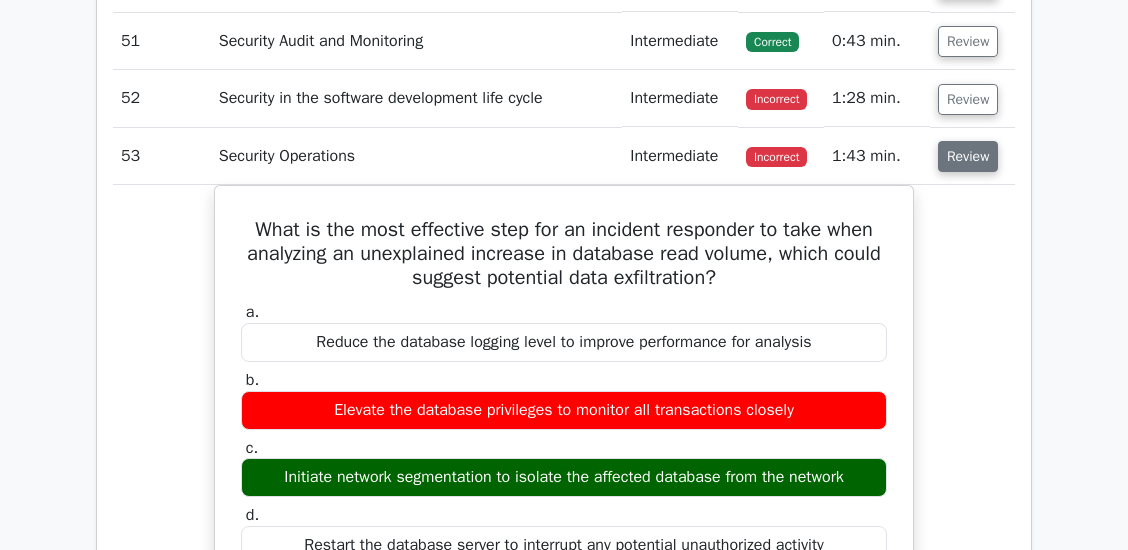 click on "Review" at bounding box center (968, 156) 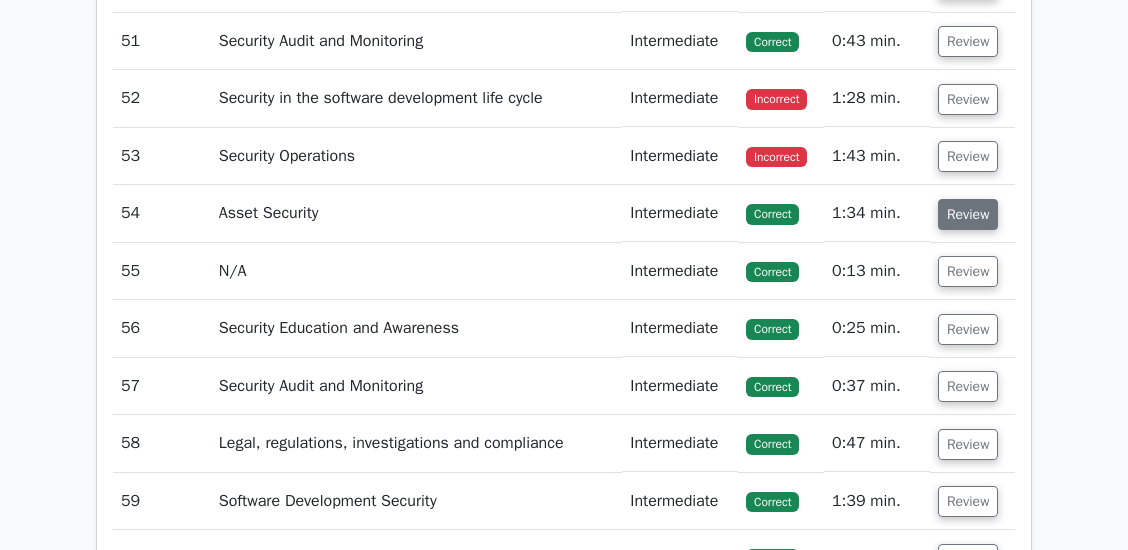 click on "Review" at bounding box center [968, 214] 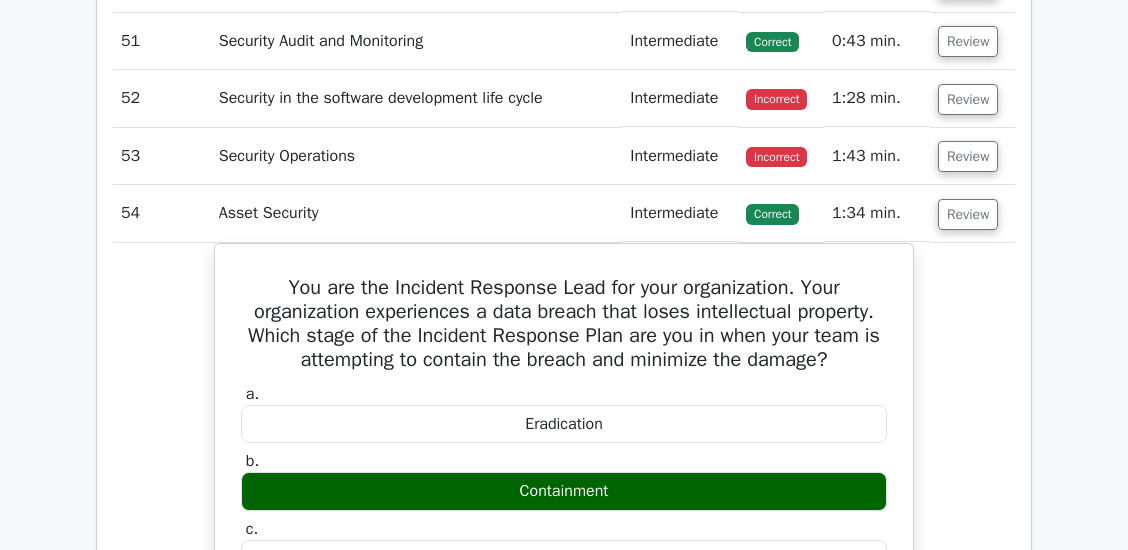 type 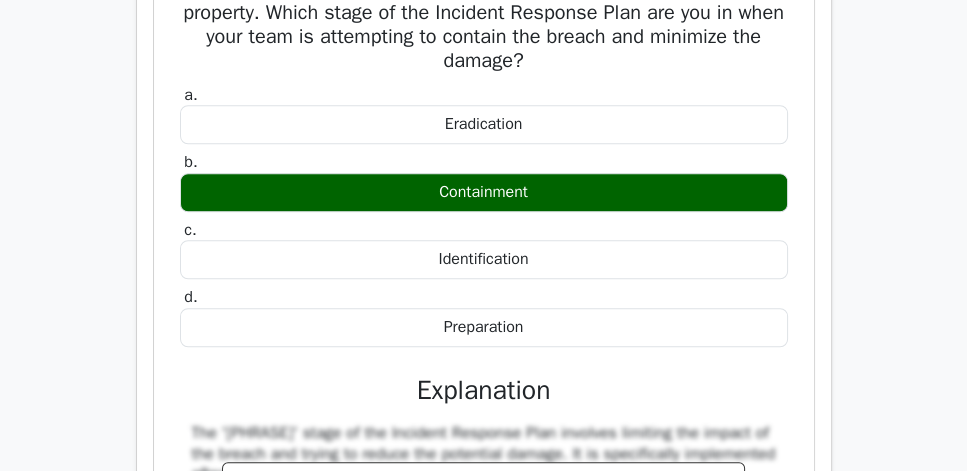 scroll, scrollTop: 8160, scrollLeft: 0, axis: vertical 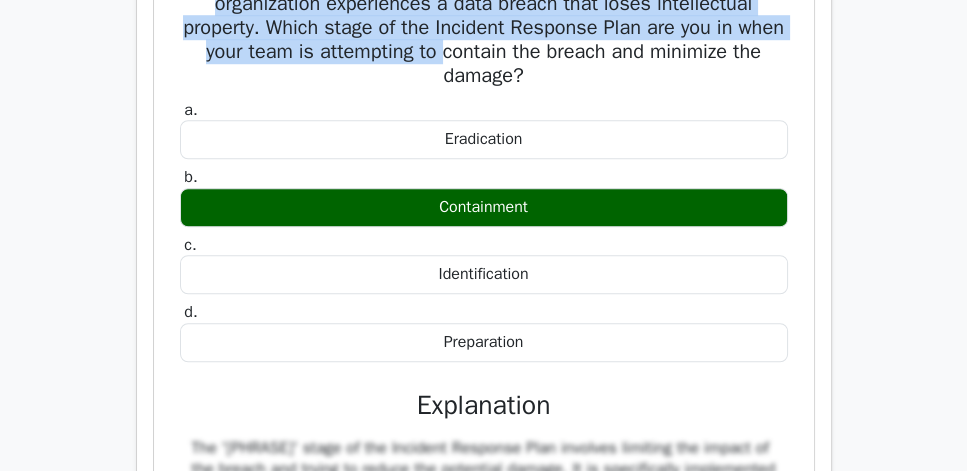 drag, startPoint x: 184, startPoint y: 178, endPoint x: 534, endPoint y: 259, distance: 359.2506 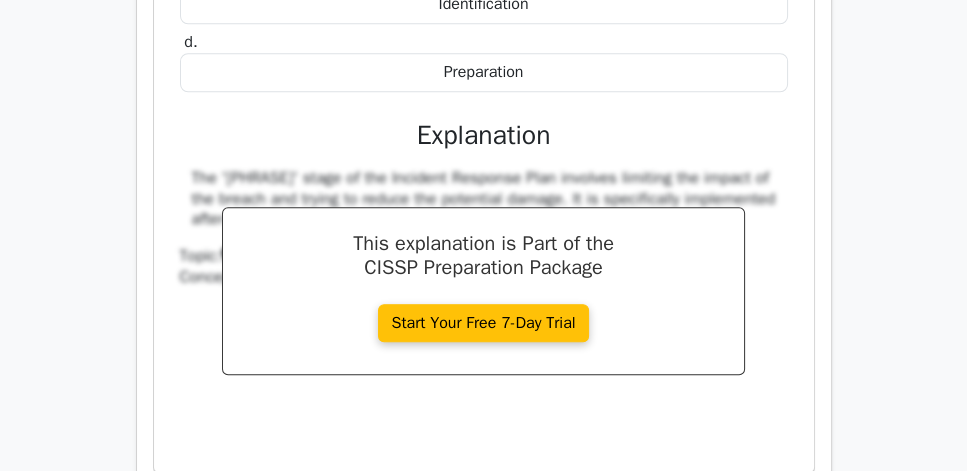 scroll, scrollTop: 8446, scrollLeft: 0, axis: vertical 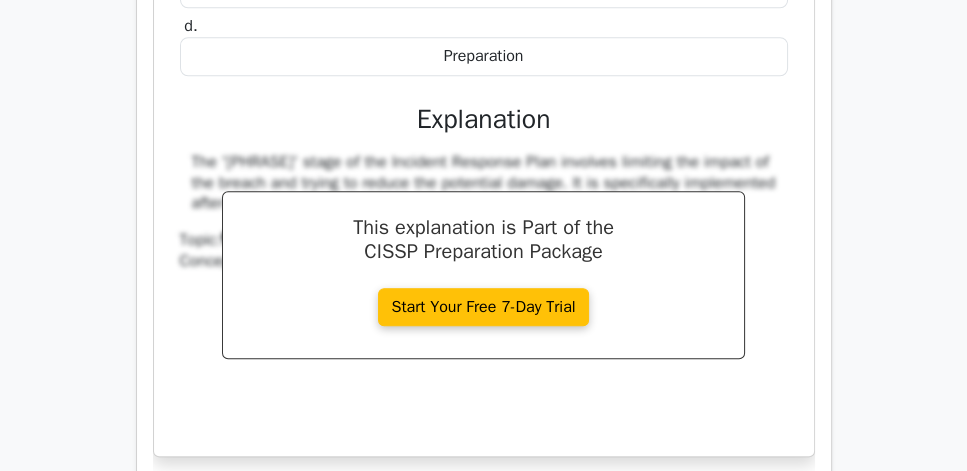 click on "Preparation" at bounding box center [484, 56] 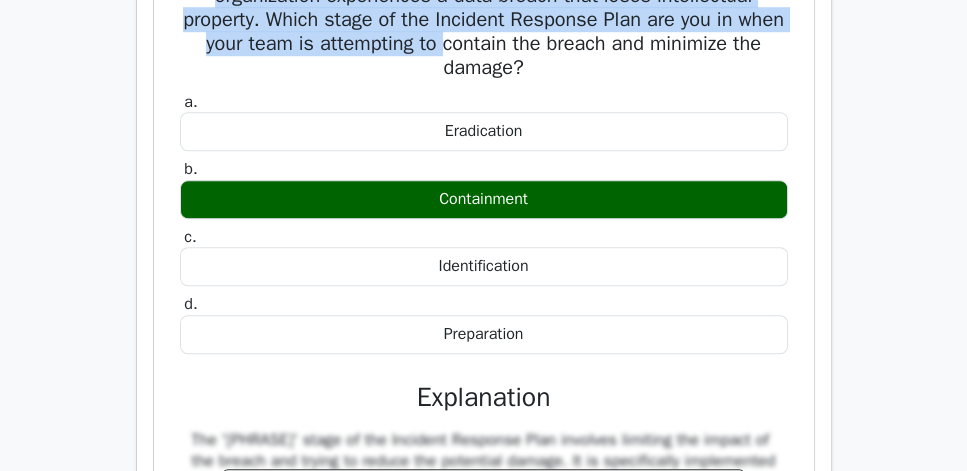 scroll, scrollTop: 8103, scrollLeft: 0, axis: vertical 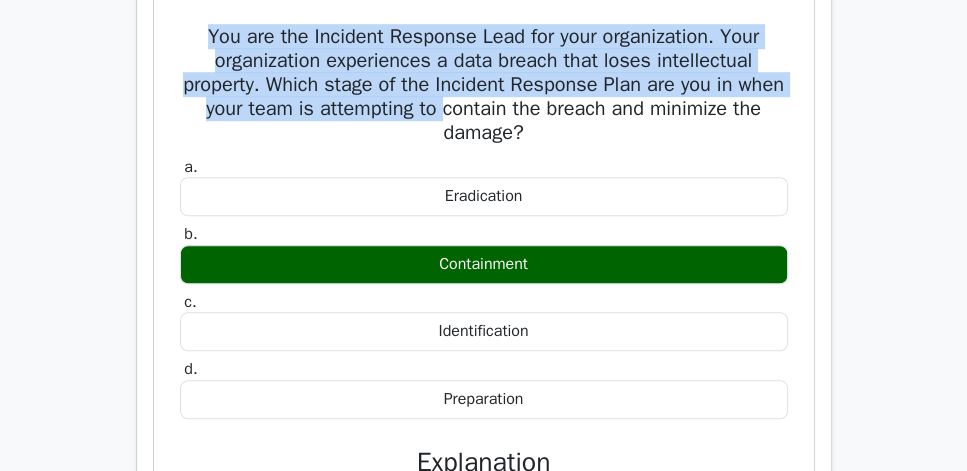 copy on "You are the Incident Response Lead for your organization. Your organization experiences a data breach that loses intellectual property. Which stage of the Incident Response Plan are you in when your team is attempting to contain the breach and minimize the damage?
a.
Eradication
b.
Containment
c.
Identification
d.
Preparation" 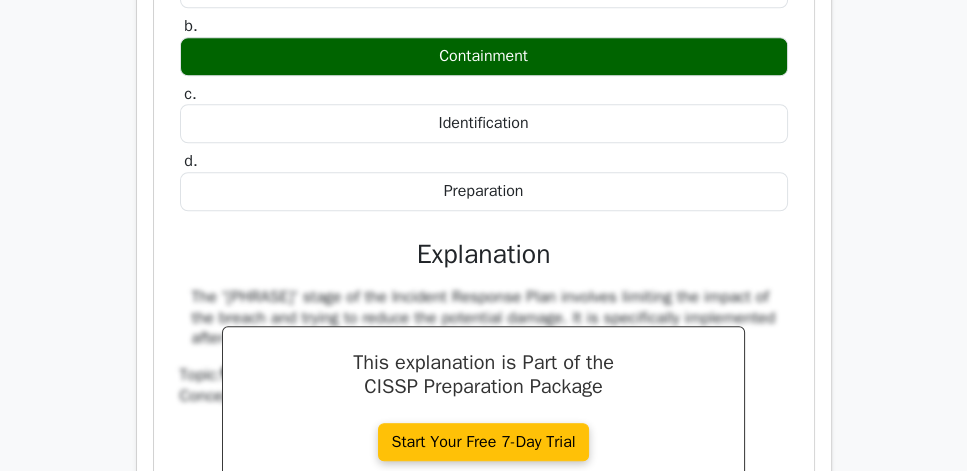 scroll, scrollTop: 8331, scrollLeft: 0, axis: vertical 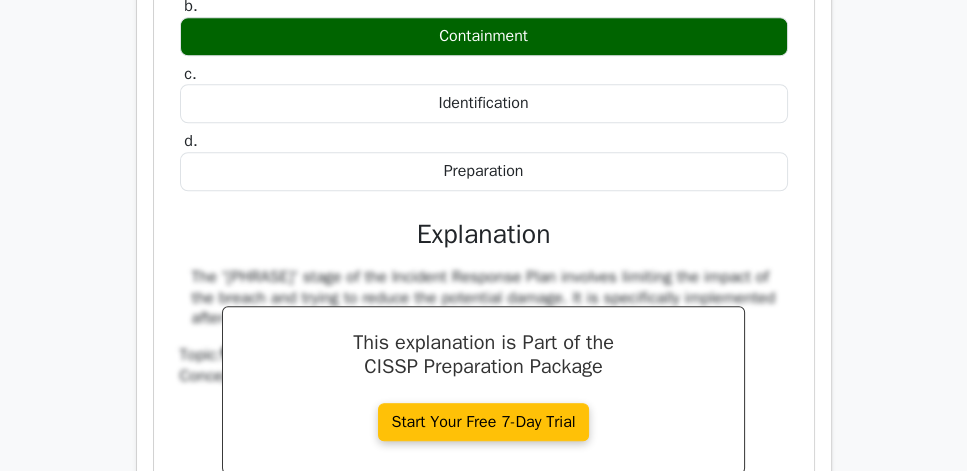 click on "You are the Incident Response Lead for your organization. Your organization experiences a data breach that loses intellectual property. Which stage of the Incident Response Plan are you in when your team is attempting to contain the breach and minimize the damage?
a.
Eradication
b.
c. d." at bounding box center [484, 168] 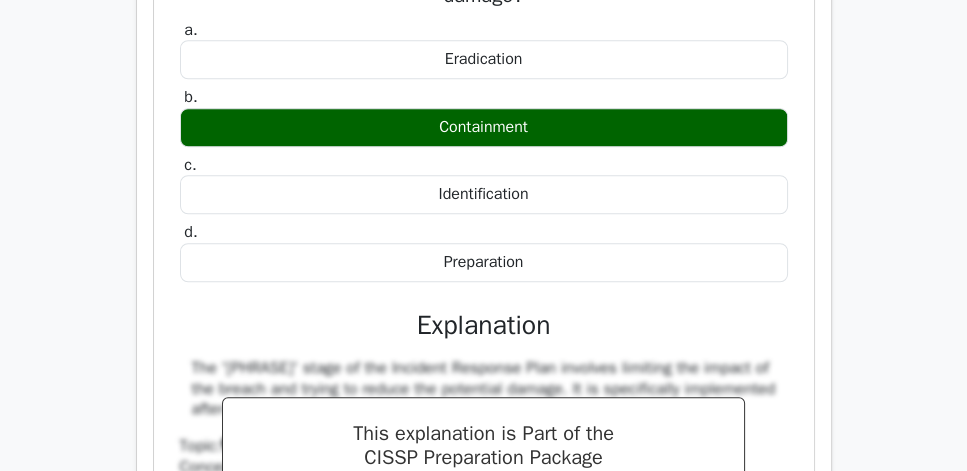 scroll, scrollTop: 8160, scrollLeft: 0, axis: vertical 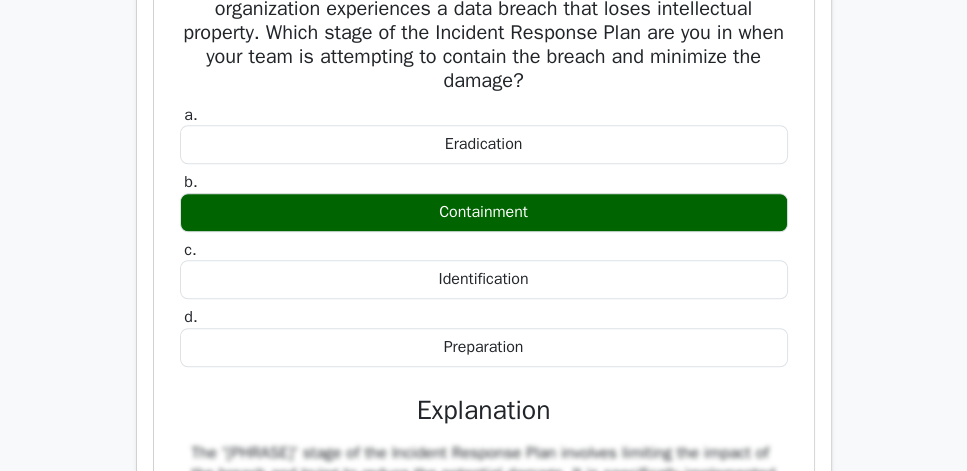 click on "Review" at bounding box center (776, -130) 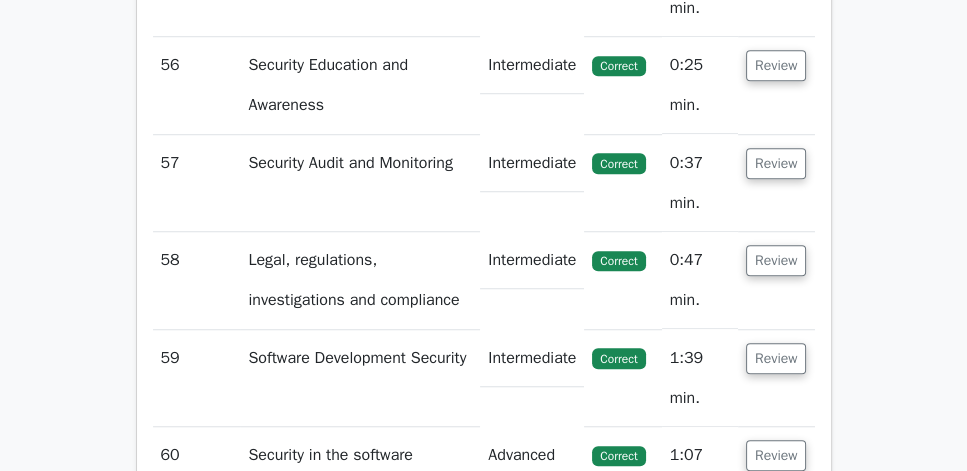 click on "Review" at bounding box center [776, -32] 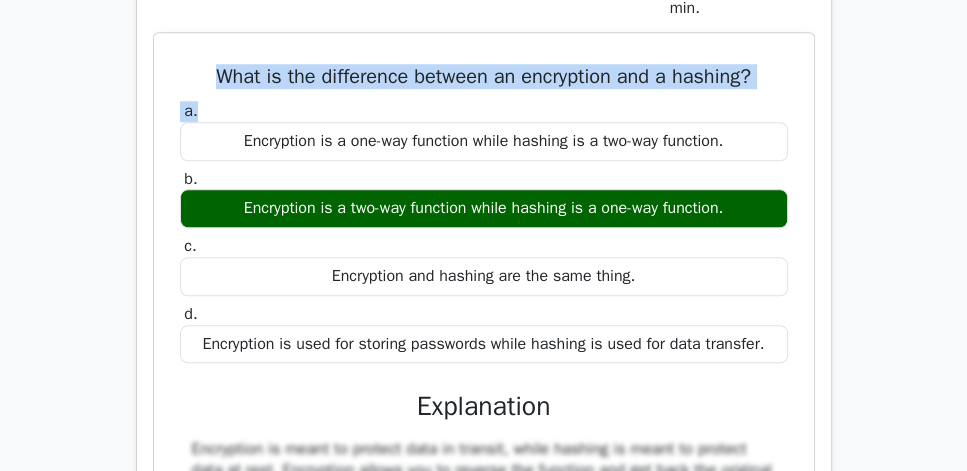drag, startPoint x: 169, startPoint y: 269, endPoint x: 460, endPoint y: 309, distance: 293.73627 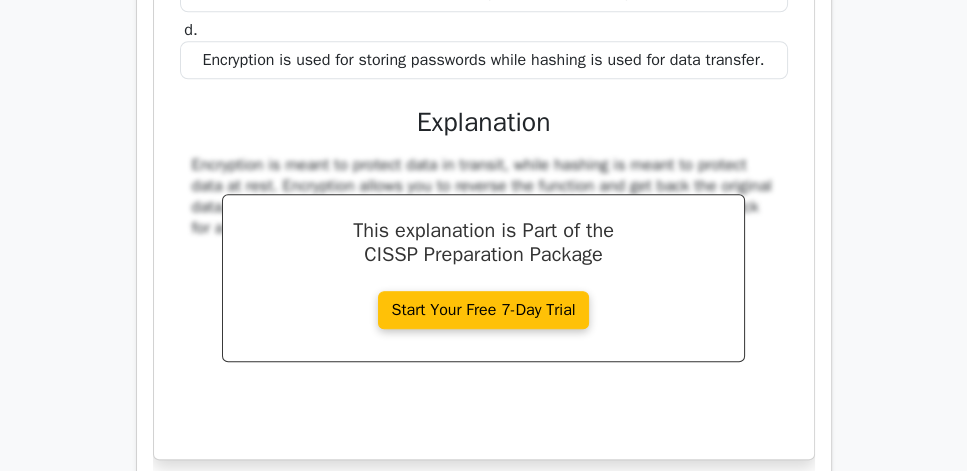 scroll, scrollTop: 8446, scrollLeft: 0, axis: vertical 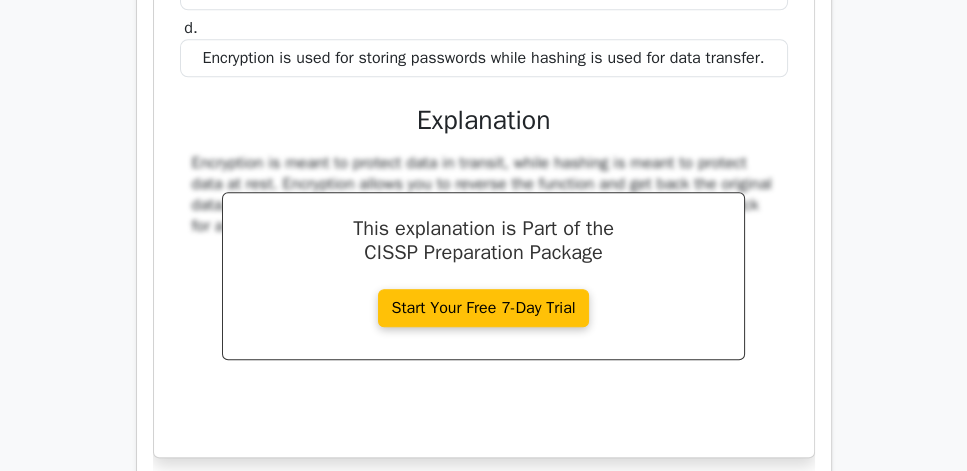 click on "Encryption is used for storing passwords while hashing is used for data transfer." at bounding box center [484, 58] 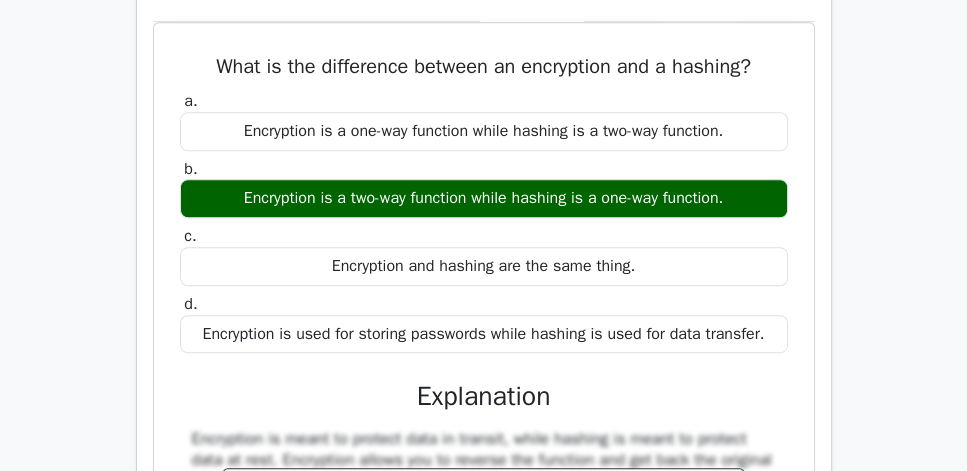 scroll, scrollTop: 8160, scrollLeft: 0, axis: vertical 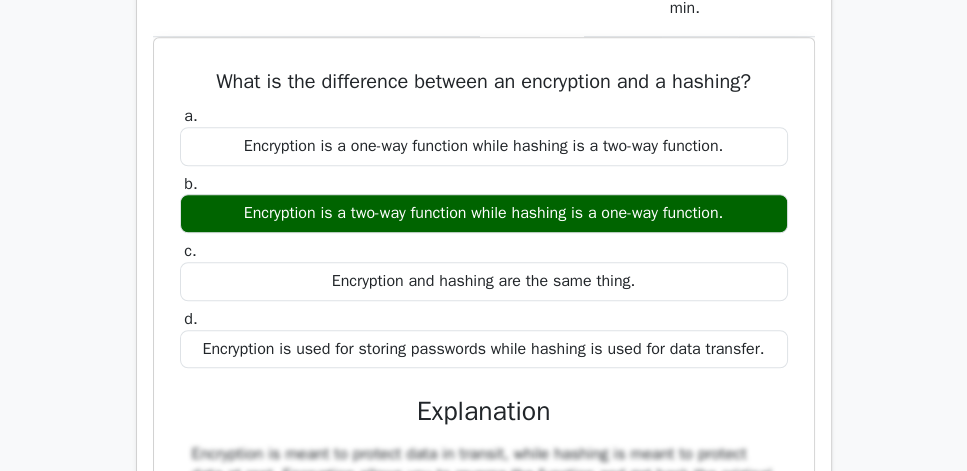 click on "Review" at bounding box center [776, -32] 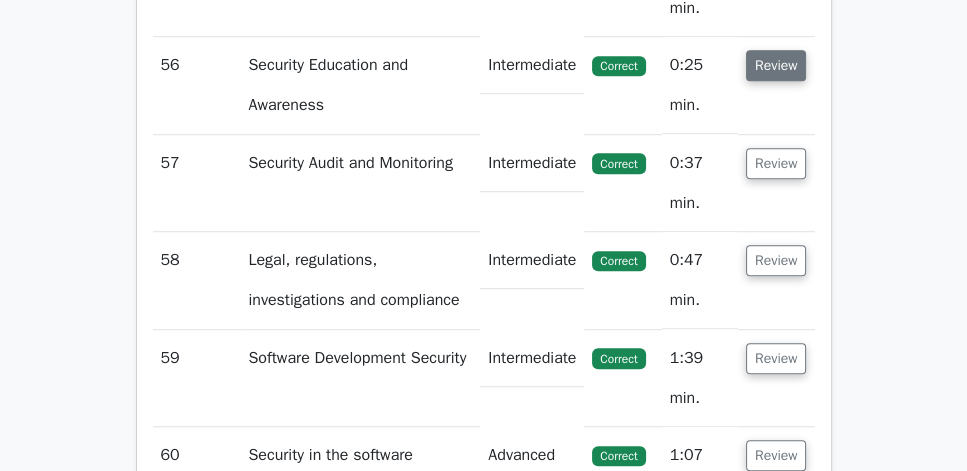 click on "Review" at bounding box center [776, 65] 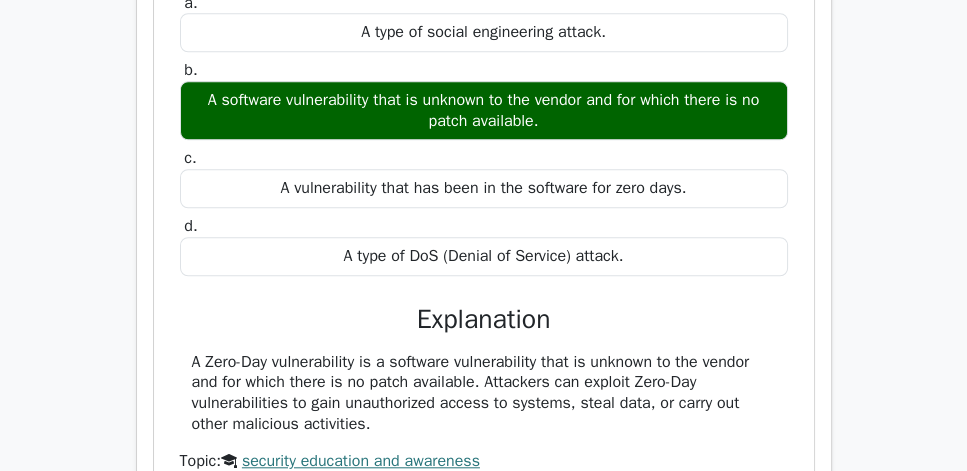 scroll, scrollTop: 8388, scrollLeft: 0, axis: vertical 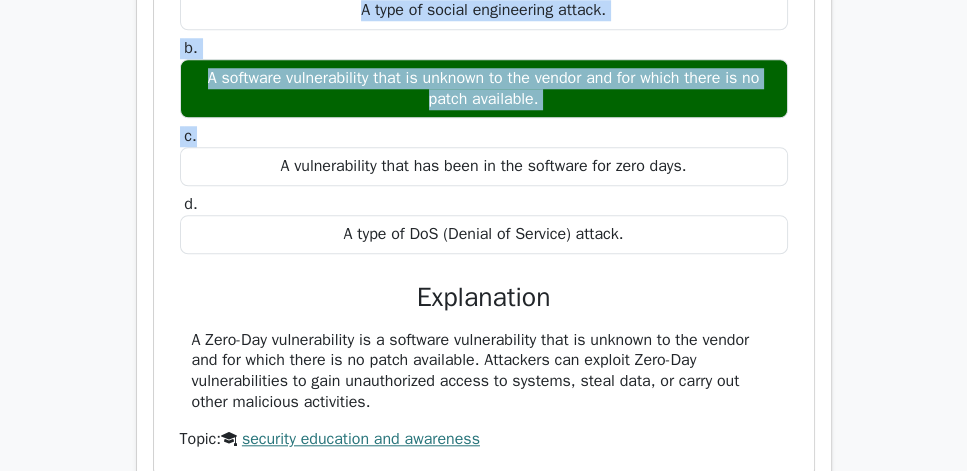 drag, startPoint x: 267, startPoint y: 140, endPoint x: 684, endPoint y: 337, distance: 461.19193 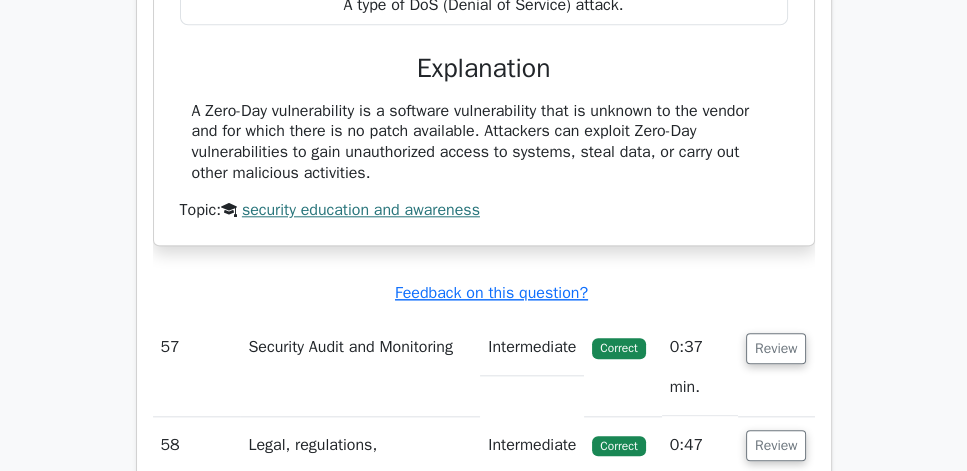 scroll, scrollTop: 8674, scrollLeft: 0, axis: vertical 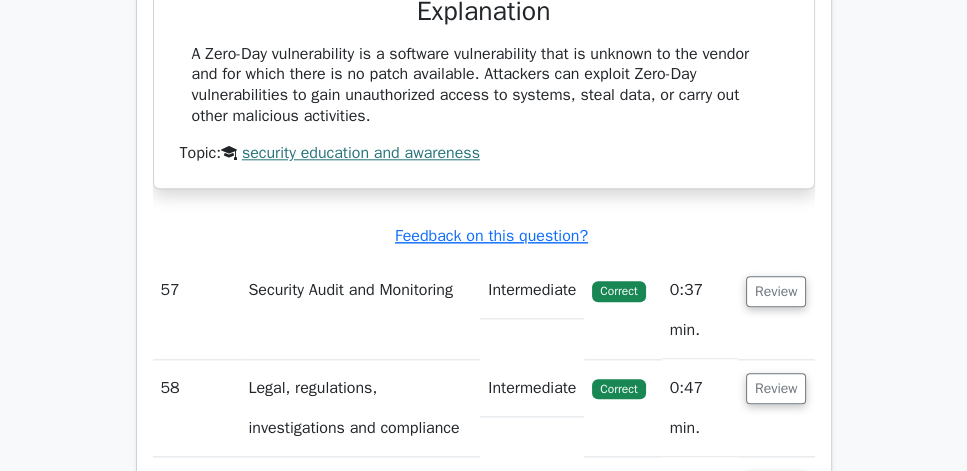 click on "A Zero-Day vulnerability is a software vulnerability that is unknown to the vendor and for which there is no patch available. Attackers can exploit Zero-Day vulnerabilities to gain unauthorized access to systems, steal data, or carry out other malicious activities." at bounding box center [484, 85] 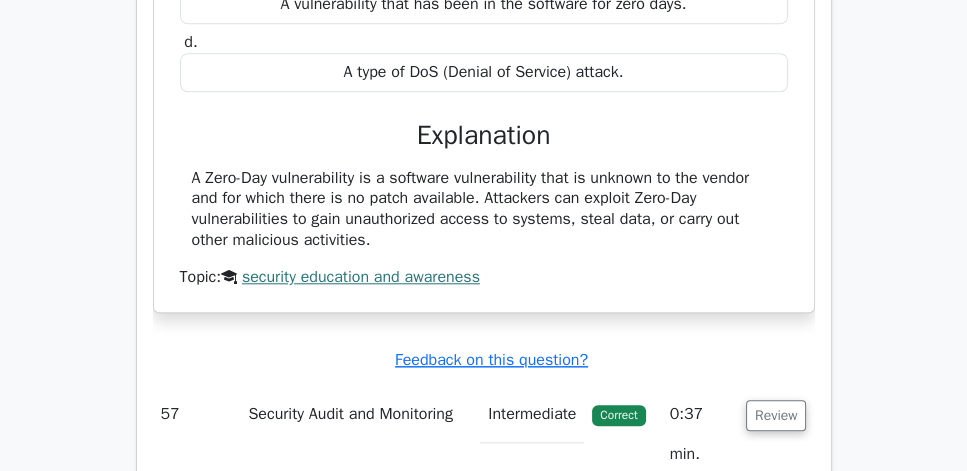 scroll, scrollTop: 8503, scrollLeft: 0, axis: vertical 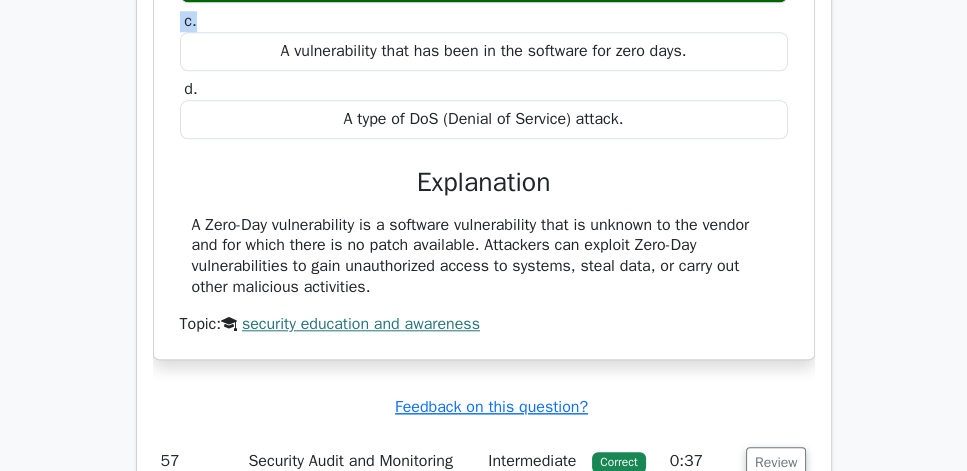 click on "b.
A software vulnerability that is unknown to the vendor and for which there is no patch available." at bounding box center [484, -37] 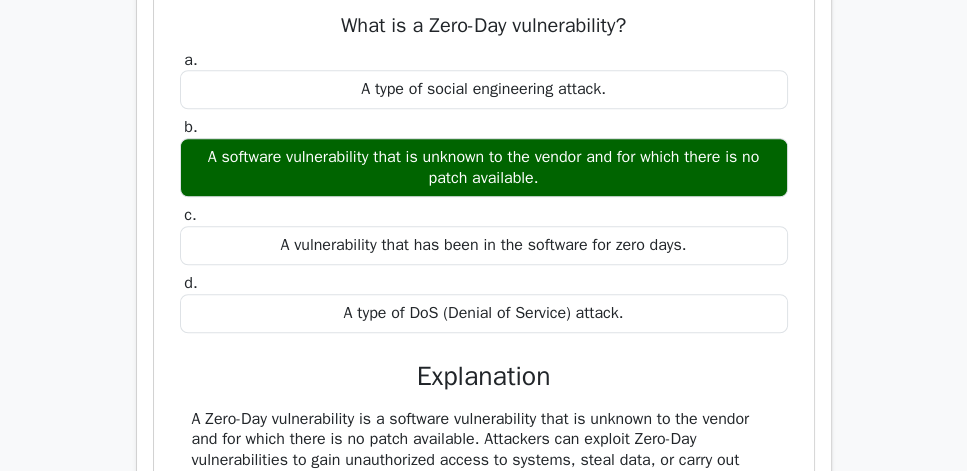 scroll, scrollTop: 8274, scrollLeft: 0, axis: vertical 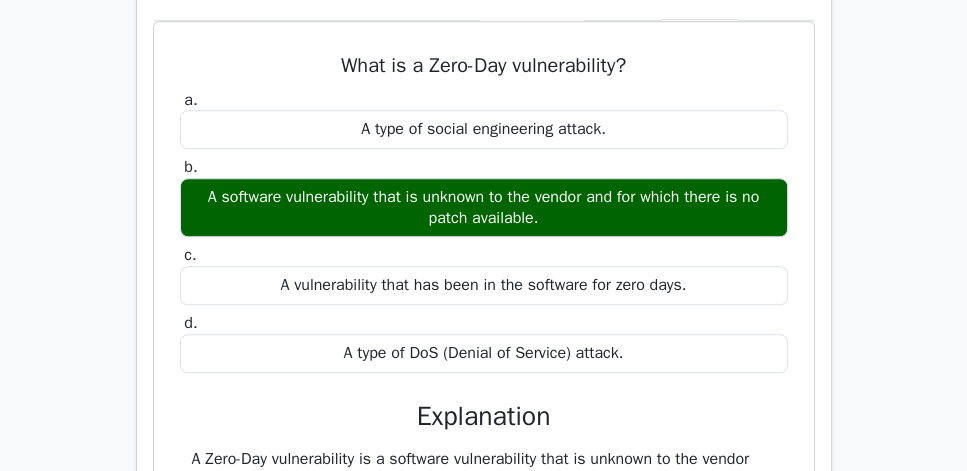 click on "Review" at bounding box center [776, -49] 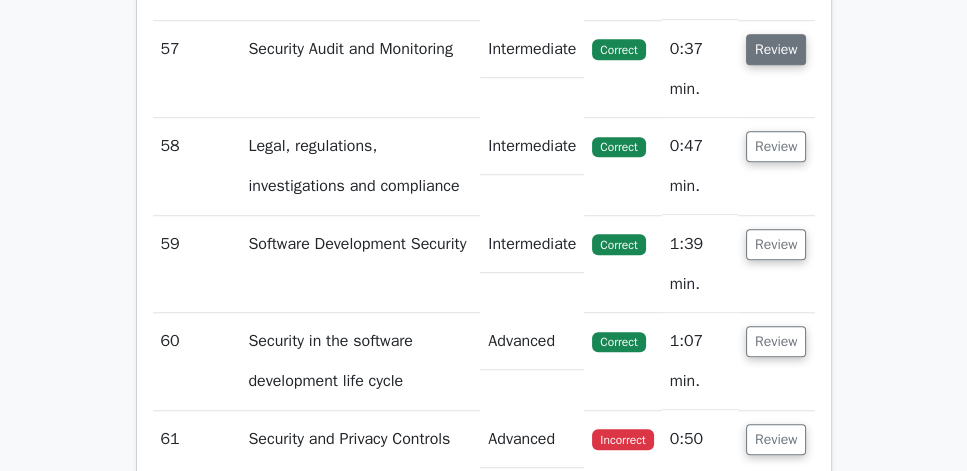 click on "Review" at bounding box center (776, 49) 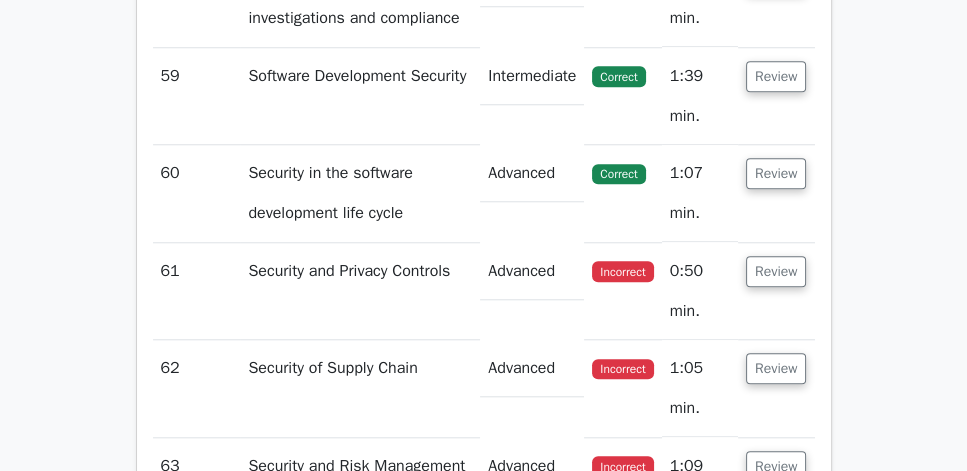 scroll, scrollTop: 8446, scrollLeft: 0, axis: vertical 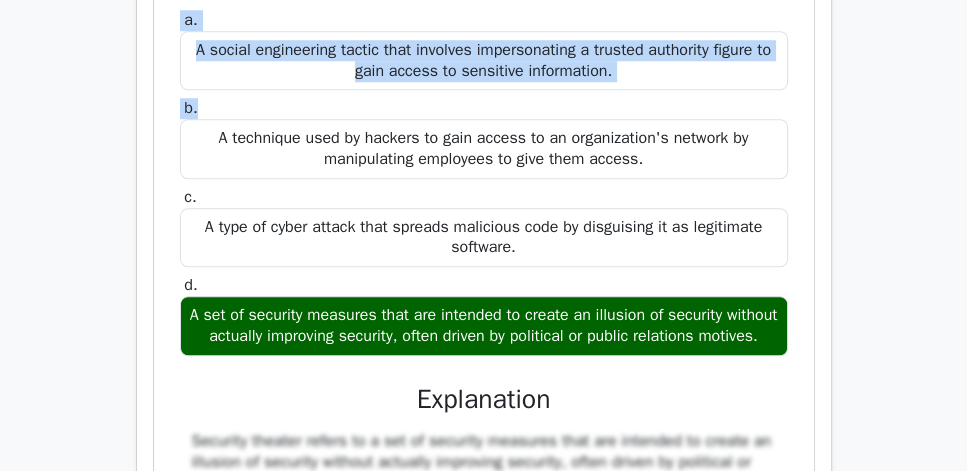 drag, startPoint x: 244, startPoint y: 180, endPoint x: 594, endPoint y: 304, distance: 371.3166 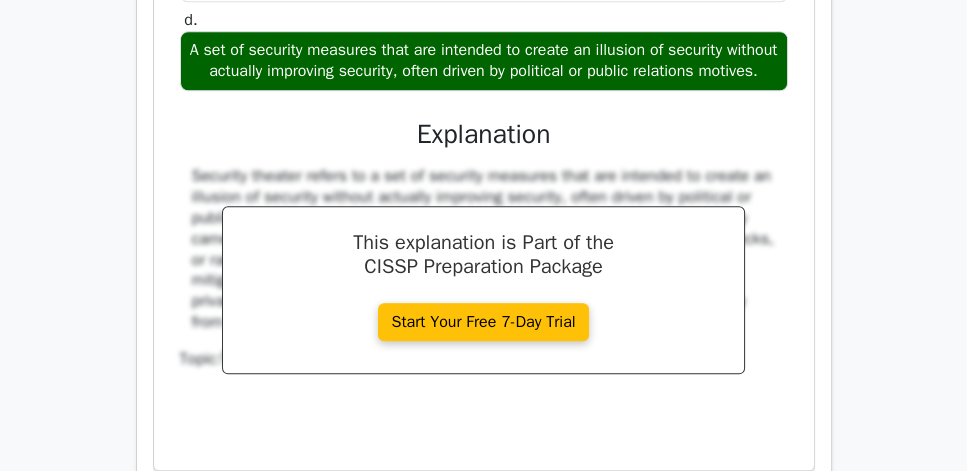 scroll, scrollTop: 8788, scrollLeft: 0, axis: vertical 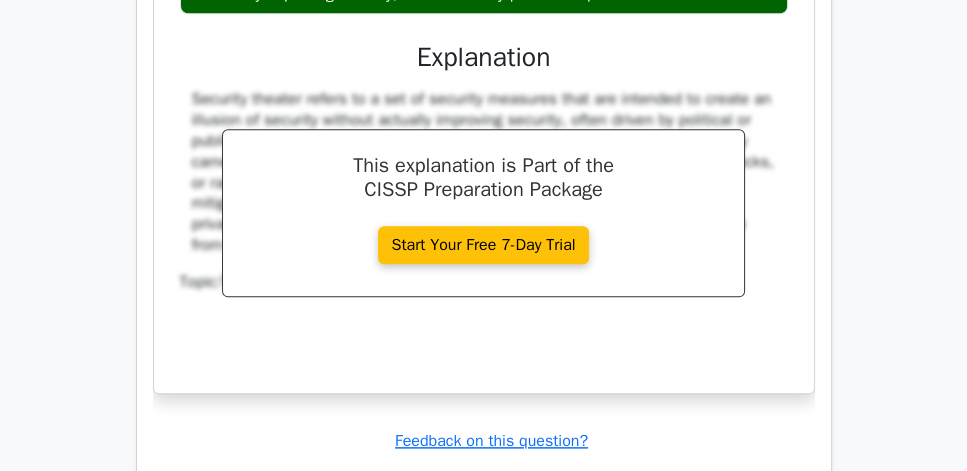 click on "A set of security measures that are intended to create an illusion of security without actually improving security, often driven by political or public relations motives." at bounding box center [484, -16] 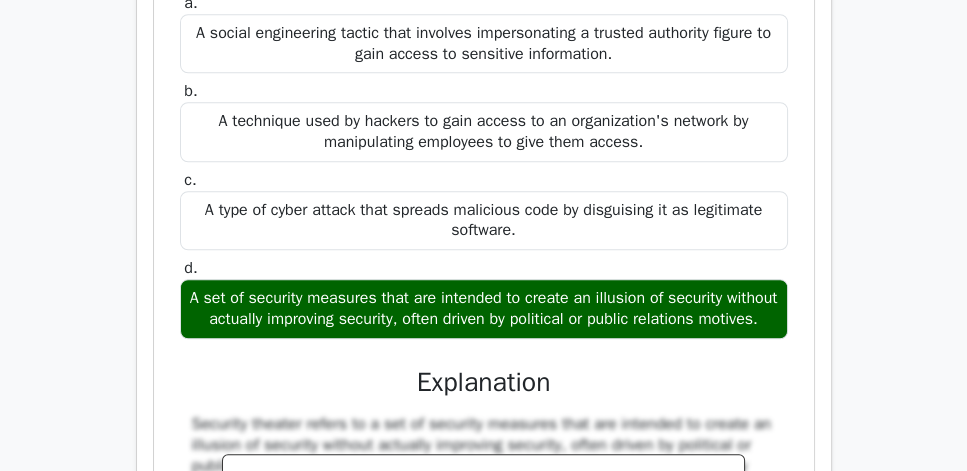 scroll, scrollTop: 8446, scrollLeft: 0, axis: vertical 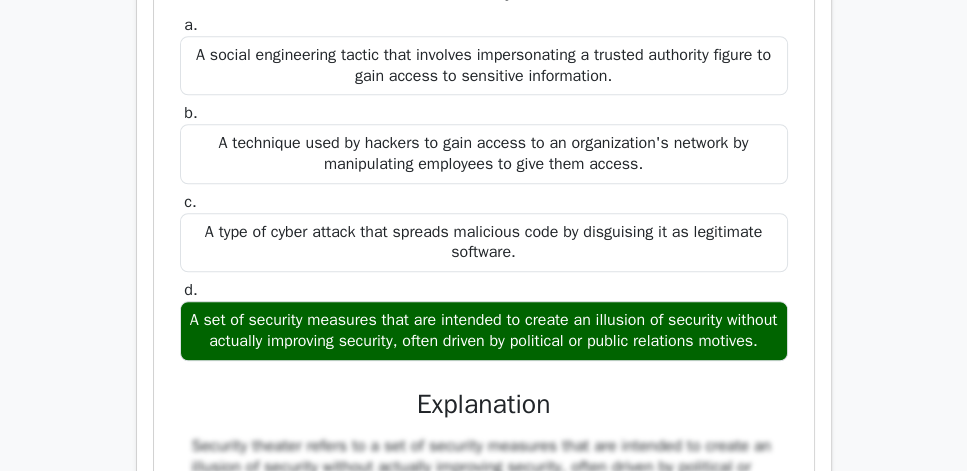 click on "Review" at bounding box center (776, -123) 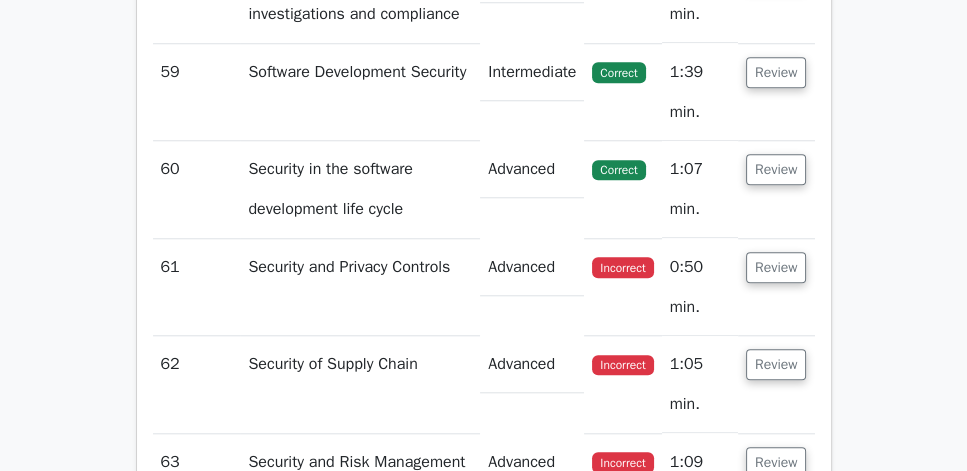 click on "Review" at bounding box center [776, -26] 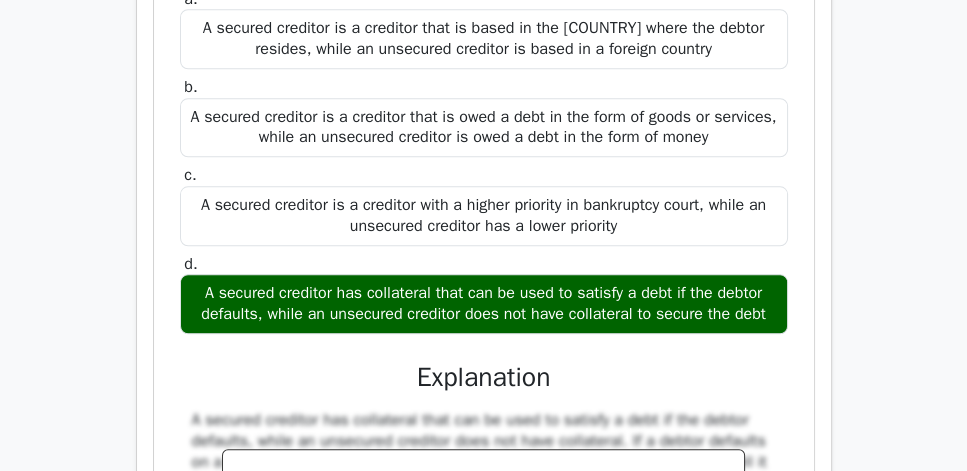 scroll, scrollTop: 8617, scrollLeft: 0, axis: vertical 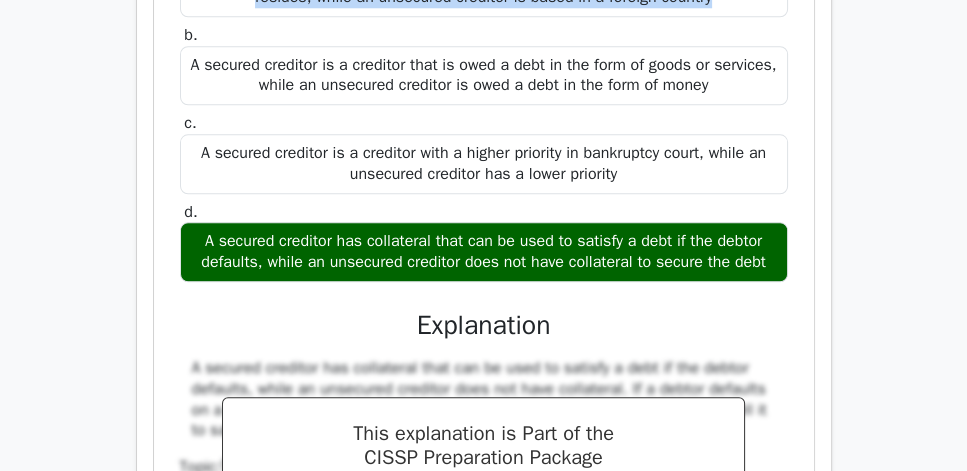 drag, startPoint x: 177, startPoint y: 147, endPoint x: 464, endPoint y: 228, distance: 298.21133 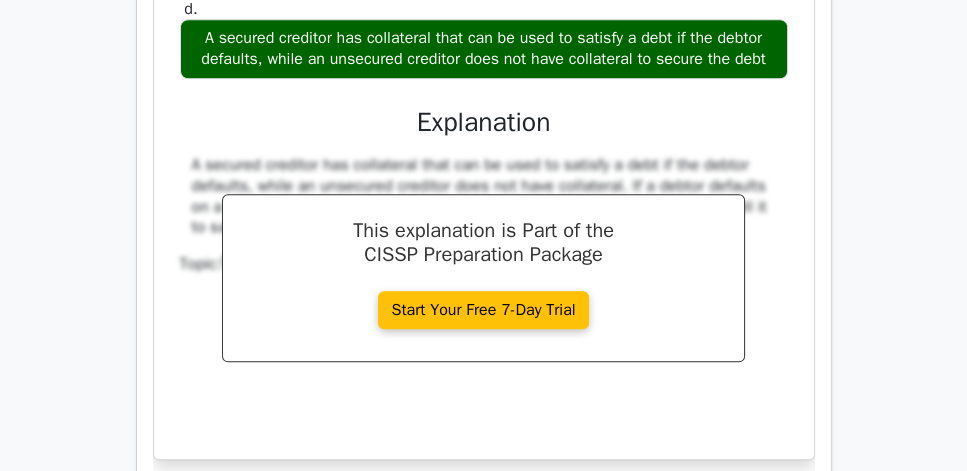 scroll, scrollTop: 8846, scrollLeft: 0, axis: vertical 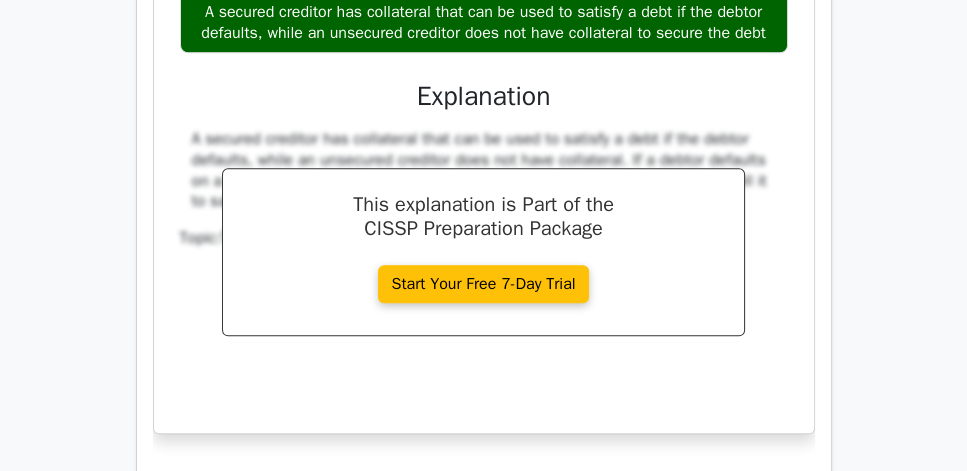 click on "A secured creditor has collateral that can be used to satisfy a debt if the debtor defaults, while an unsecured creditor does not have collateral to secure the debt" at bounding box center (484, 23) 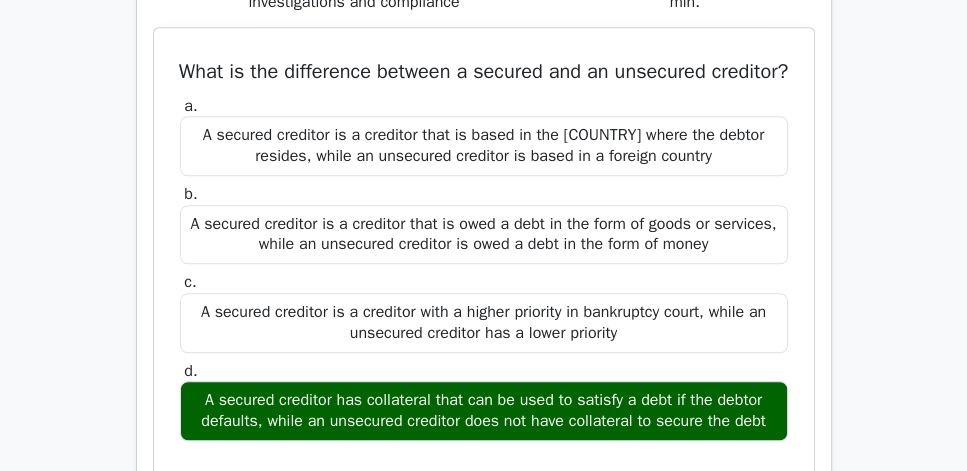 scroll, scrollTop: 8446, scrollLeft: 0, axis: vertical 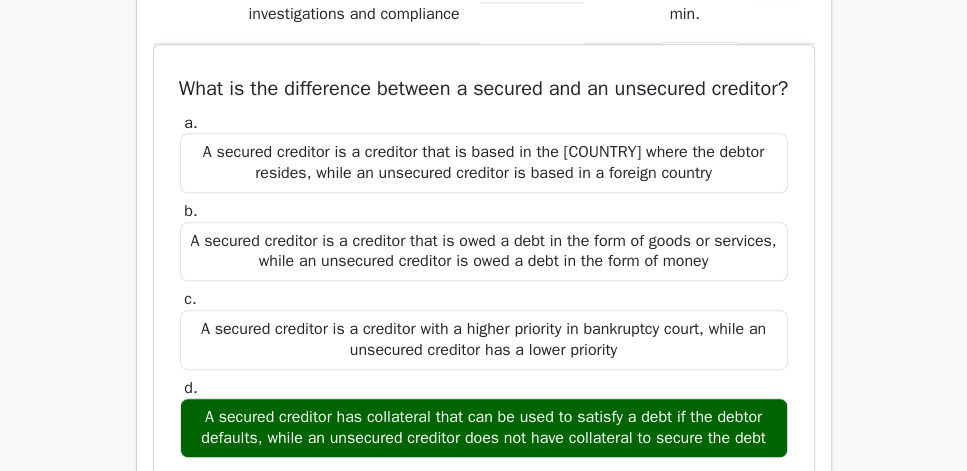 click on "Review" at bounding box center [776, -26] 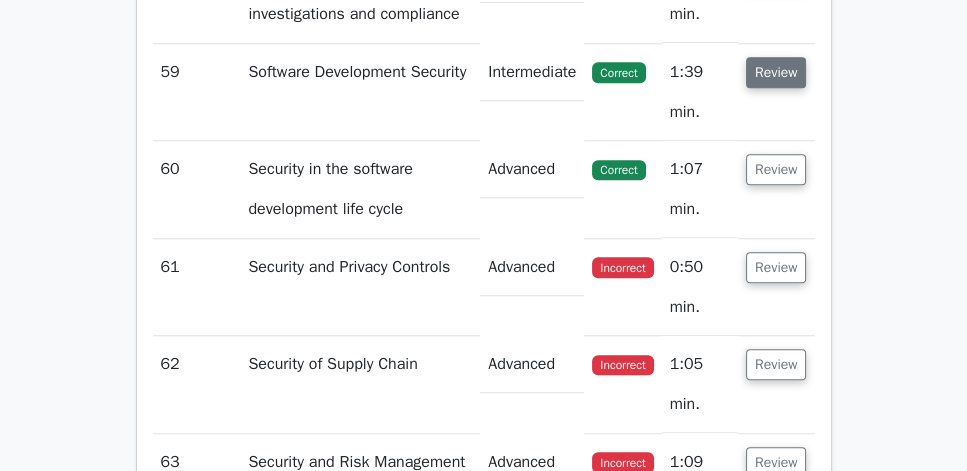 click on "Review" at bounding box center [776, 72] 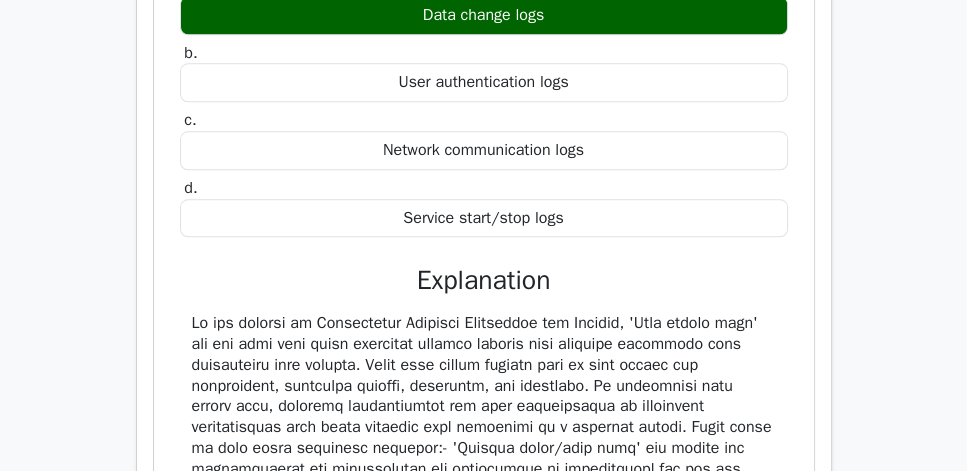 scroll, scrollTop: 8788, scrollLeft: 0, axis: vertical 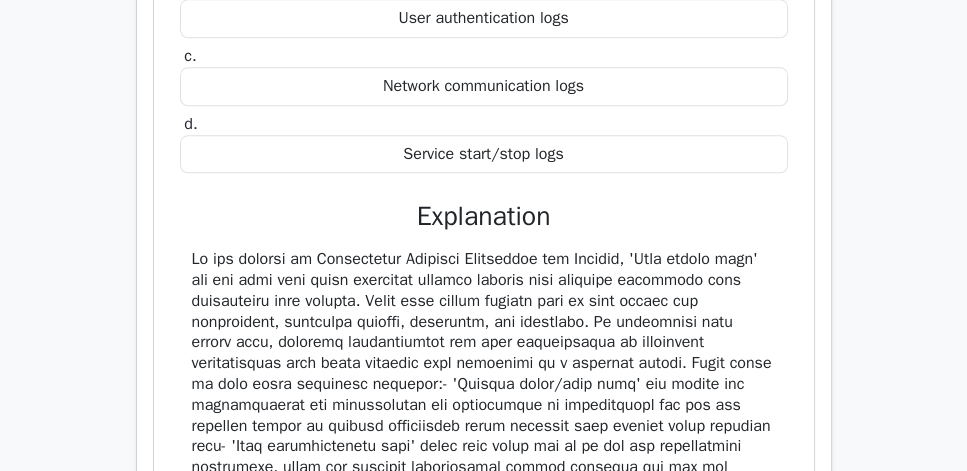 drag, startPoint x: 165, startPoint y: 69, endPoint x: 588, endPoint y: 331, distance: 497.56708 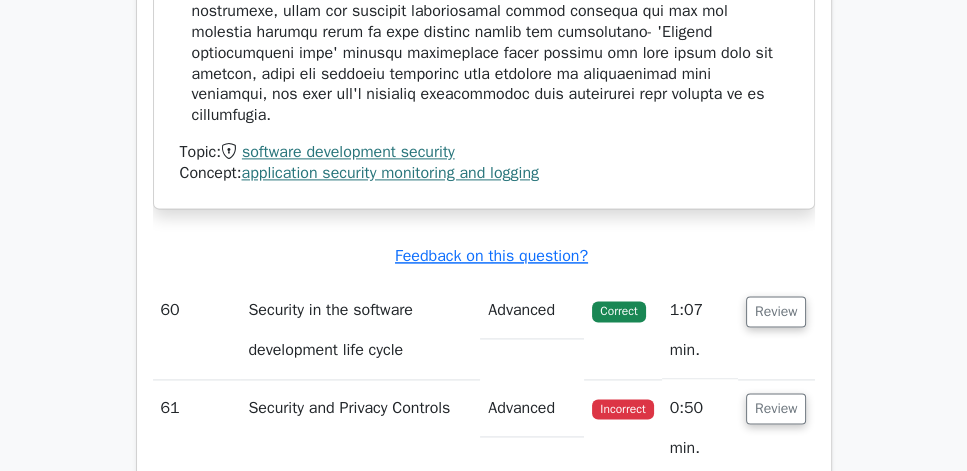 scroll, scrollTop: 9246, scrollLeft: 0, axis: vertical 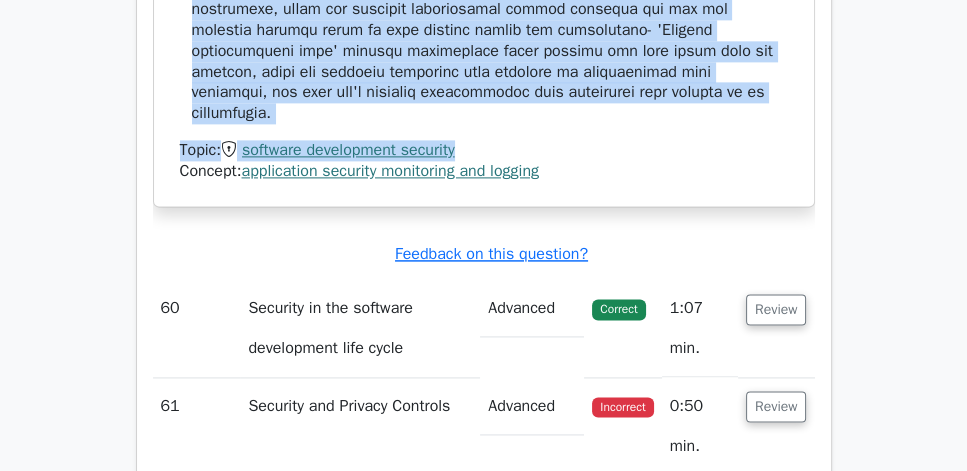 click on "Topic:    software development security
Concept:
application security monitoring and logging" at bounding box center [484, -14] 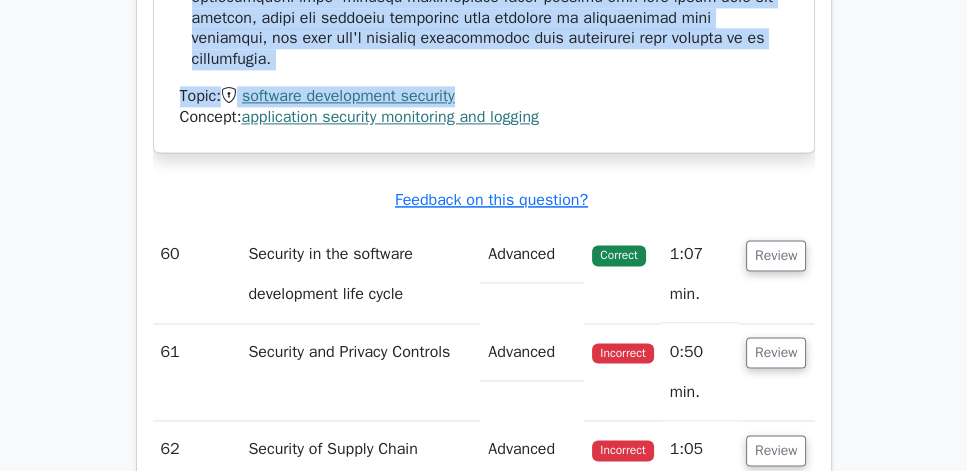 scroll, scrollTop: 9303, scrollLeft: 0, axis: vertical 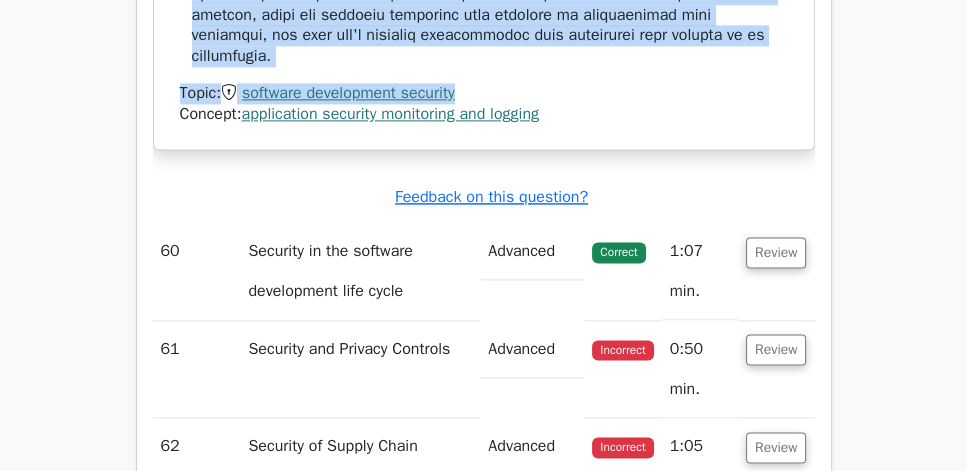 click on "In the context of Application Security Monitoring and Logging, which type of log would primarily provide insight into possible tampering with application data entries?
a.
Data change logs
b.
c. d." at bounding box center [484, -286] 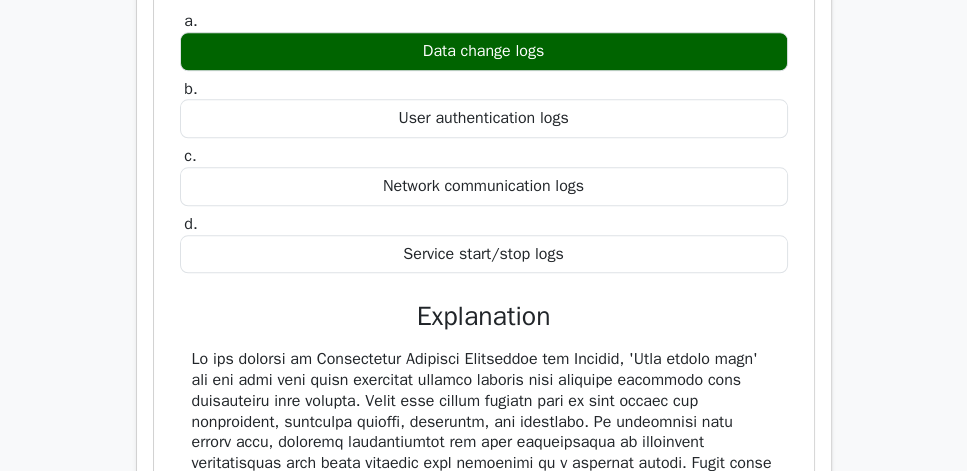 scroll, scrollTop: 8674, scrollLeft: 0, axis: vertical 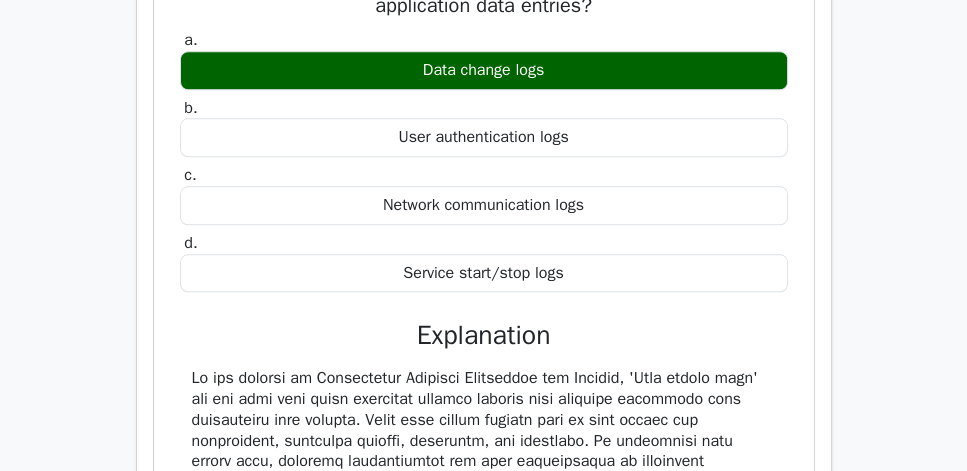 click on "Review" at bounding box center (776, -156) 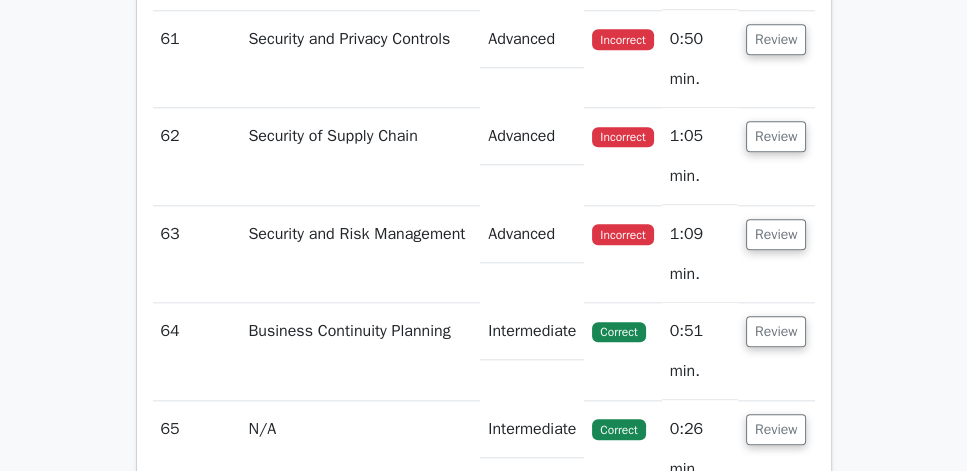 click on "Review" at bounding box center (776, -59) 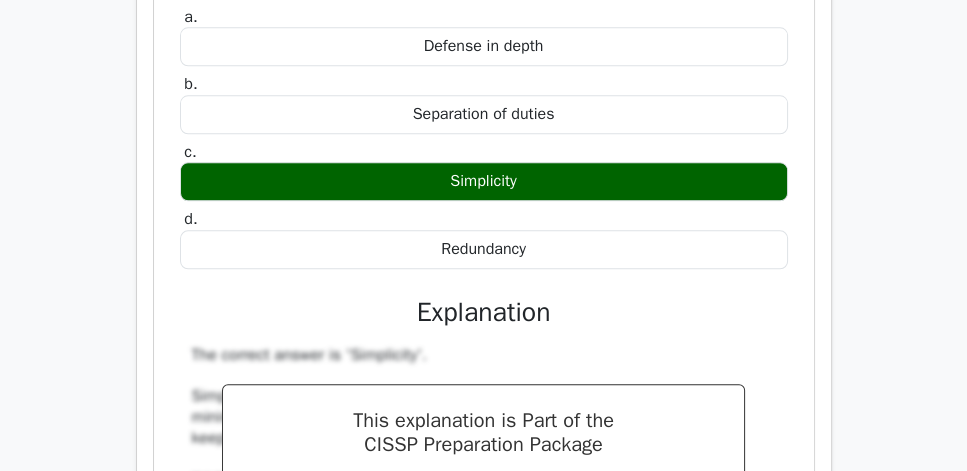 scroll, scrollTop: 8846, scrollLeft: 0, axis: vertical 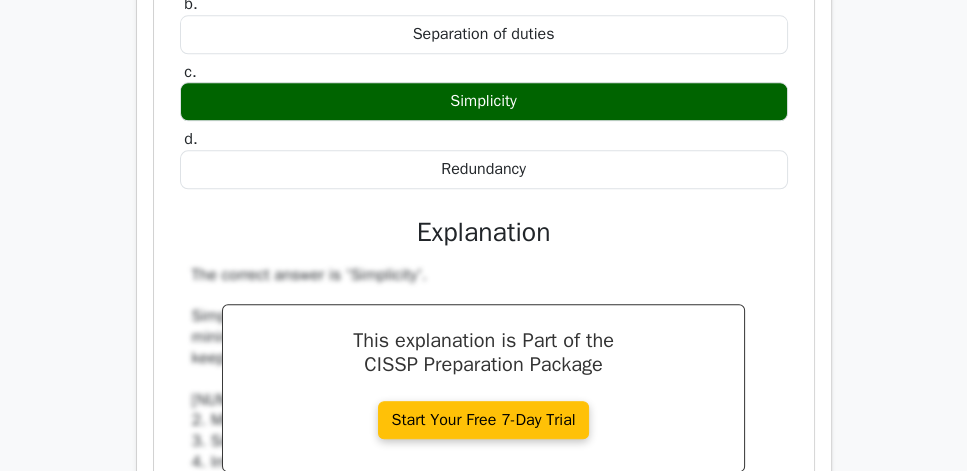 drag, startPoint x: 168, startPoint y: 109, endPoint x: 561, endPoint y: 400, distance: 489.00922 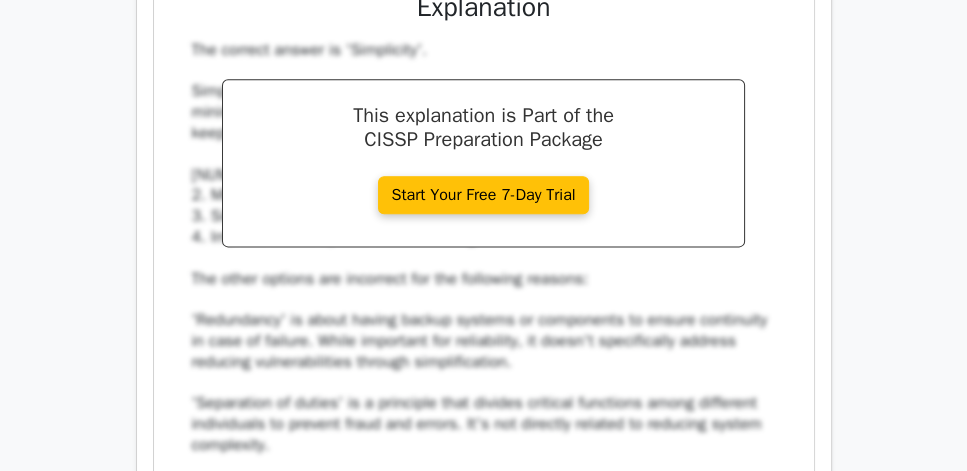 scroll, scrollTop: 9074, scrollLeft: 0, axis: vertical 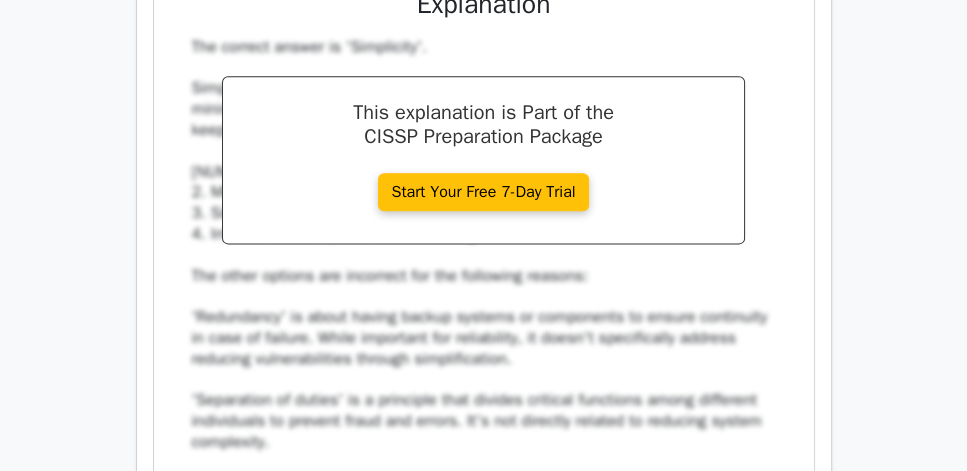 click on "Which secure architecture principle advocates for minimizing the complexity of the system to reduce potential vulnerabilities?
a.
Defense in depth
b.
c." at bounding box center (484, 112) 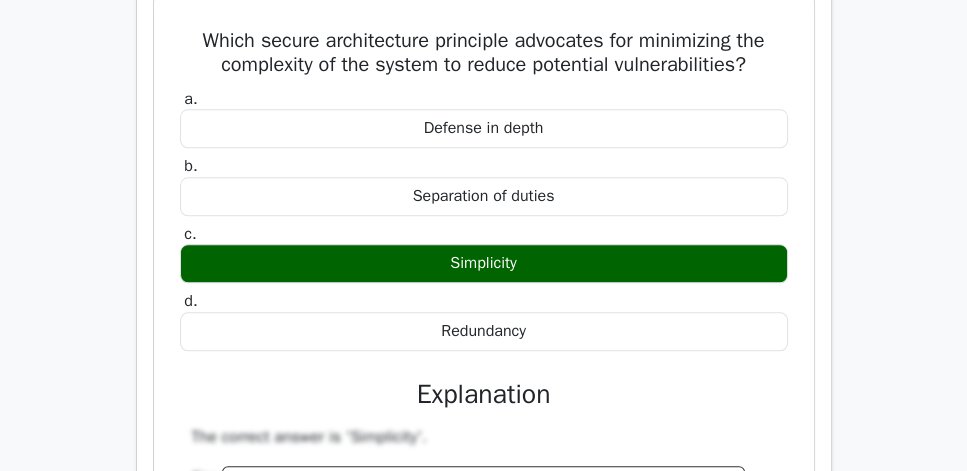 scroll, scrollTop: 8674, scrollLeft: 0, axis: vertical 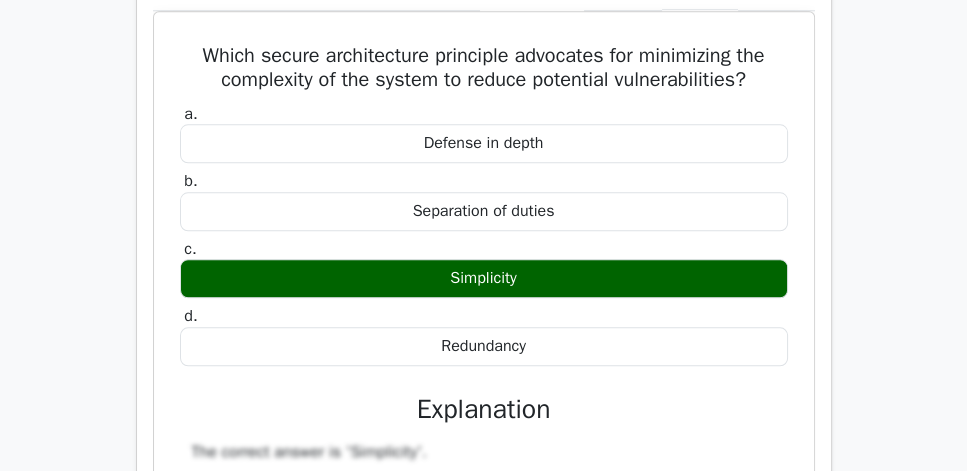click on "Review" at bounding box center [776, -59] 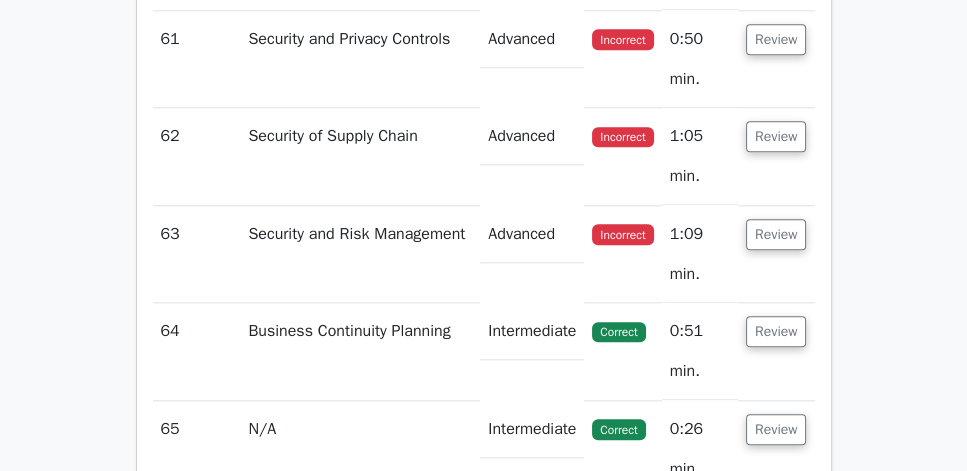 click on "Review" at bounding box center (776, -59) 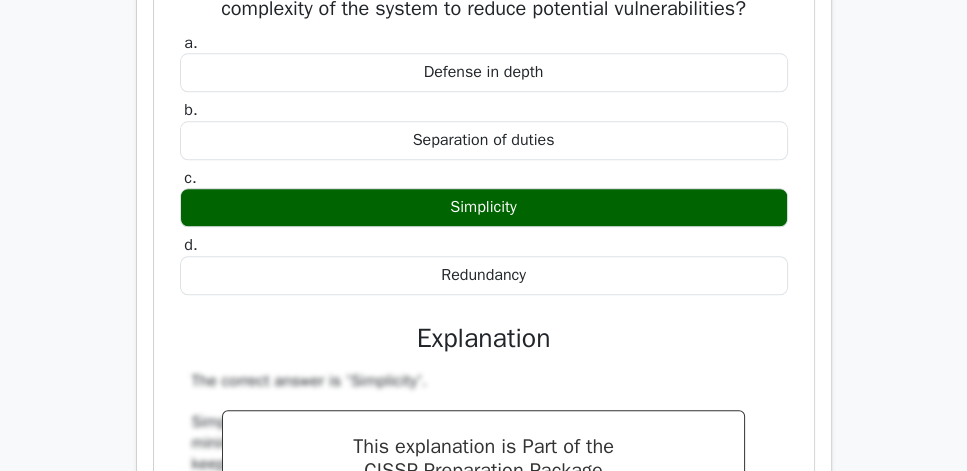 scroll, scrollTop: 8731, scrollLeft: 0, axis: vertical 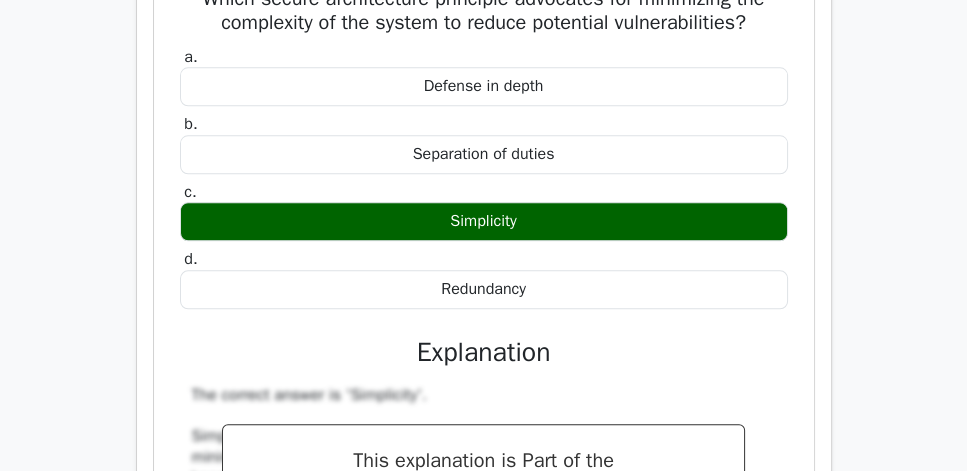 click on "Review" at bounding box center [776, -116] 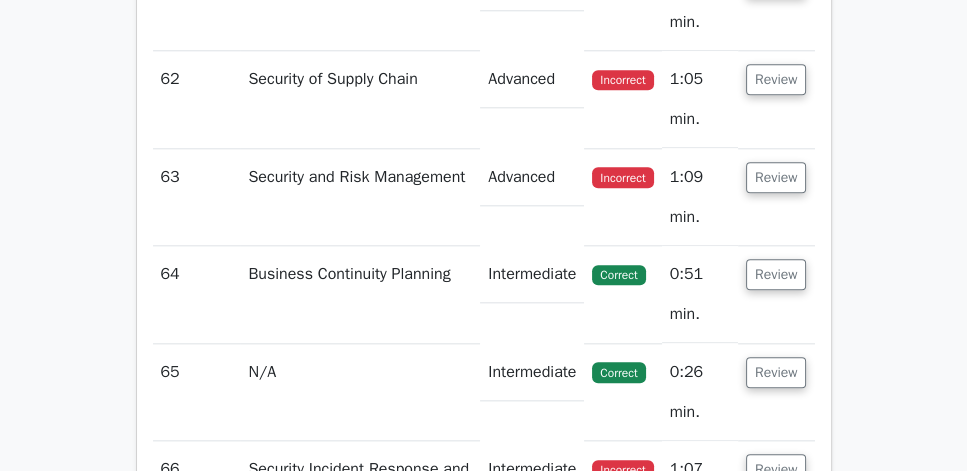 click on "Review" at bounding box center [776, -18] 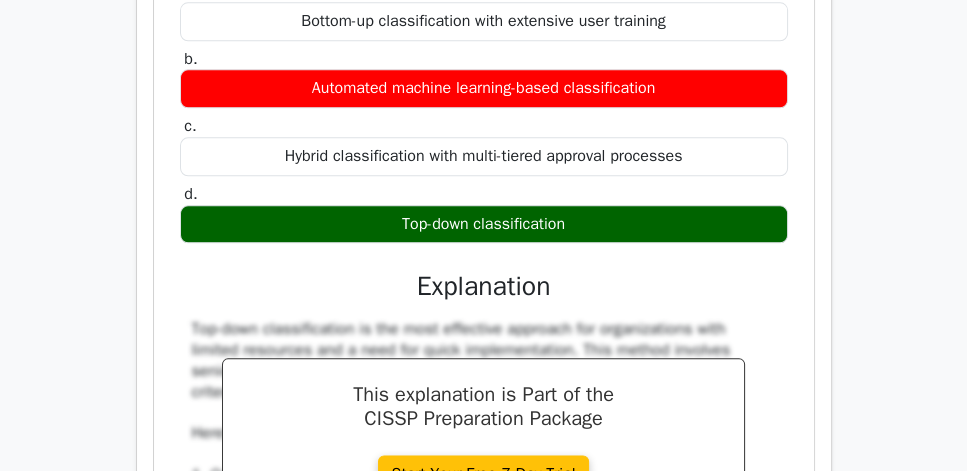 scroll, scrollTop: 8903, scrollLeft: 0, axis: vertical 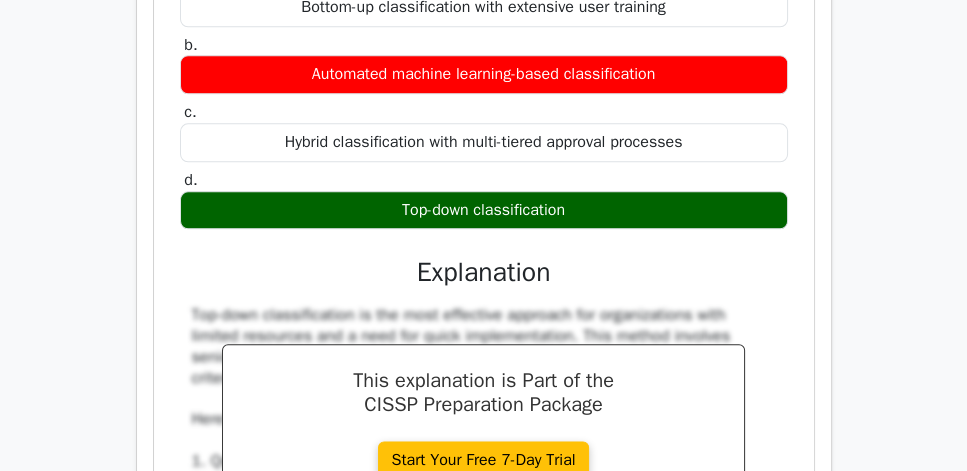 drag, startPoint x: 161, startPoint y: 152, endPoint x: 496, endPoint y: 269, distance: 354.84363 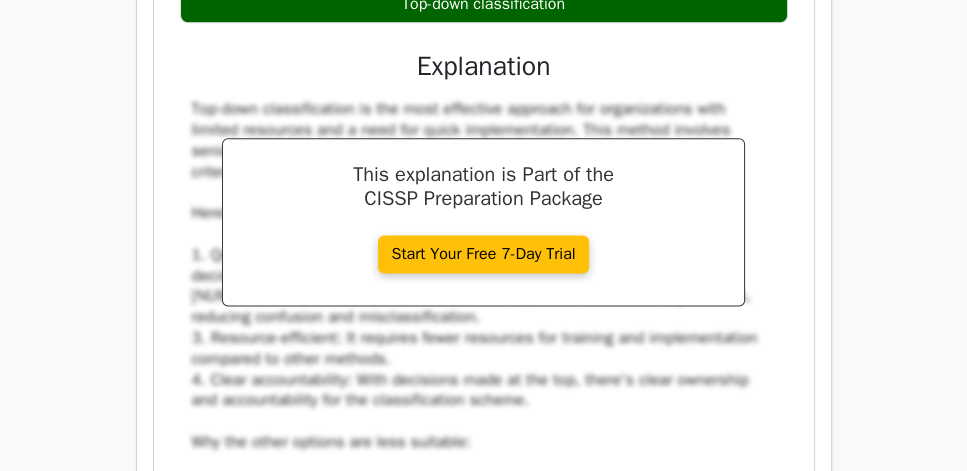 scroll, scrollTop: 9131, scrollLeft: 0, axis: vertical 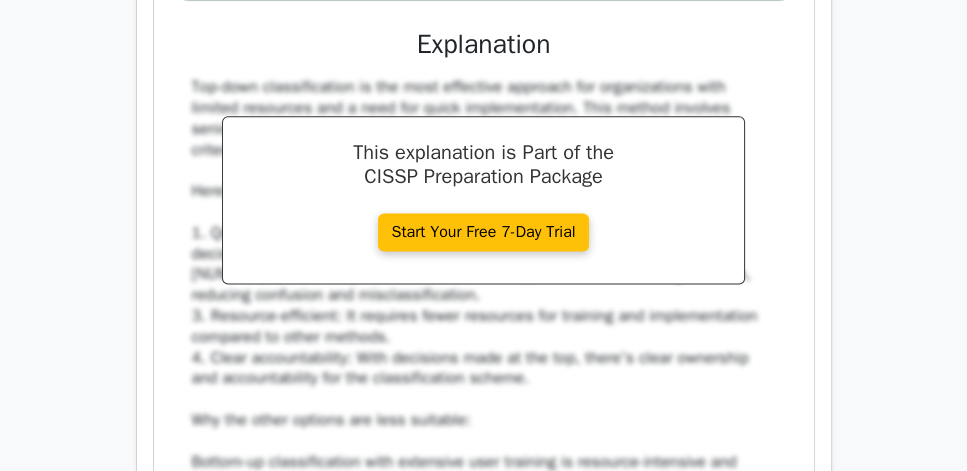 click on "Top-down classification" at bounding box center (484, -18) 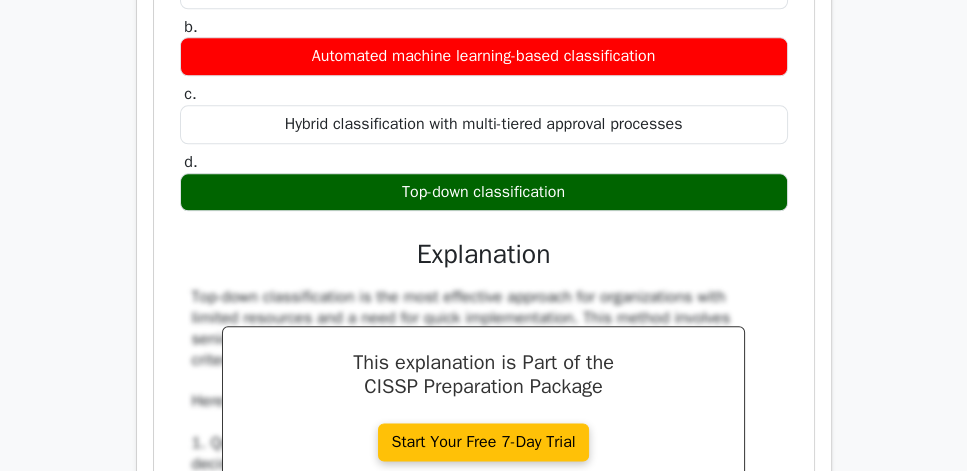 scroll, scrollTop: 8903, scrollLeft: 0, axis: vertical 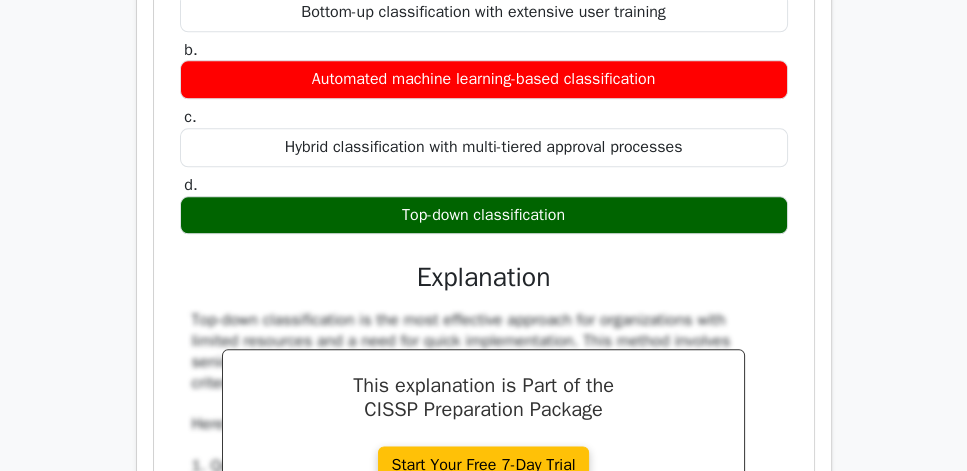click on "Review" at bounding box center [776, -190] 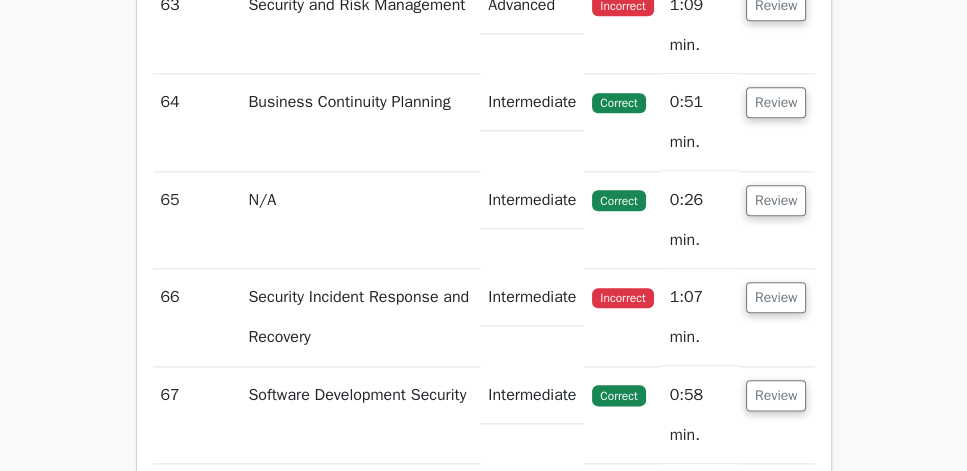 click on "Review" at bounding box center [776, -93] 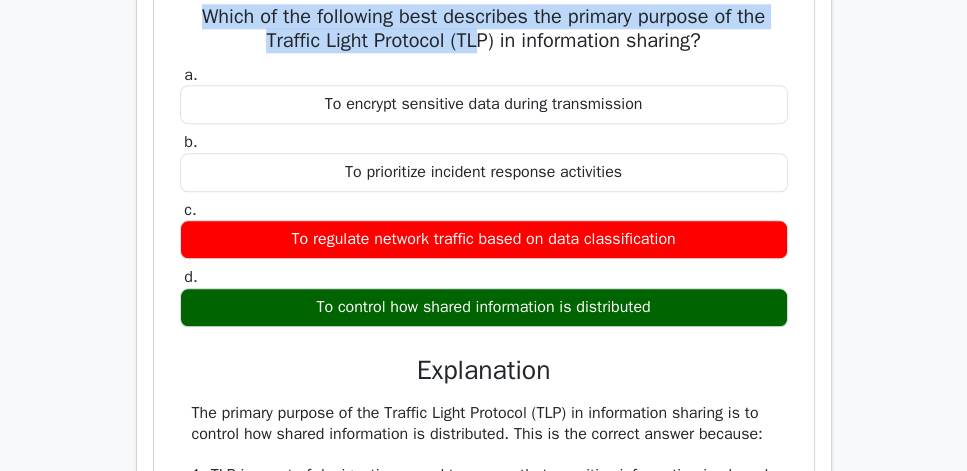 drag, startPoint x: 171, startPoint y: 252, endPoint x: 492, endPoint y: 288, distance: 323.0124 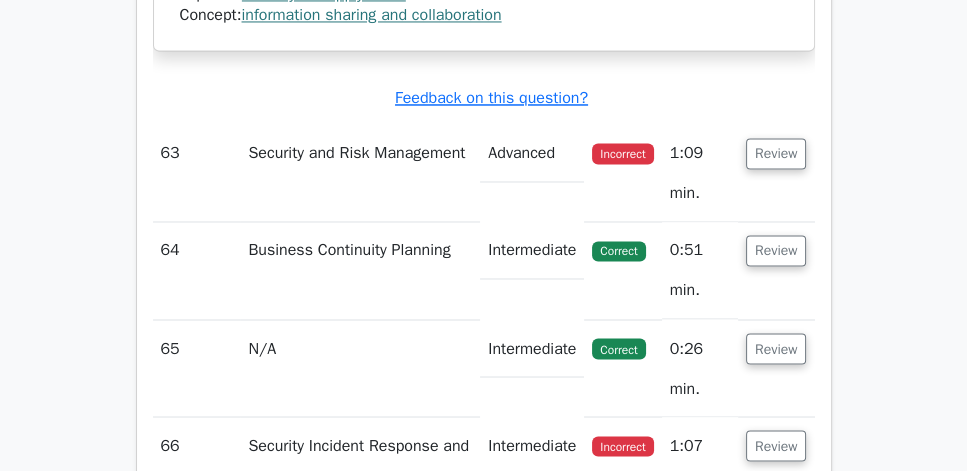scroll, scrollTop: 9817, scrollLeft: 0, axis: vertical 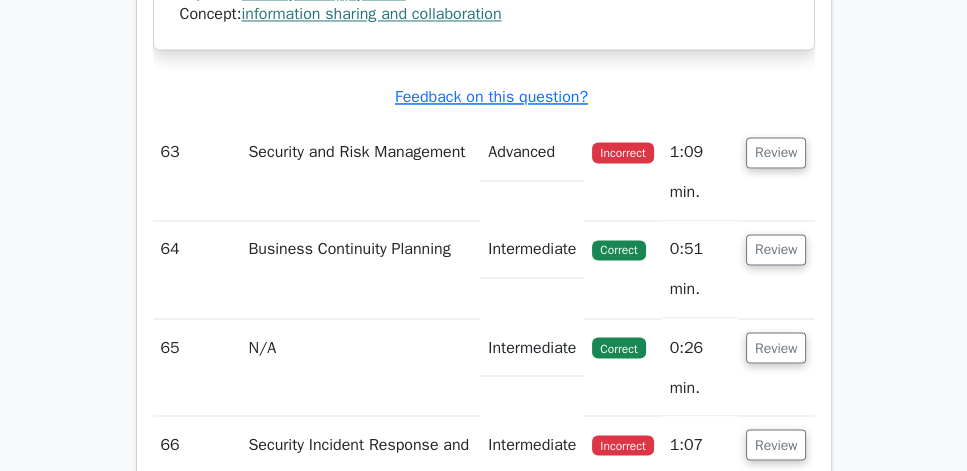 click on "The primary purpose of the Traffic Light Protocol (TLP) in information sharing is to control how shared information is distributed. This is the correct answer because: 1. TLP is a set of designations used to ensure that sensitive information is shared with the [COLOR] audience. 2. It uses four colors ([COLOR], [COLOR], [COLOR], and [COLOR]) to indicate different levels of sensitivity and the extent to which information can be distributed. 3. The protocol helps organizations maintain control over their sensitive information while still enabling effective information sharing. The other options are incorrect: 'To encrypt sensitive data during transmission' is not the purpose of TLP. While encryption is important for data protection, TLP focuses on controlling information distribution, not the technical aspects of data transmission." at bounding box center (484, -272) 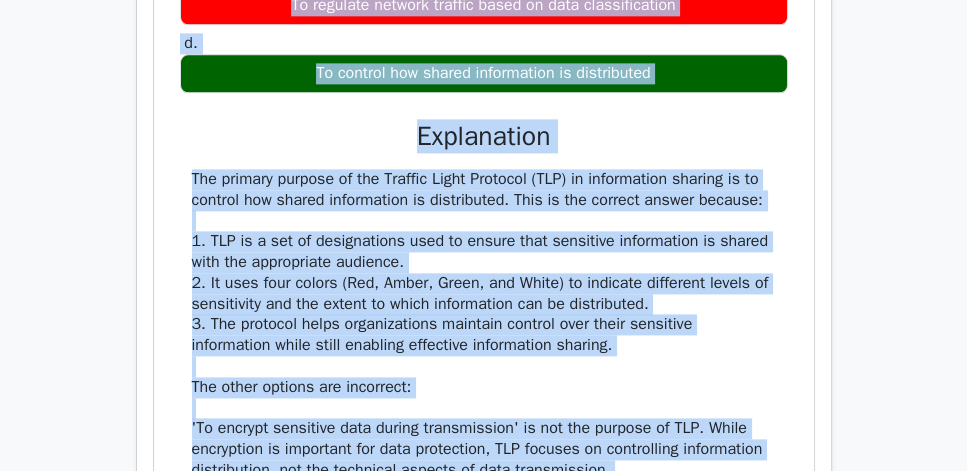 scroll, scrollTop: 9131, scrollLeft: 0, axis: vertical 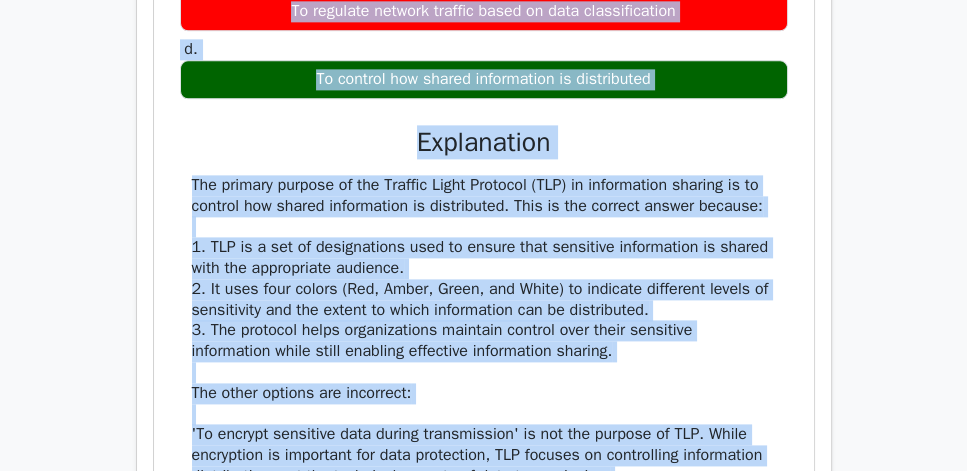 click on "What is the primary purpose of the Traffic Light Protocol (TLP) in information sharing?
a. To encrypt sensitive data during transmission
b. c. d." at bounding box center (484, 240) 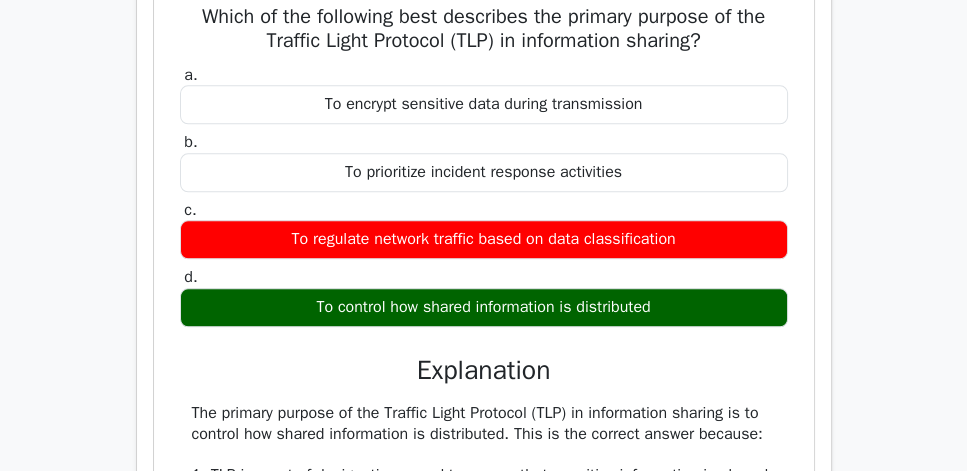 scroll, scrollTop: 8903, scrollLeft: 0, axis: vertical 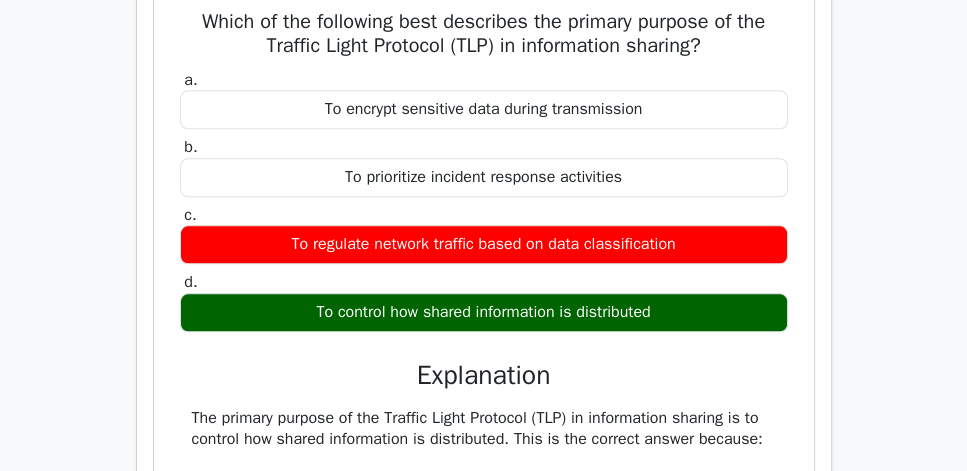 click on "Review" at bounding box center [776, -93] 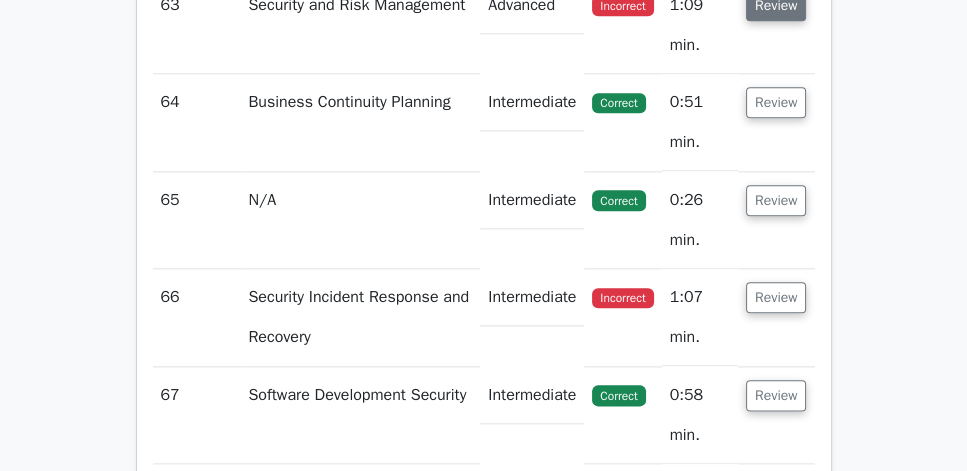 click on "Review" at bounding box center (776, 5) 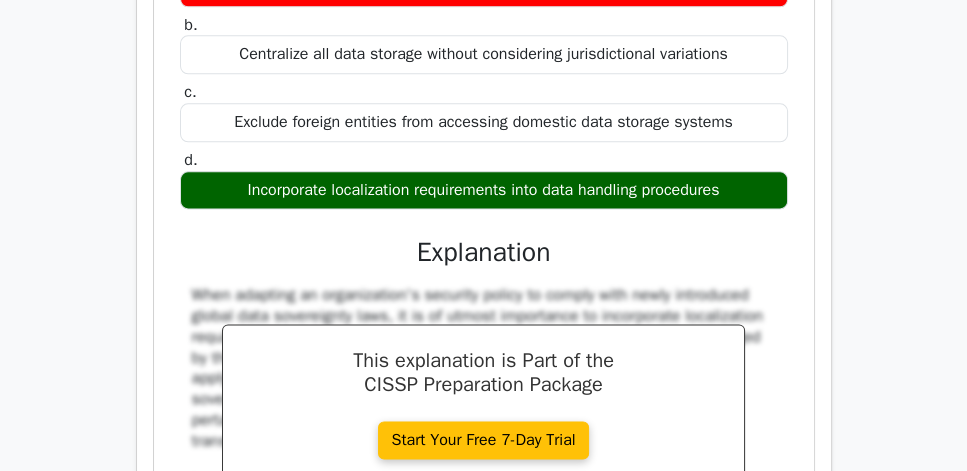 scroll, scrollTop: 9131, scrollLeft: 0, axis: vertical 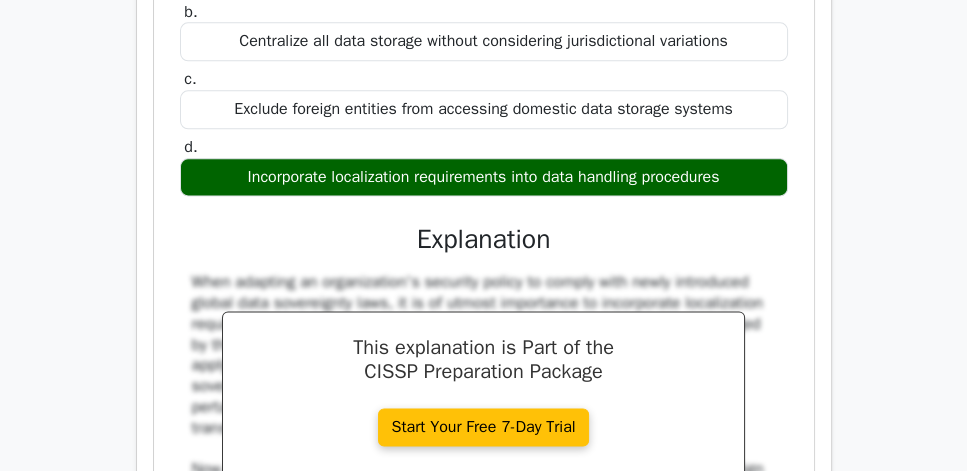drag, startPoint x: 179, startPoint y: 122, endPoint x: 749, endPoint y: 437, distance: 651.2488 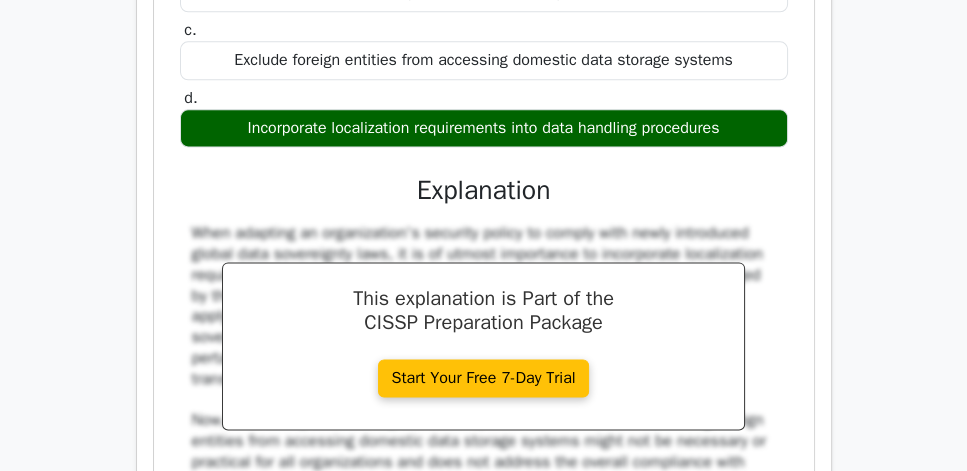 scroll, scrollTop: 9360, scrollLeft: 0, axis: vertical 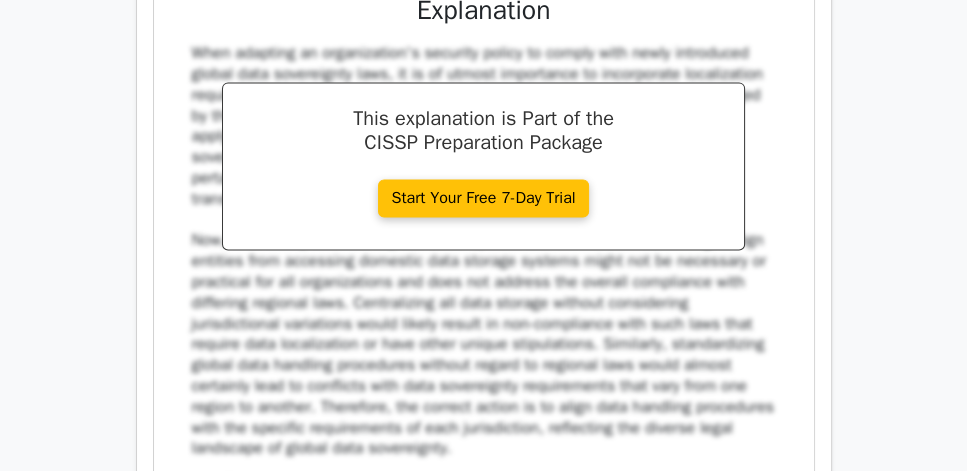 click on "What action is imperative when adapting an organization's security policy to comply with newly introduced global data sovereignty laws?
a.
Standardize global data handling procedures independent of regional laws
b.
c. d." at bounding box center [484, 77] 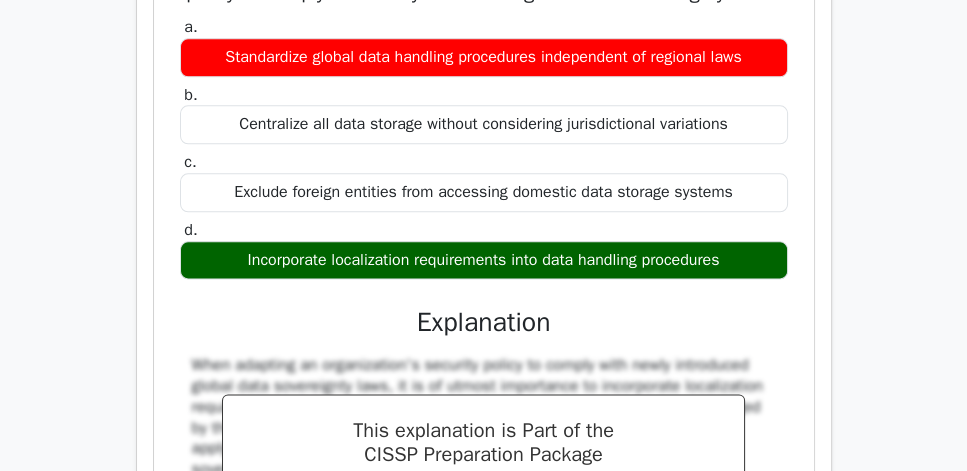 scroll, scrollTop: 9017, scrollLeft: 0, axis: vertical 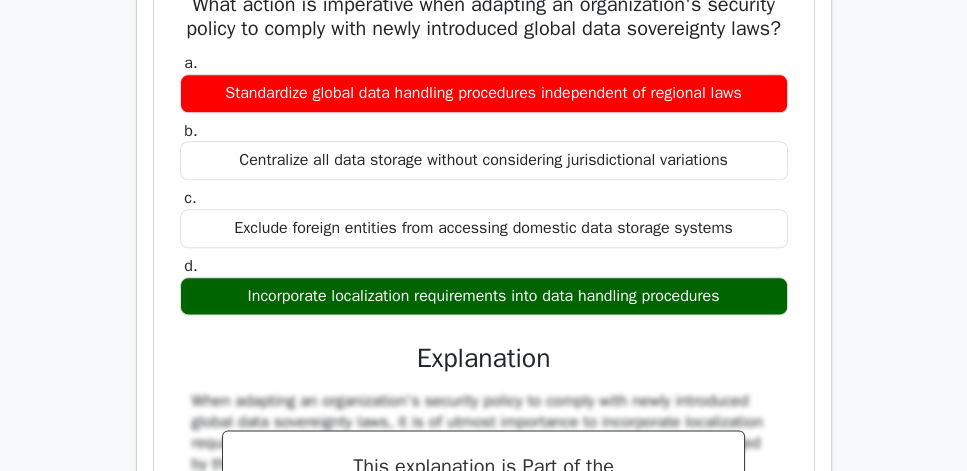 click on "Review" at bounding box center (776, -109) 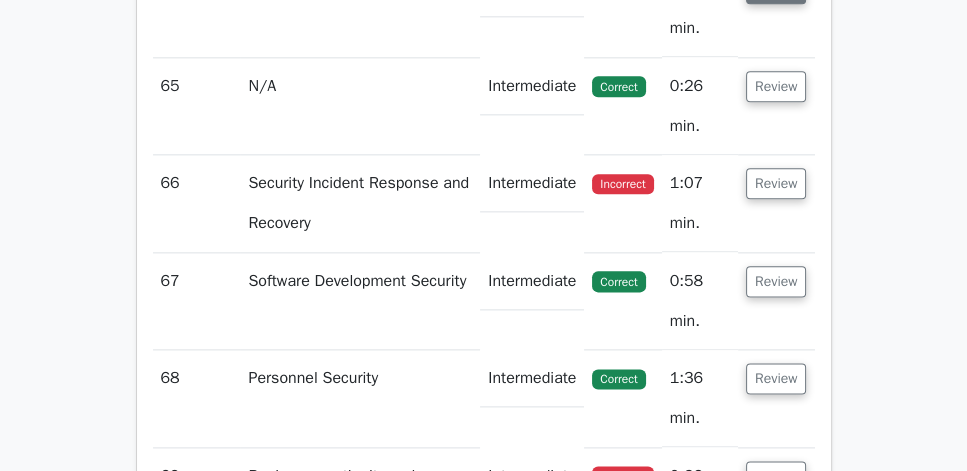 click on "Review" at bounding box center (776, -12) 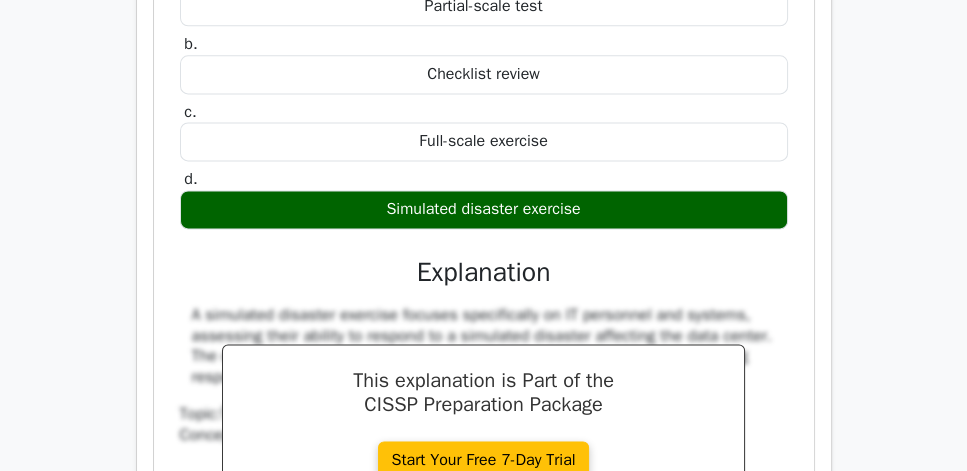 scroll, scrollTop: 9246, scrollLeft: 0, axis: vertical 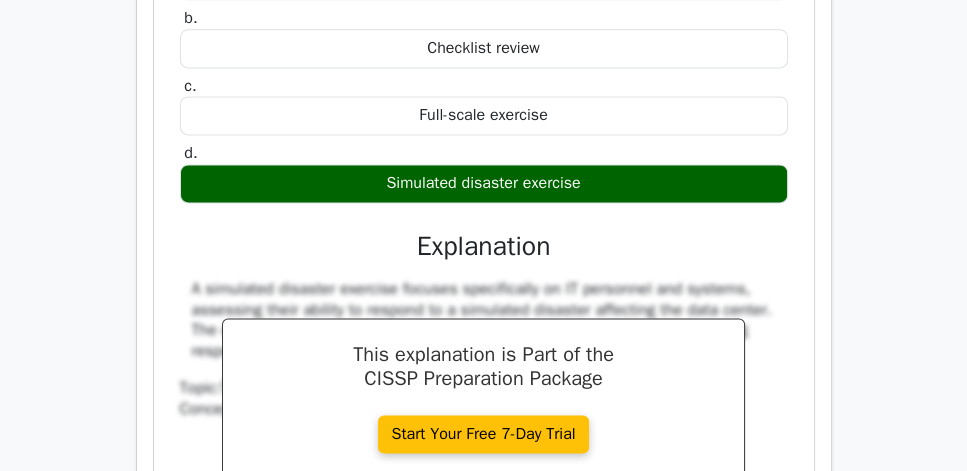 drag, startPoint x: 179, startPoint y: 101, endPoint x: 679, endPoint y: 416, distance: 590.95264 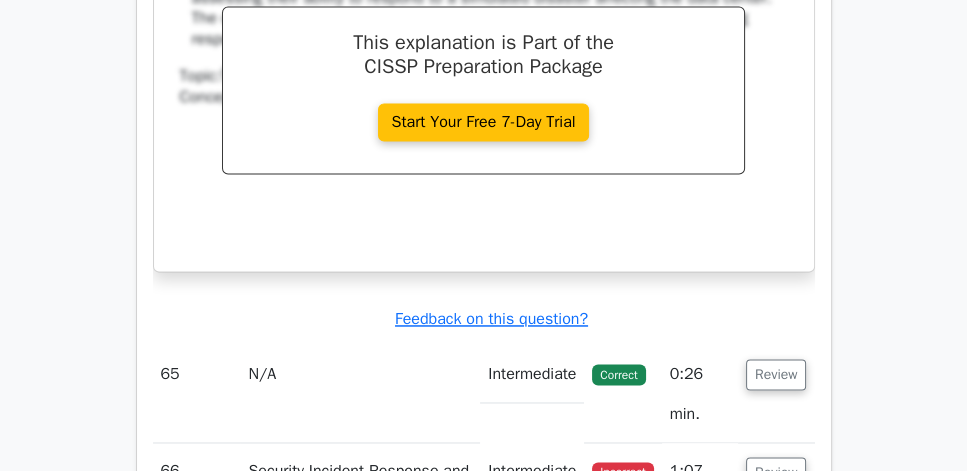 scroll, scrollTop: 9588, scrollLeft: 0, axis: vertical 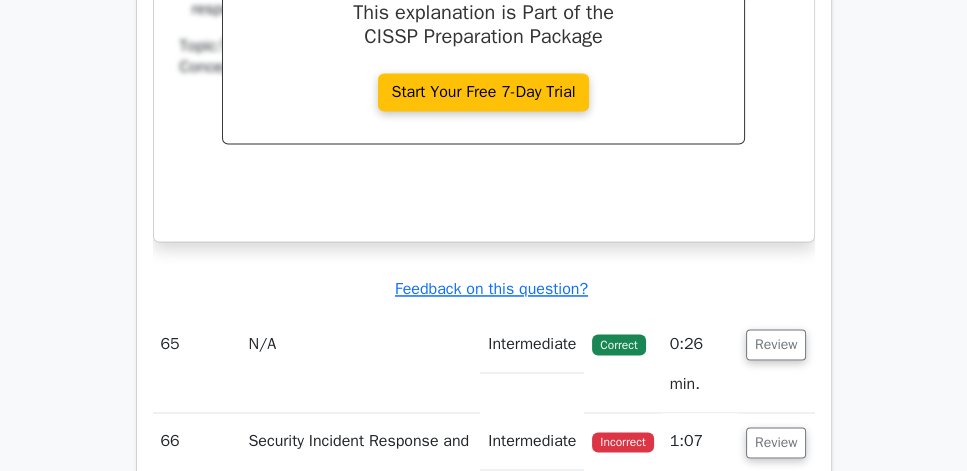 click on "An organization wants to assess the readiness of its IT team to respond to a disaster affecting the data center. Which type of test should be performed?
a.
Partial-scale test
b.
c.
d." at bounding box center [484, -138] 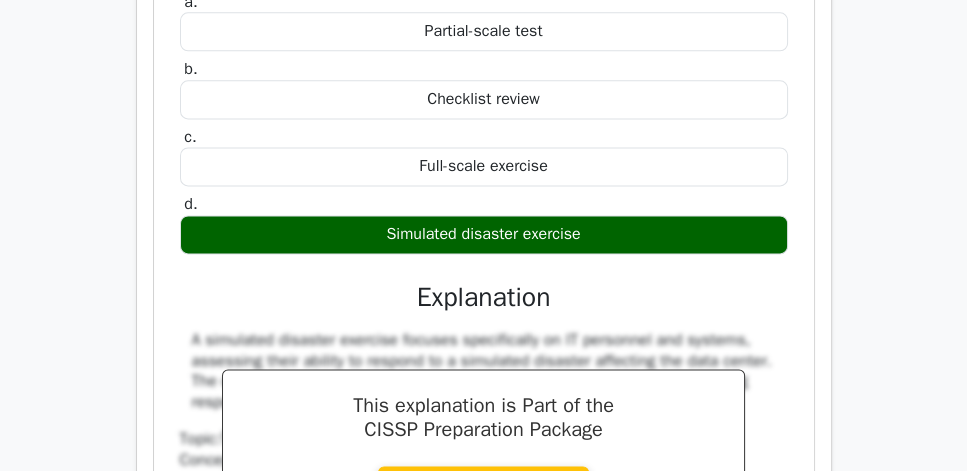scroll, scrollTop: 9188, scrollLeft: 0, axis: vertical 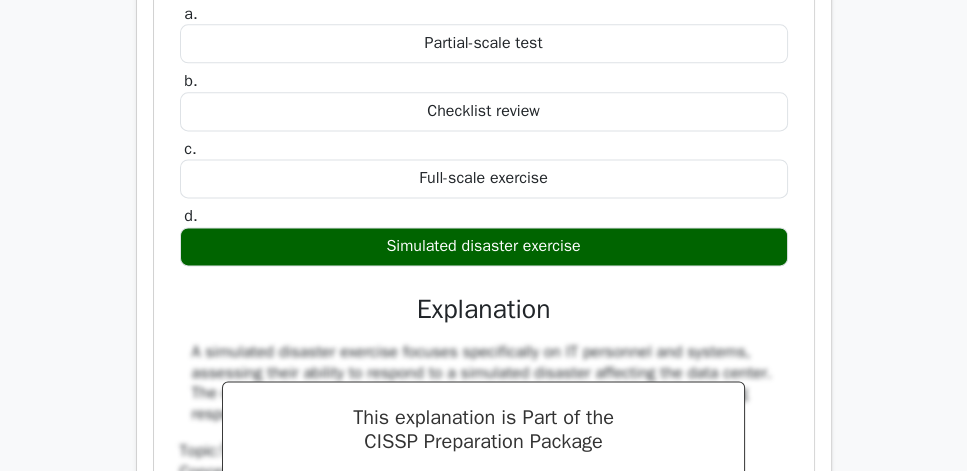 click on "Review" at bounding box center [776, -183] 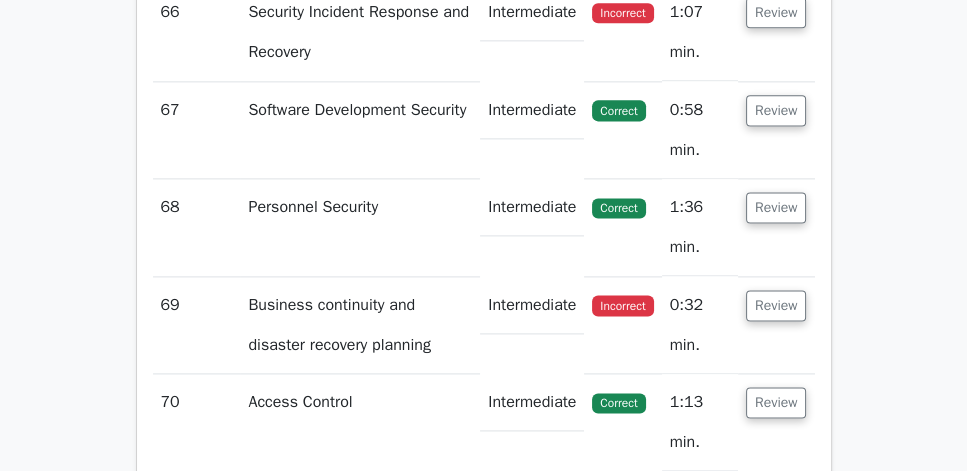click on "Review" at bounding box center (776, -85) 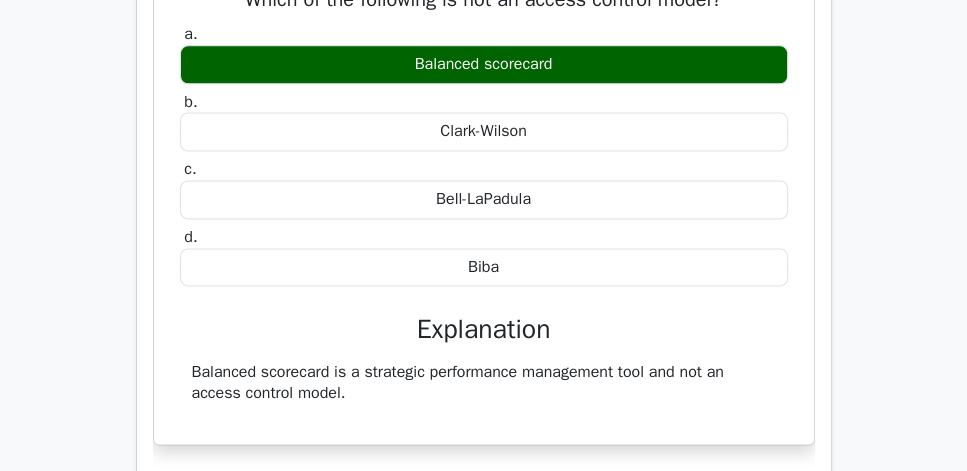 scroll, scrollTop: 9303, scrollLeft: 0, axis: vertical 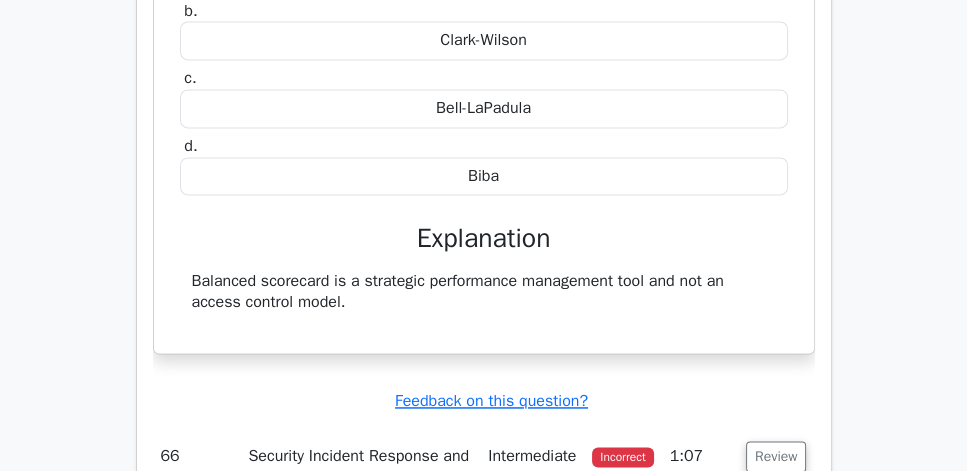 drag, startPoint x: 185, startPoint y: 144, endPoint x: 609, endPoint y: 409, distance: 500.001 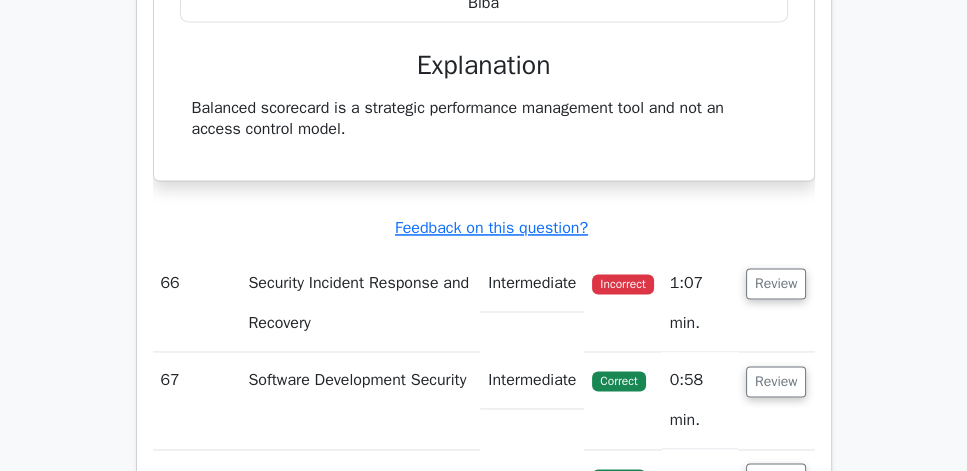 scroll, scrollTop: 9531, scrollLeft: 0, axis: vertical 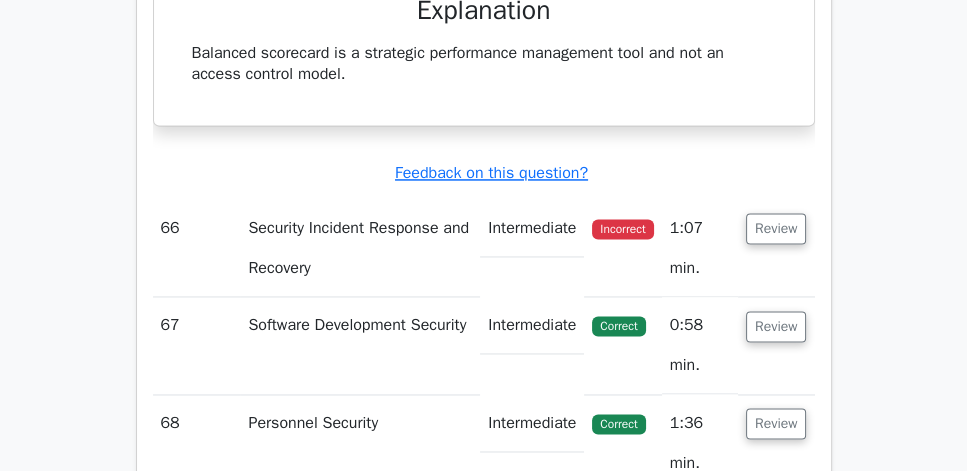 click on "Balanced scorecard is a strategic performance management tool and not an access control model." at bounding box center [484, 64] 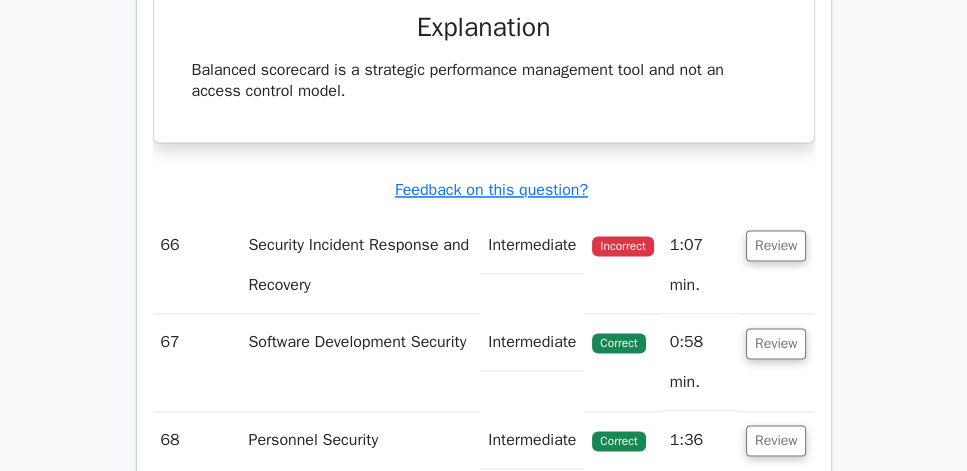 scroll, scrollTop: 9531, scrollLeft: 0, axis: vertical 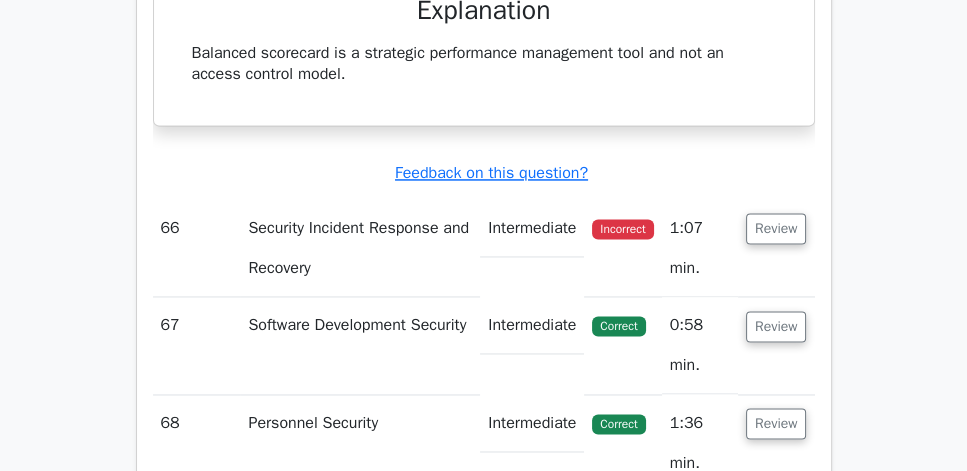 click on "Which of the following is not an access control model?
a.
Balanced scorecard
b.
Clark-Wilson
c." at bounding box center [484, -119] 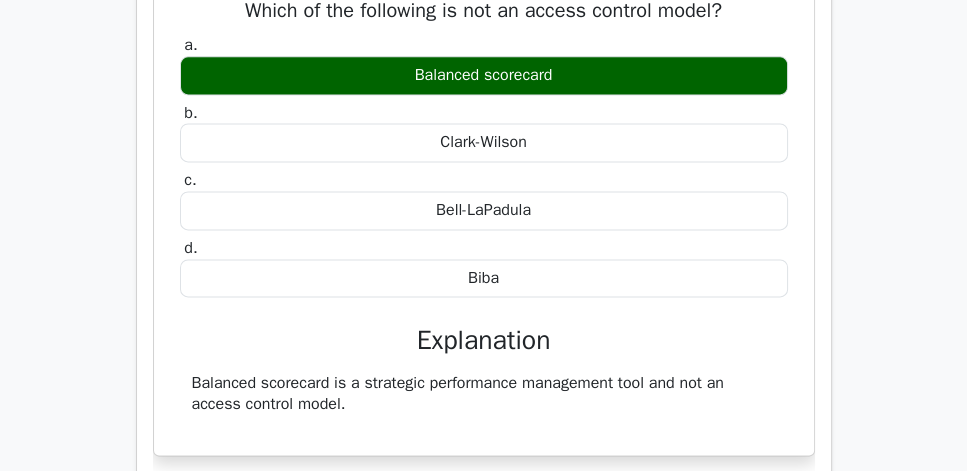 scroll, scrollTop: 9188, scrollLeft: 0, axis: vertical 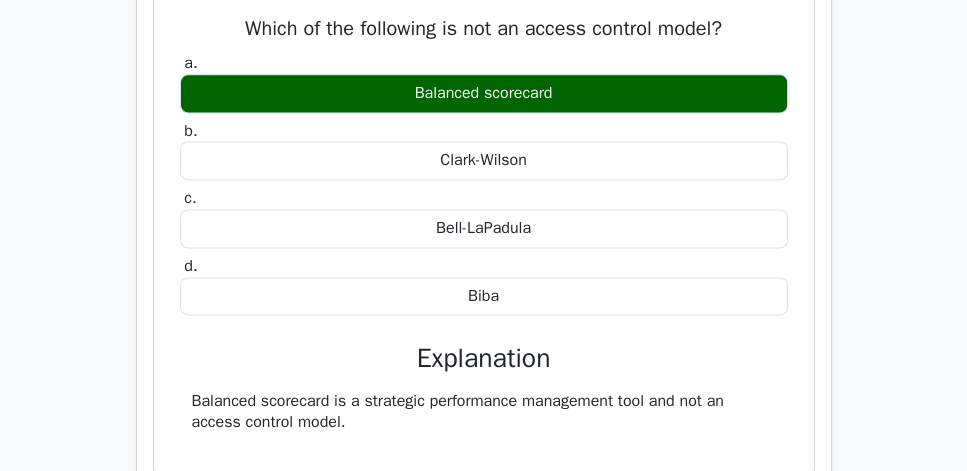 click on "Review" at bounding box center [776, -85] 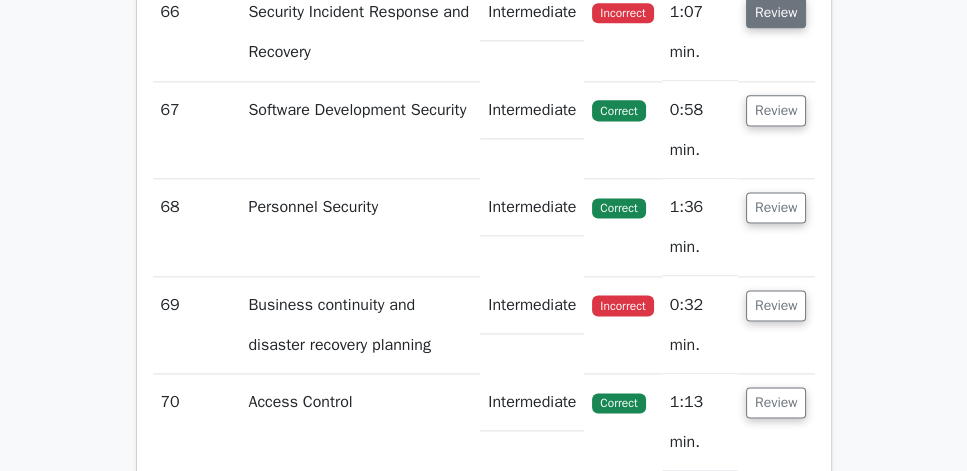 click on "Review" at bounding box center (776, 12) 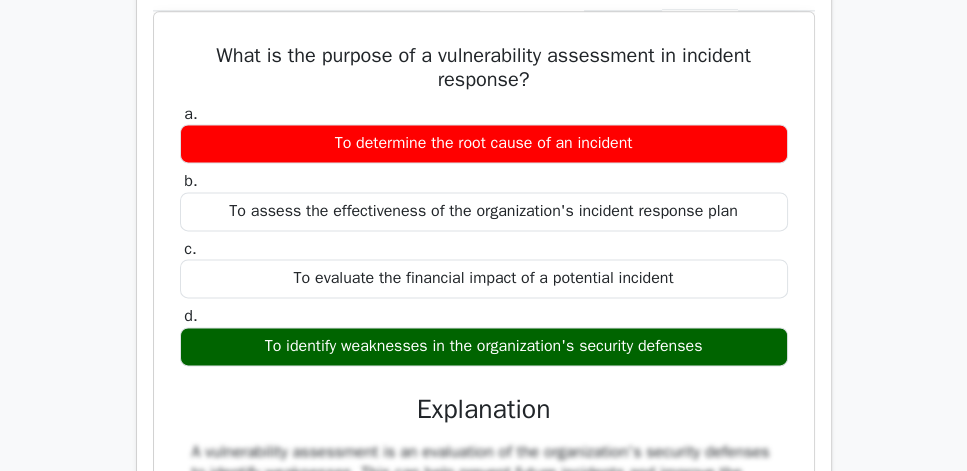 scroll, scrollTop: 9417, scrollLeft: 0, axis: vertical 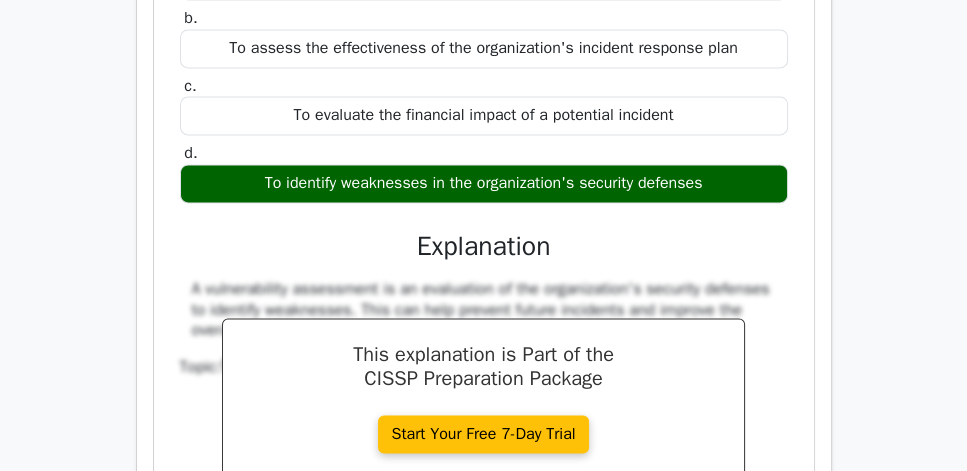 drag, startPoint x: 171, startPoint y: 125, endPoint x: 736, endPoint y: 416, distance: 635.536 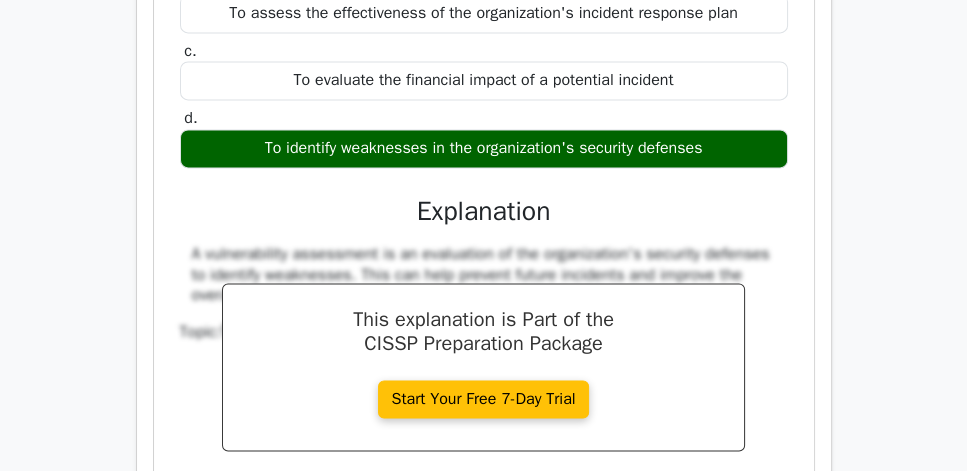 scroll, scrollTop: 9703, scrollLeft: 0, axis: vertical 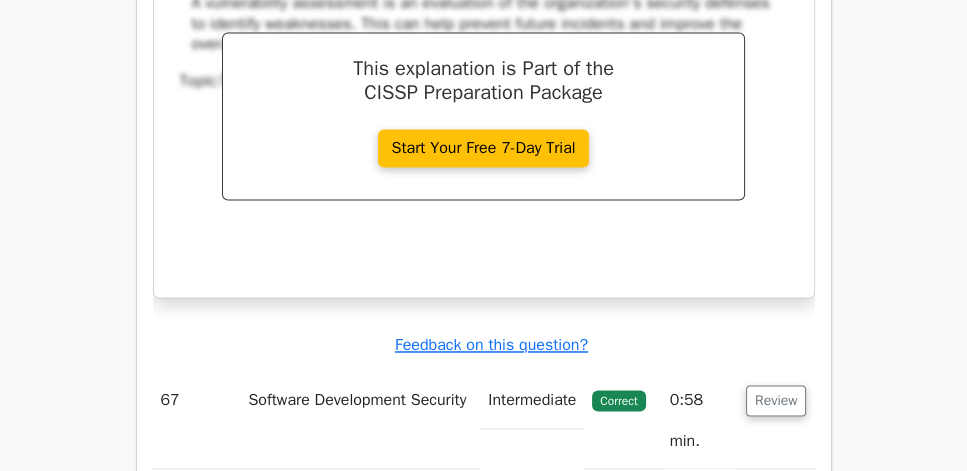 click on "What is the purpose of a vulnerability assessment in incident response?
a.
To determine the root cause of an incident
b.
c." at bounding box center (484, -70) 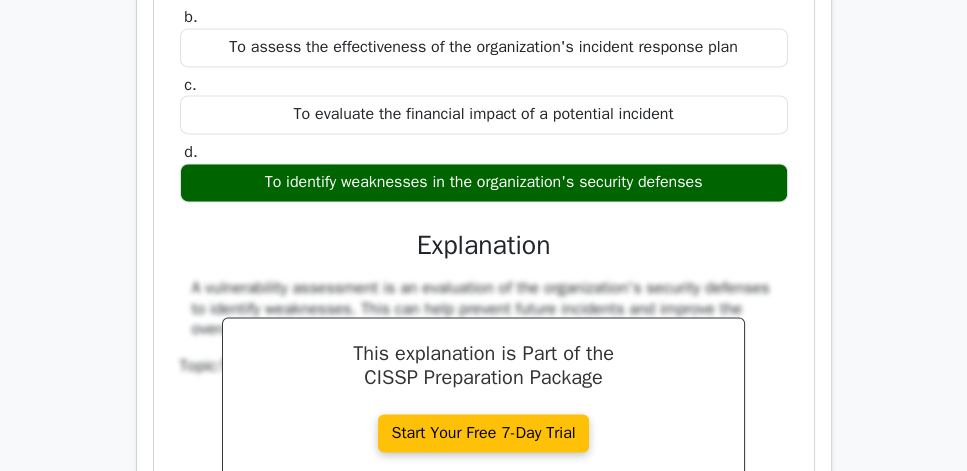 scroll, scrollTop: 9360, scrollLeft: 0, axis: vertical 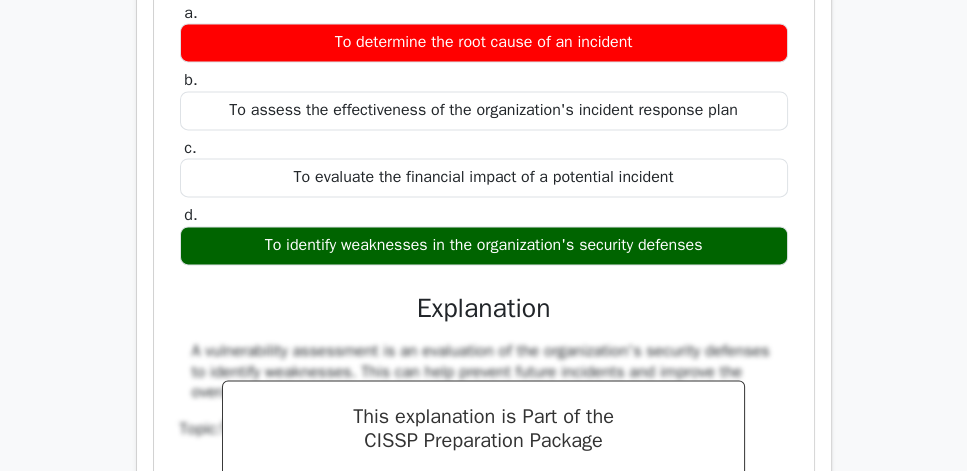 click on "Review" at bounding box center [776, -160] 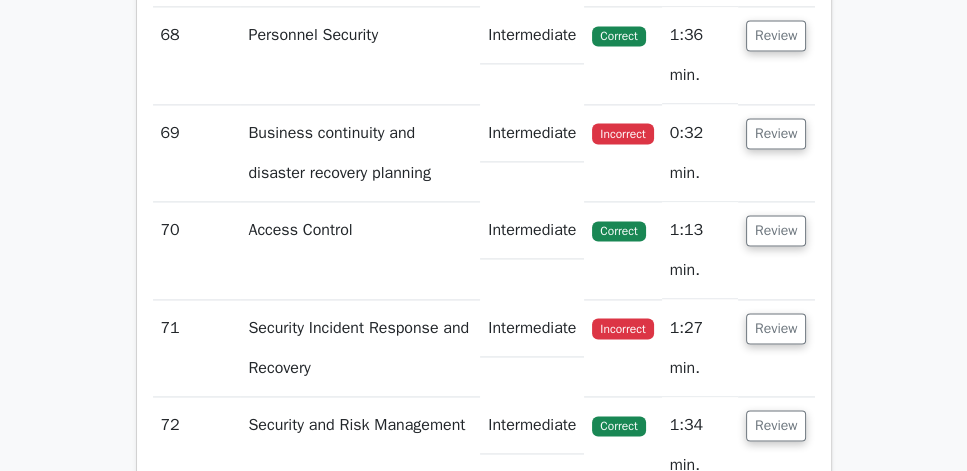 click on "Review" at bounding box center (776, -62) 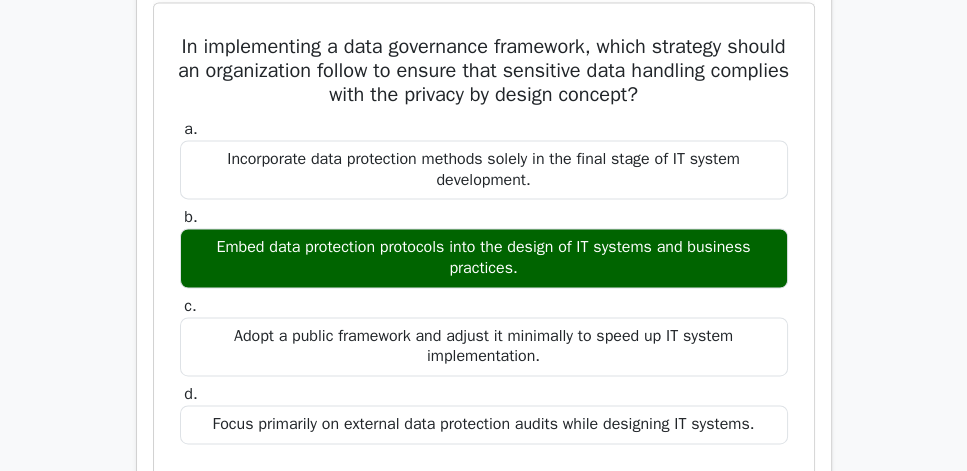 drag, startPoint x: 161, startPoint y: 281, endPoint x: 577, endPoint y: 386, distance: 429.04663 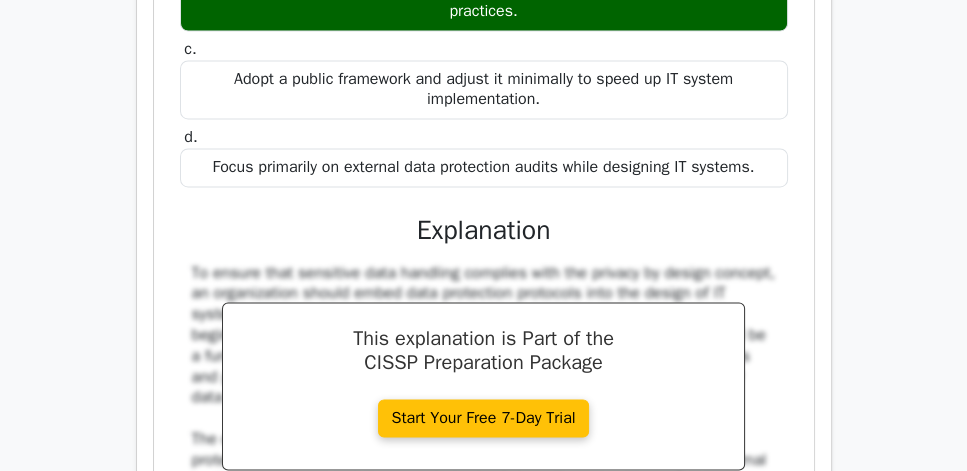 scroll, scrollTop: 9817, scrollLeft: 0, axis: vertical 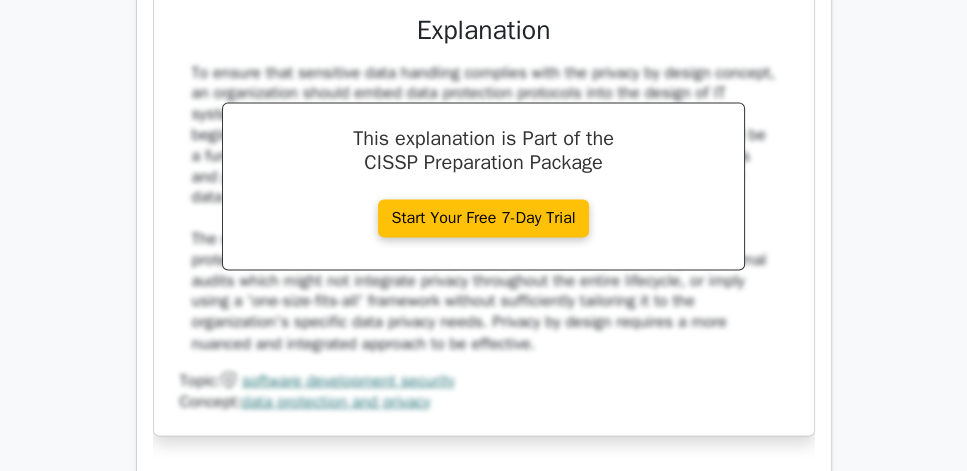 click on "Focus primarily on external data protection audits while designing IT systems." at bounding box center (484, -33) 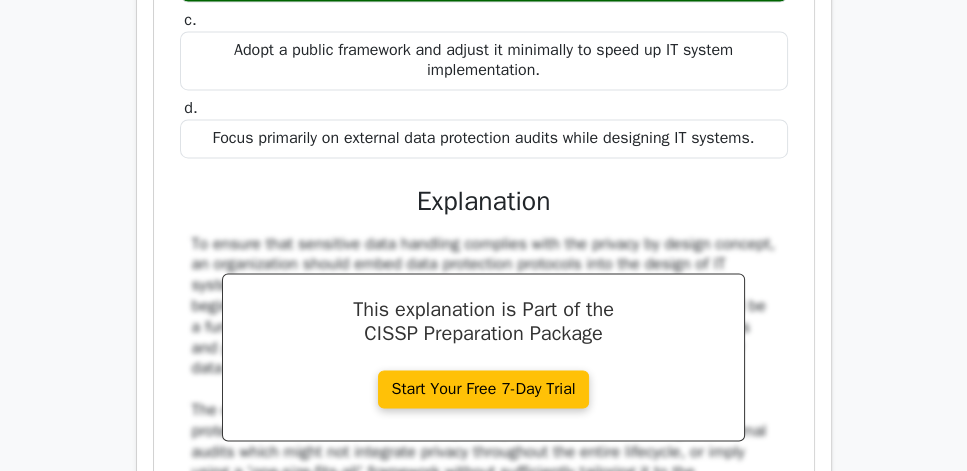 scroll, scrollTop: 9474, scrollLeft: 0, axis: vertical 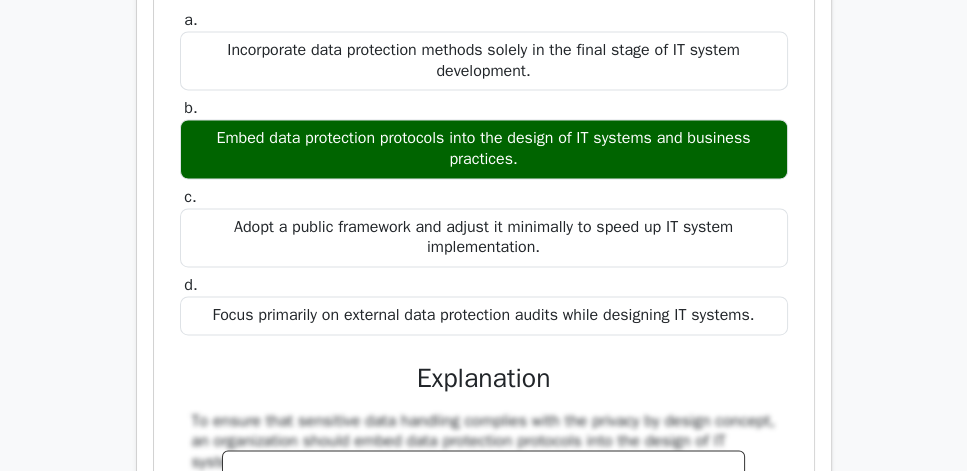 click on "Review" at bounding box center [776, -176] 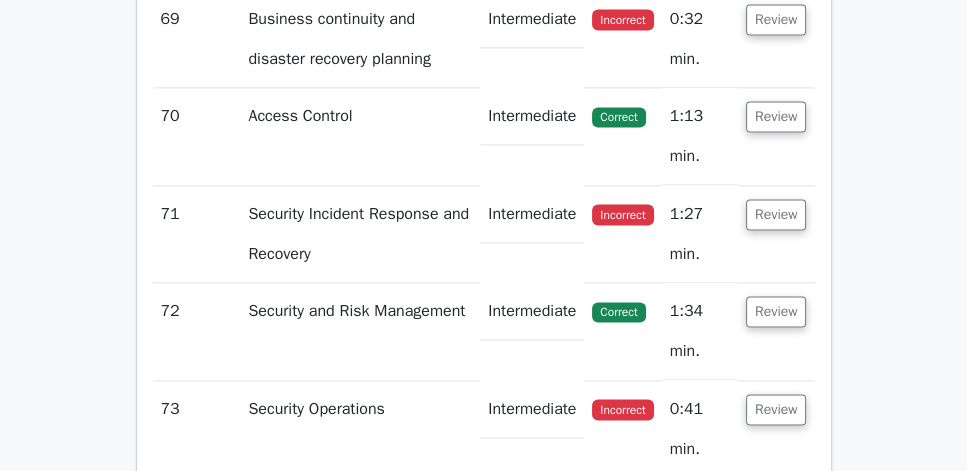 click on "Review" at bounding box center [776, -79] 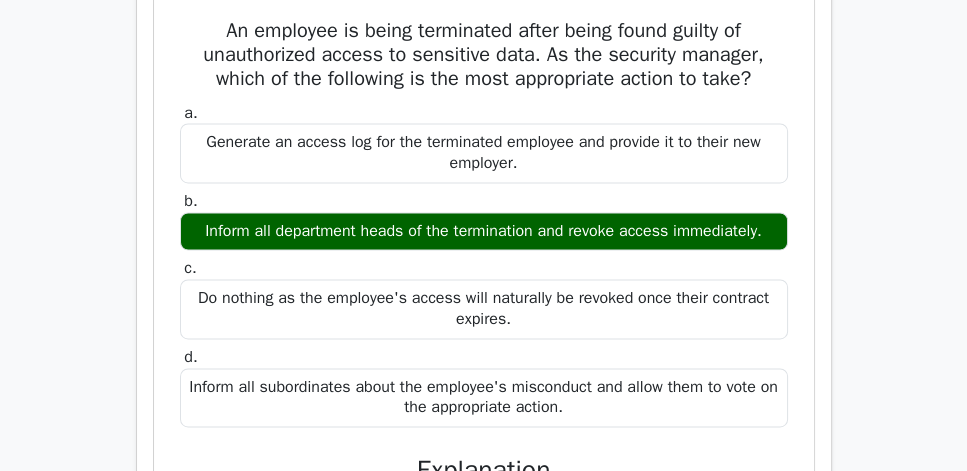 drag, startPoint x: 176, startPoint y: 264, endPoint x: 575, endPoint y: 359, distance: 410.15363 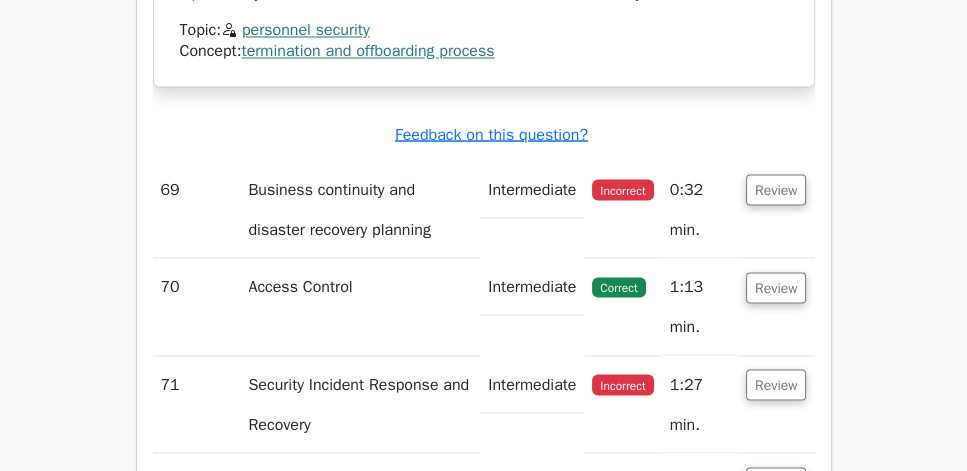 scroll, scrollTop: 10103, scrollLeft: 0, axis: vertical 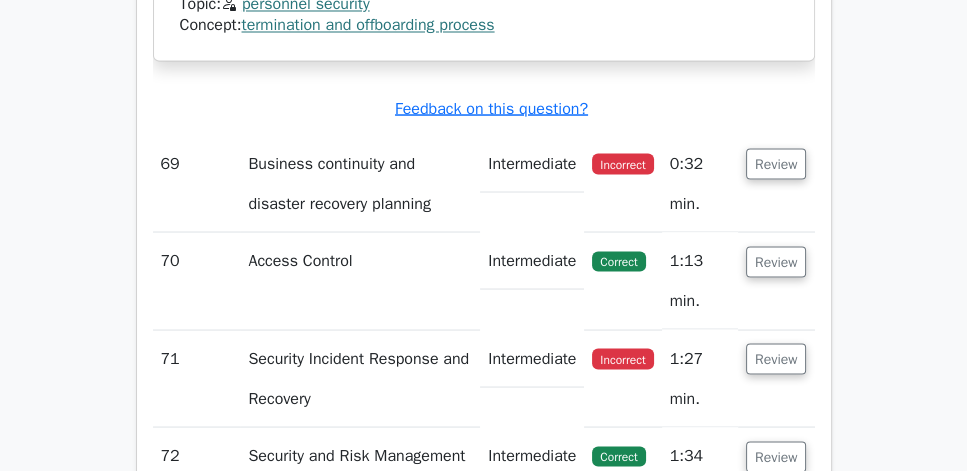 click on "The most appropriate action is to inform all department heads of the termination and revoke access immediately. This will ensure that the employee's access is revoked, and any ongoing unauthorized activities are stopped. The other answers are not suitable as they either provide too much information, leave open the possibility of future unauthorized access, or involve unnecessary actions." at bounding box center (484, -74) 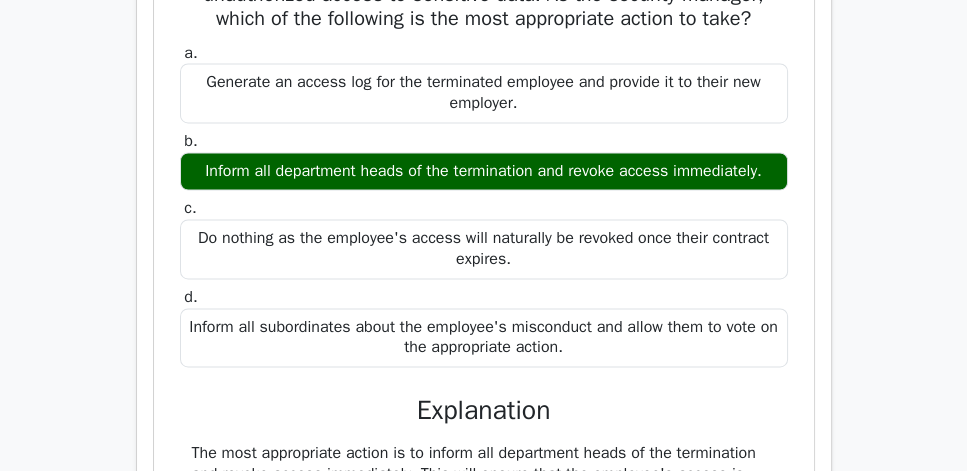 scroll, scrollTop: 9531, scrollLeft: 0, axis: vertical 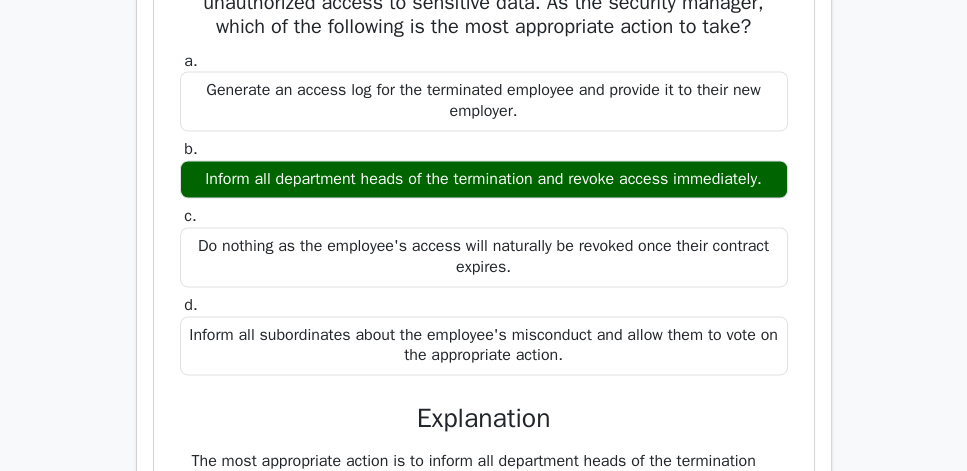click on "Review" at bounding box center [776, -136] 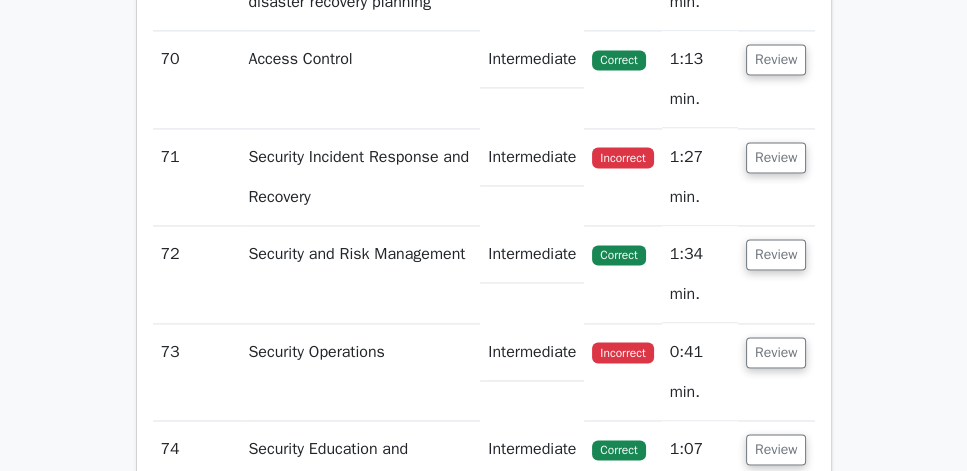click on "Review" at bounding box center (776, -38) 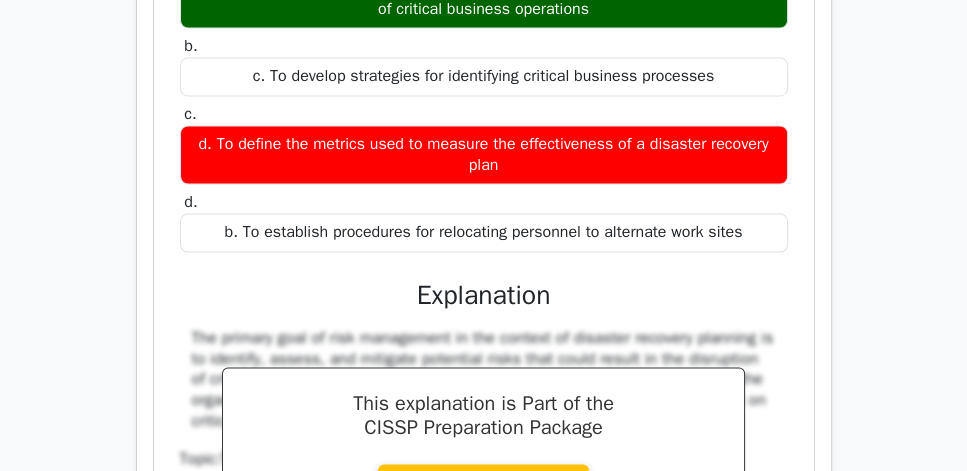scroll, scrollTop: 9703, scrollLeft: 0, axis: vertical 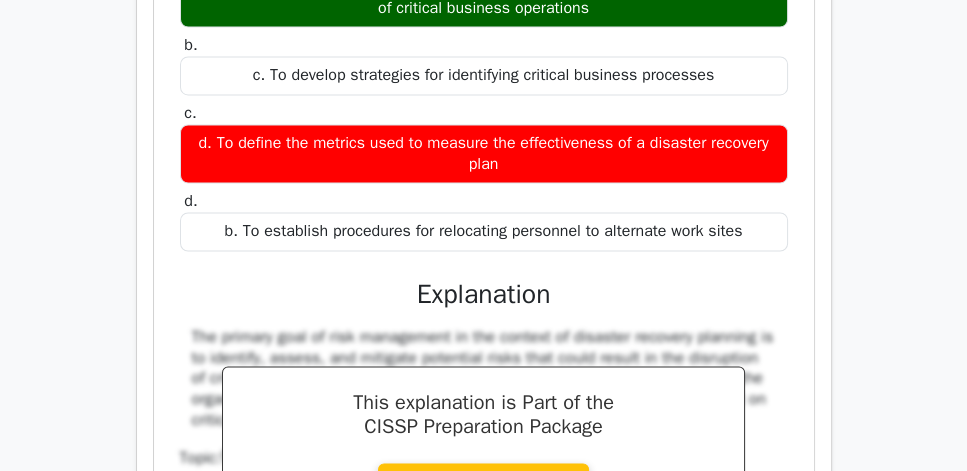 drag, startPoint x: 166, startPoint y: 165, endPoint x: 611, endPoint y: 335, distance: 476.36646 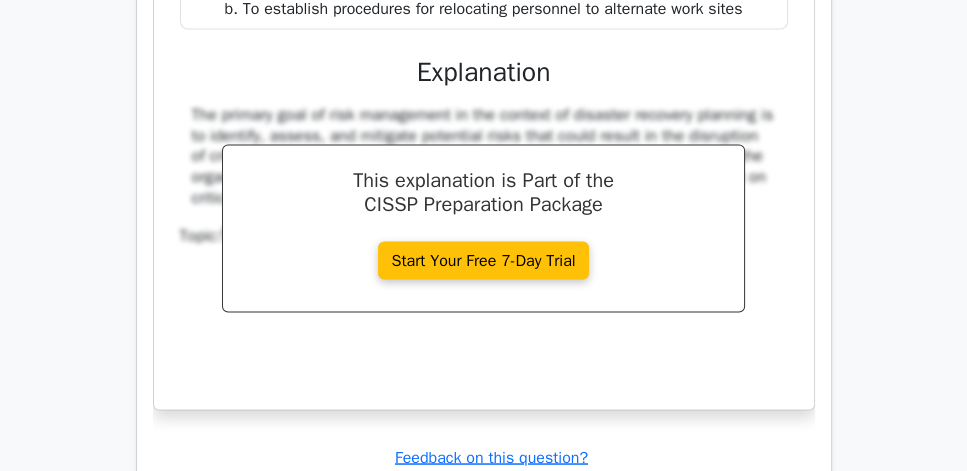 scroll, scrollTop: 9988, scrollLeft: 0, axis: vertical 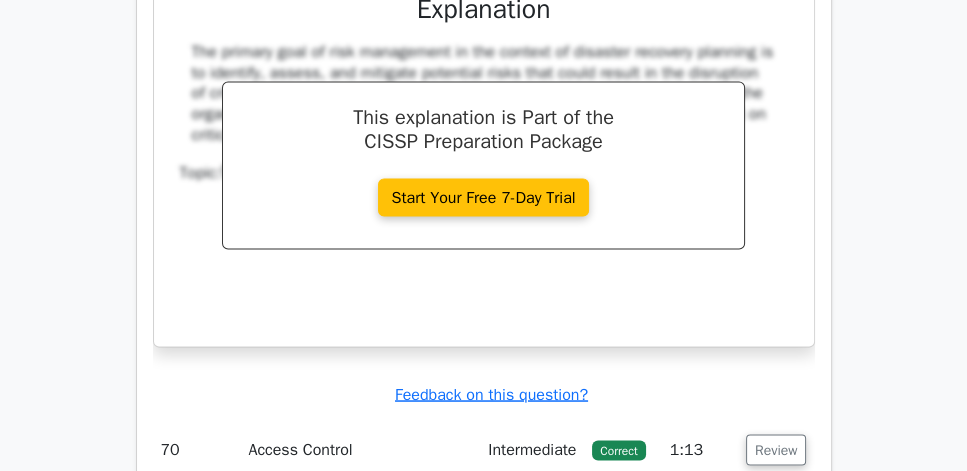 click on "b. To establish procedures for relocating personnel to alternate work sites" at bounding box center [484, -54] 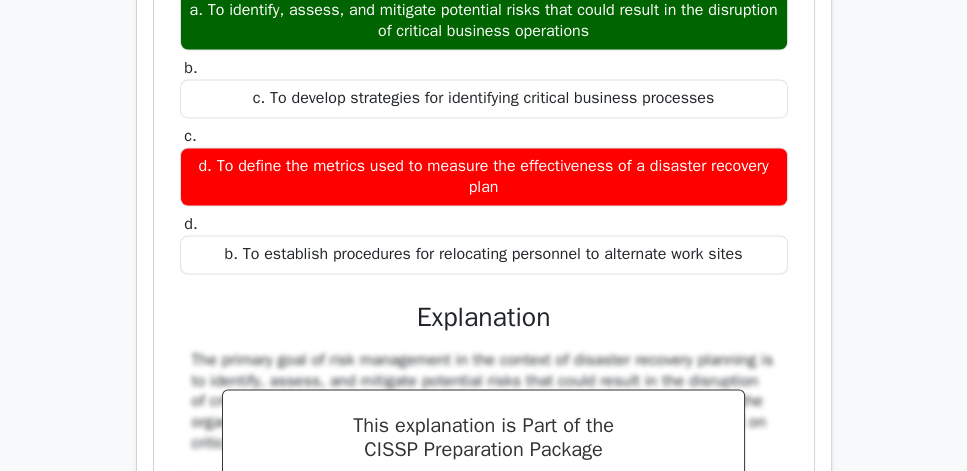 scroll, scrollTop: 9646, scrollLeft: 0, axis: vertical 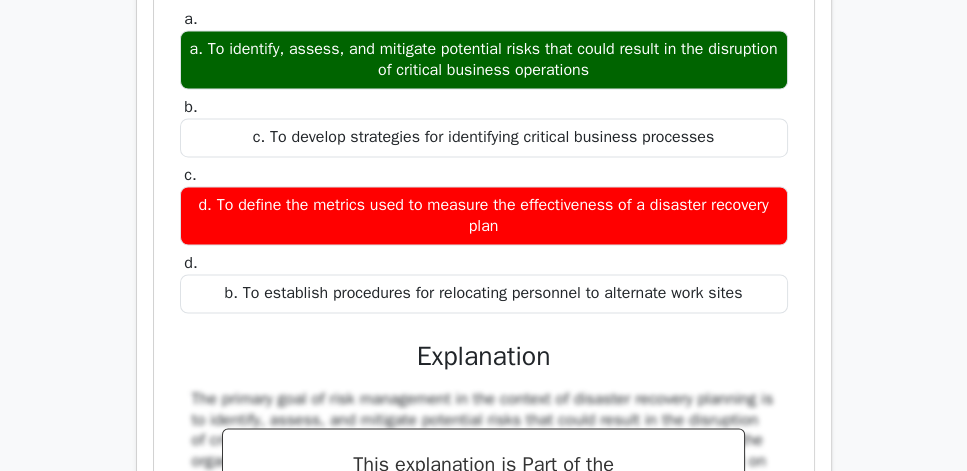 click on "Review" at bounding box center [776, -153] 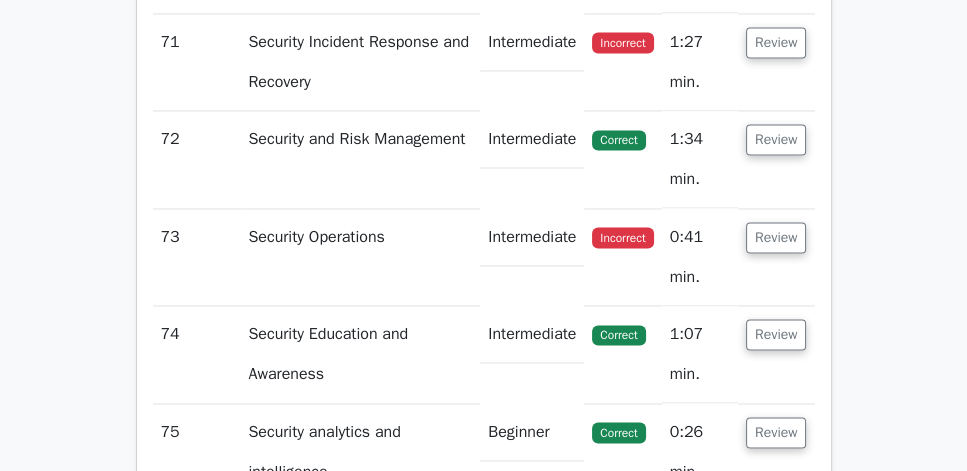 click on "Review" at bounding box center [776, -56] 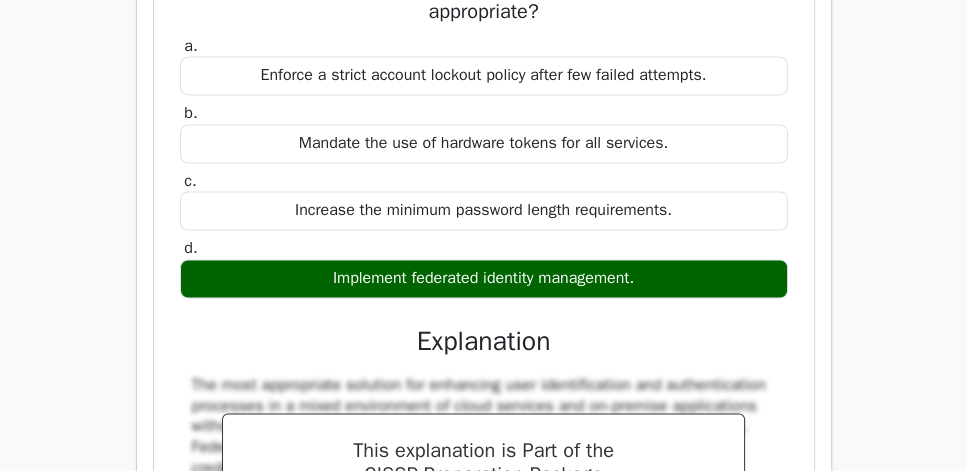 scroll, scrollTop: 9817, scrollLeft: 0, axis: vertical 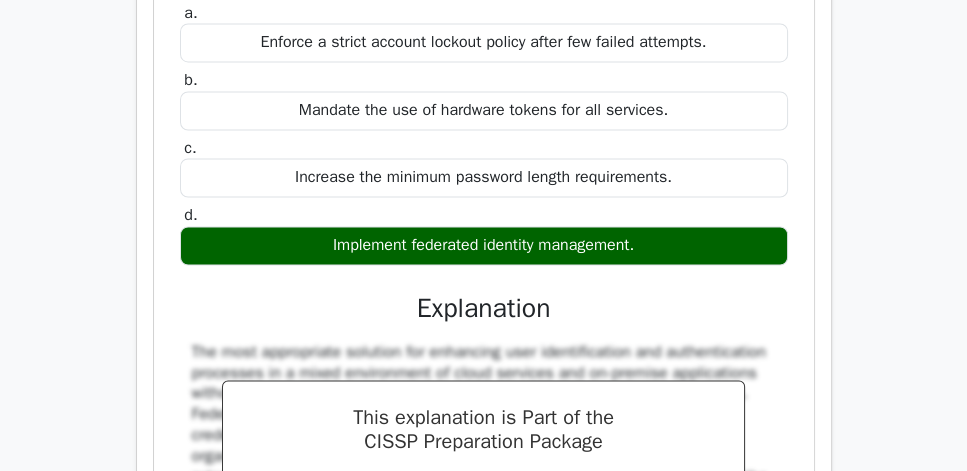 drag, startPoint x: 172, startPoint y: 153, endPoint x: 593, endPoint y: 263, distance: 435.1333 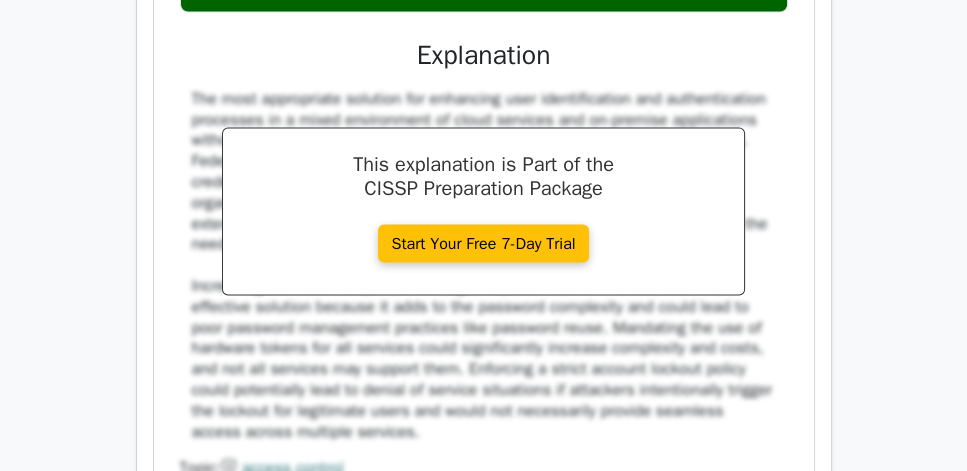 scroll, scrollTop: 10103, scrollLeft: 0, axis: vertical 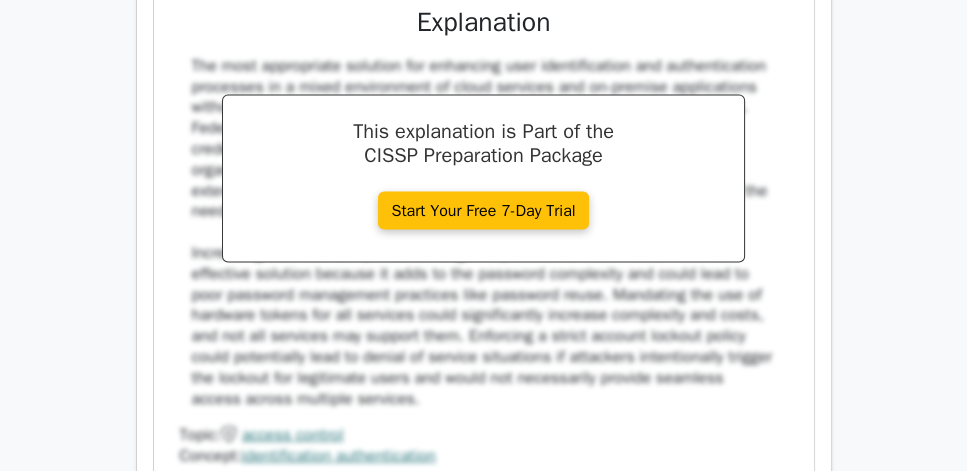 click on "Implement federated identity management." at bounding box center [484, -41] 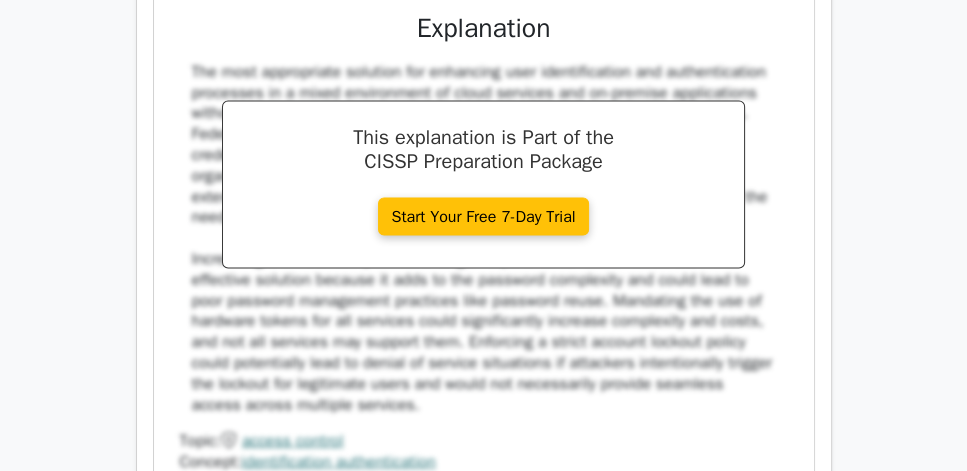 scroll, scrollTop: 10103, scrollLeft: 0, axis: vertical 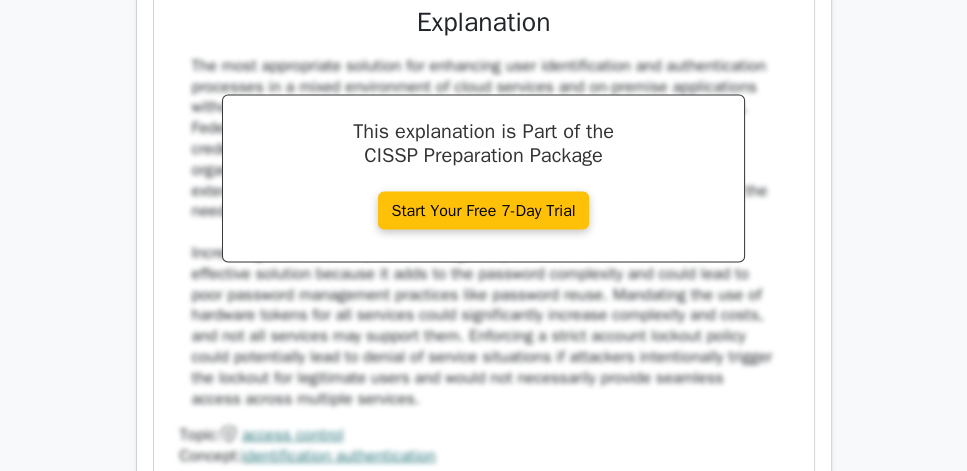 click on "In an environment where users access multiple cloud services and on-premise applications, the security team is looking to enhance the user identification and authentication process without adding complexity for the user. Which of the following solutions is the most appropriate?
a.
Enforce a strict account lockout policy after few failed attempts.
b. c." at bounding box center (484, 21) 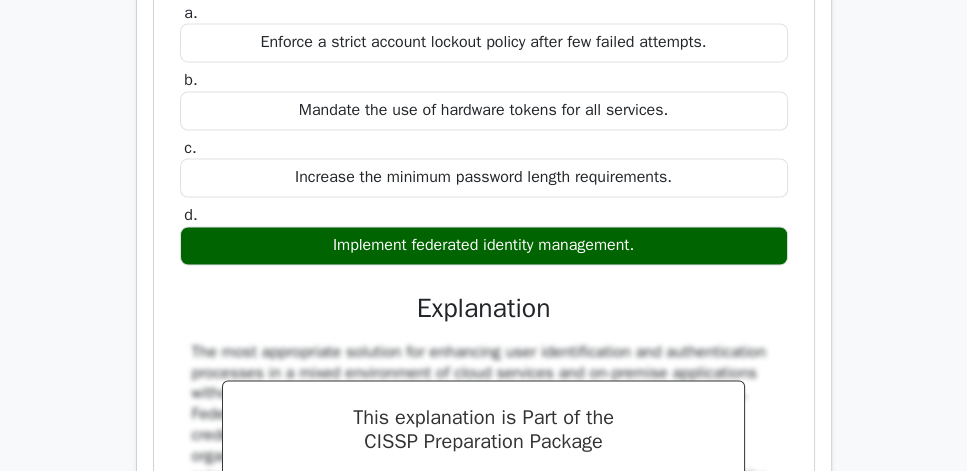 scroll, scrollTop: 9817, scrollLeft: 0, axis: vertical 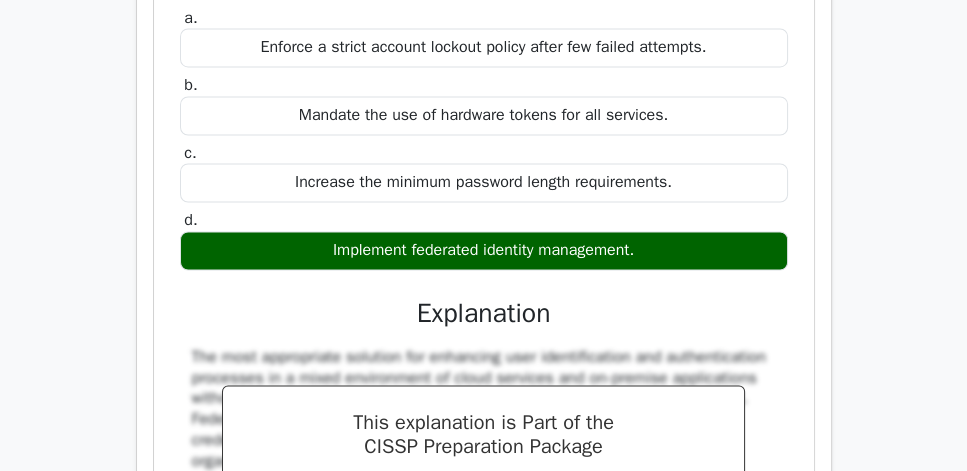 click on "Review" at bounding box center (776, -227) 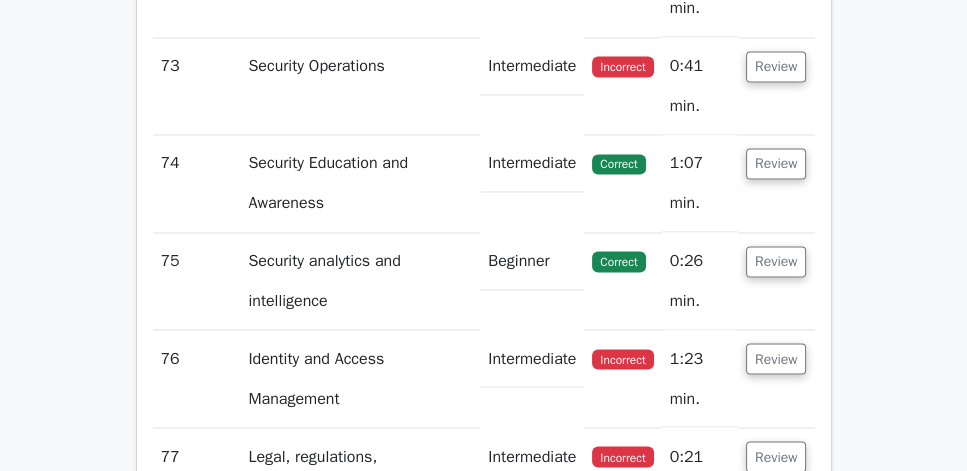 click on "Review" at bounding box center [776, -129] 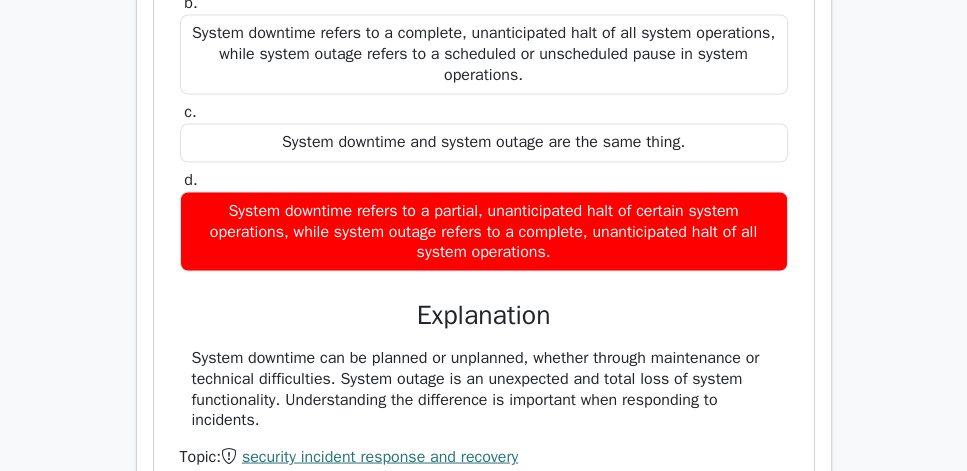 scroll, scrollTop: 9988, scrollLeft: 0, axis: vertical 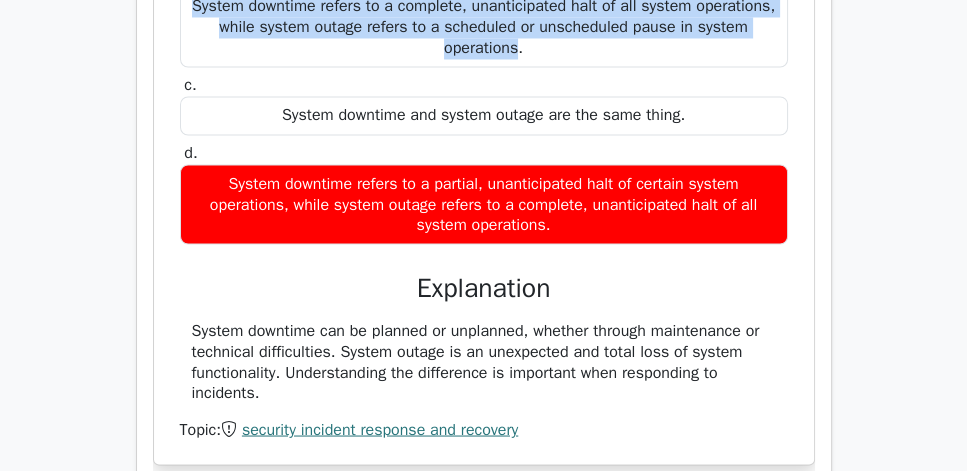 drag, startPoint x: 172, startPoint y: 78, endPoint x: 662, endPoint y: 266, distance: 524.8276 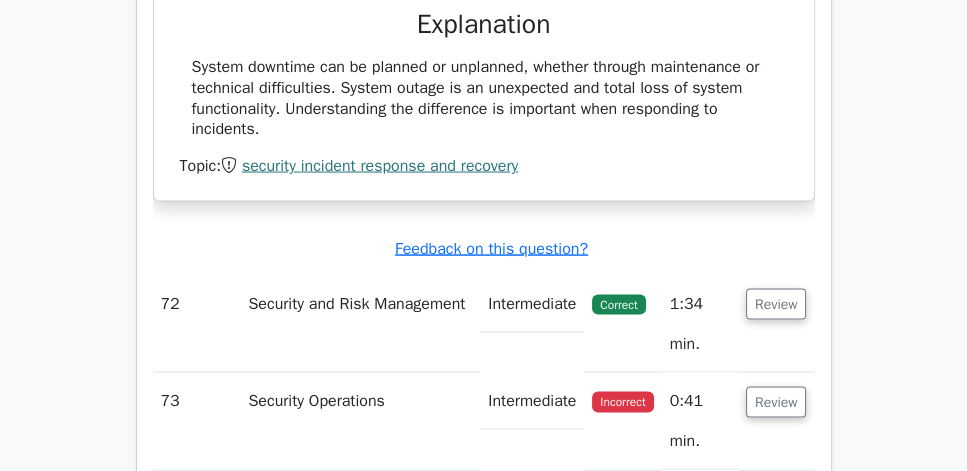 scroll, scrollTop: 10274, scrollLeft: 0, axis: vertical 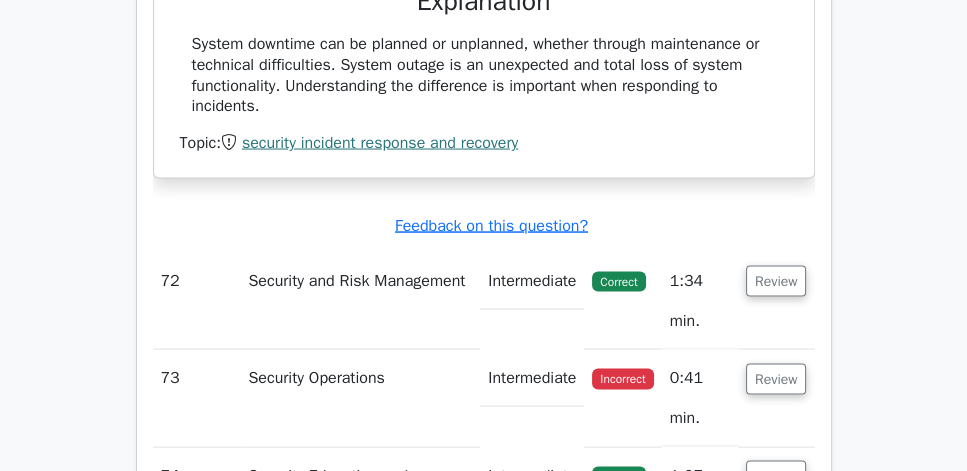 click on "System downtime can be planned or unplanned, whether through maintenance or technical difficulties. System outage is an unexpected and total loss of system functionality. Understanding the difference is important when responding to incidents." at bounding box center (484, 75) 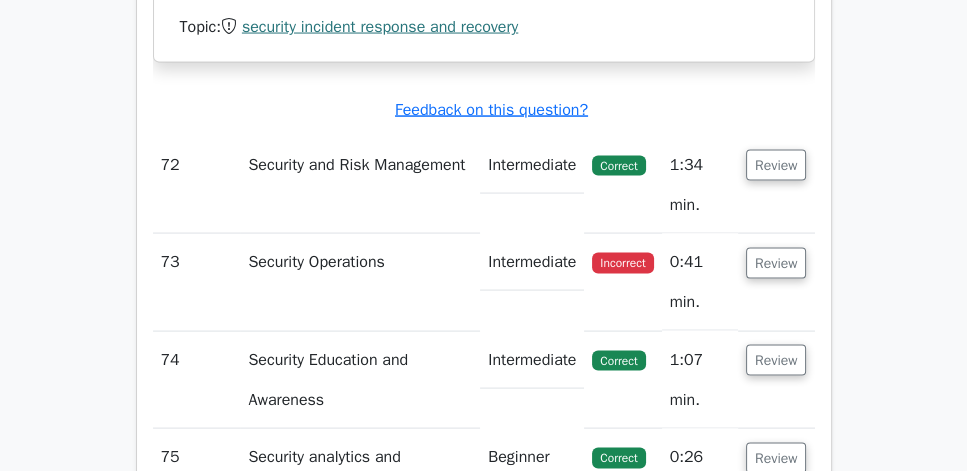 scroll, scrollTop: 10446, scrollLeft: 0, axis: vertical 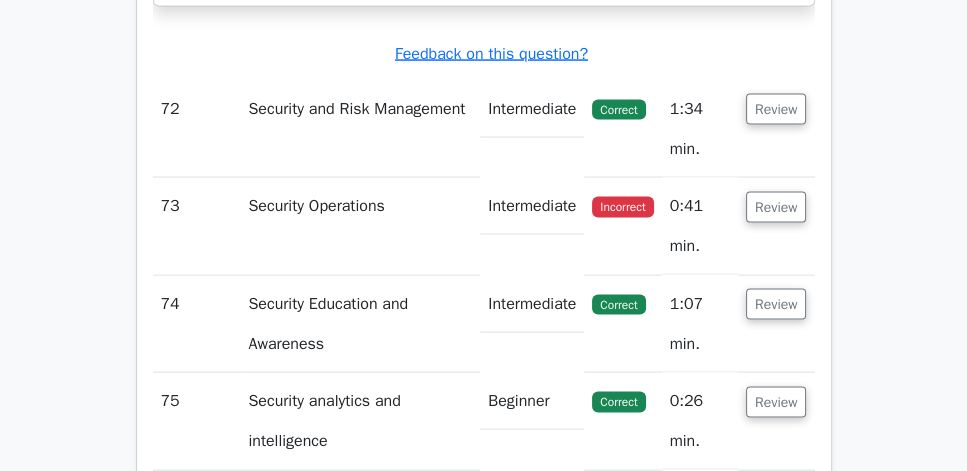 click on "What is the difference between system downtime and system outage in regards to incident response?
a.
System downtime refers to a scheduled or unscheduled pause in system operations, while system outage refers to a complete, unanticipated halt of all system operations.
b.
c. d." at bounding box center [484, -344] 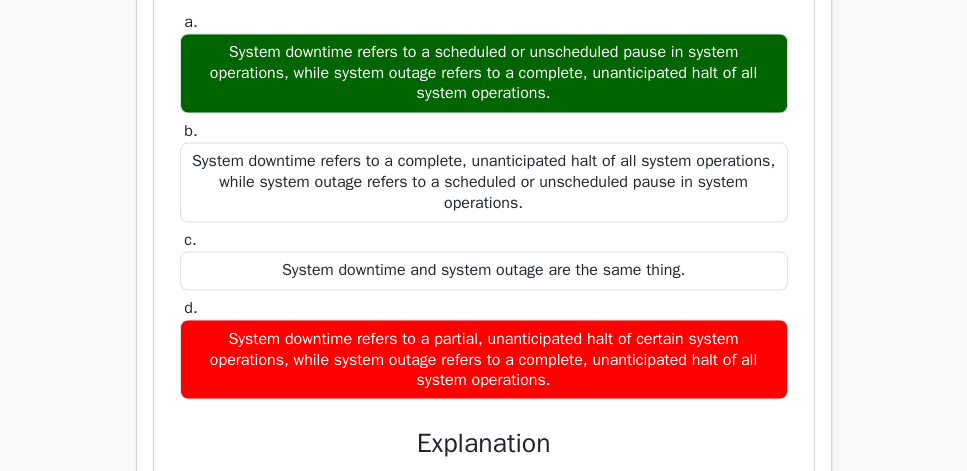 scroll, scrollTop: 9817, scrollLeft: 0, axis: vertical 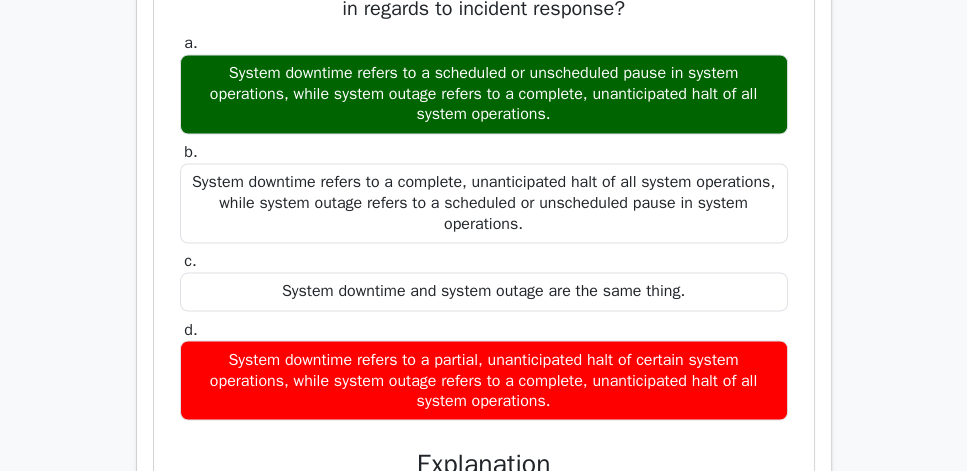 click on "Review" at bounding box center [776, -129] 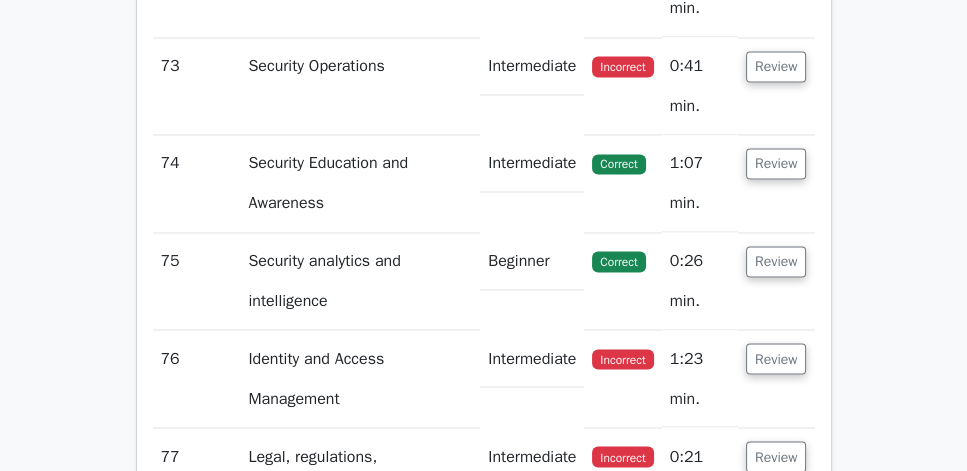 click on "Review" at bounding box center (776, -32) 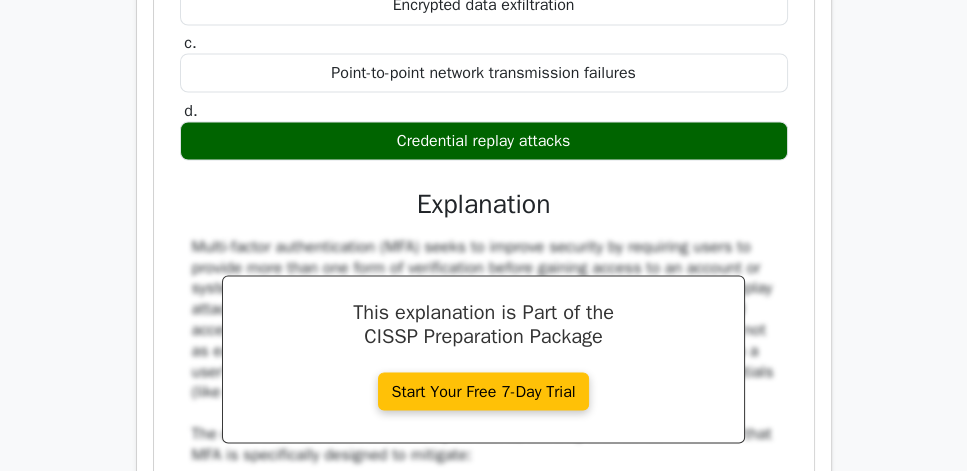 scroll, scrollTop: 10103, scrollLeft: 0, axis: vertical 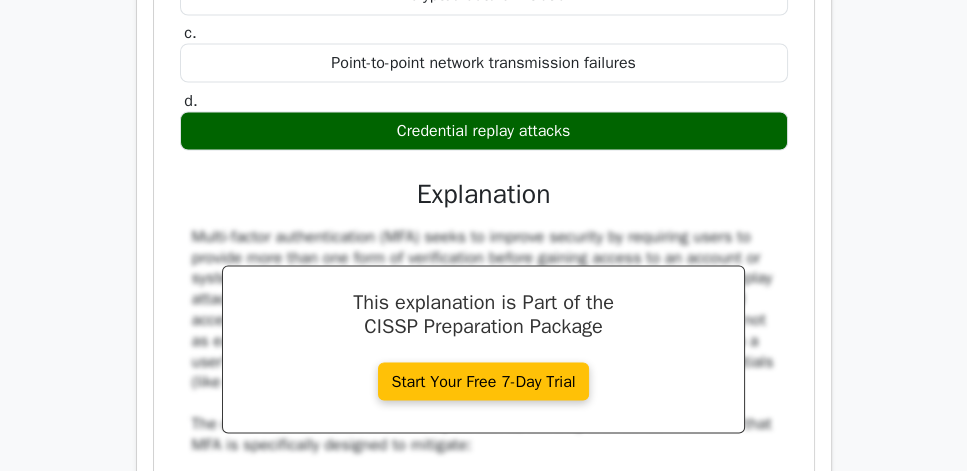 drag, startPoint x: 170, startPoint y: 62, endPoint x: 618, endPoint y: 398, distance: 560 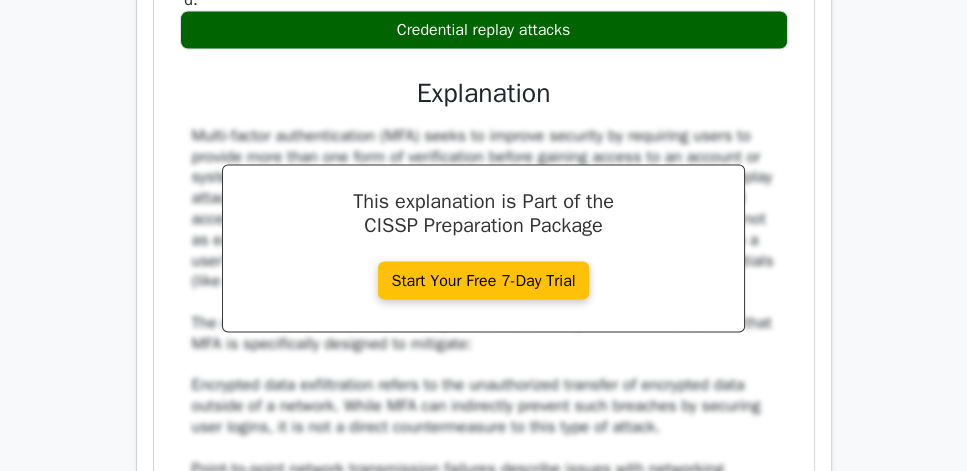 scroll, scrollTop: 10217, scrollLeft: 0, axis: vertical 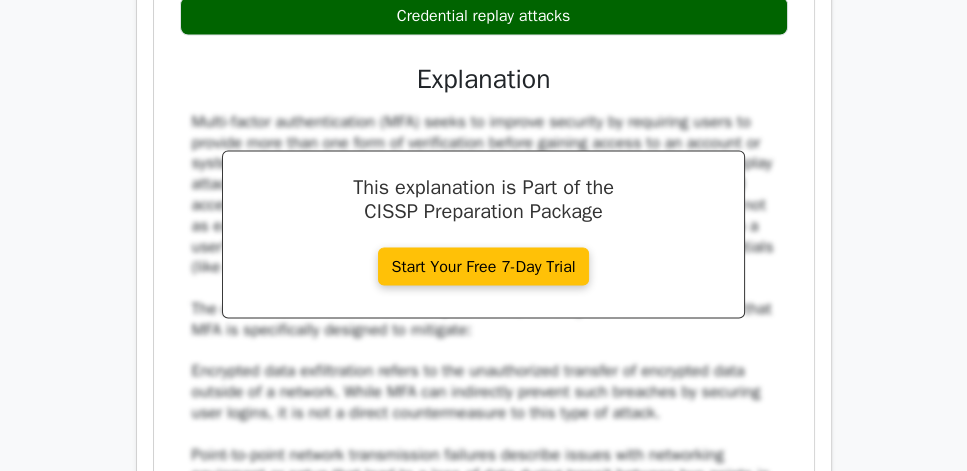 click on "a.
Unauthorized wireless access point installation
b.
Encrypted data exfiltration
c. d." at bounding box center [484, -95] 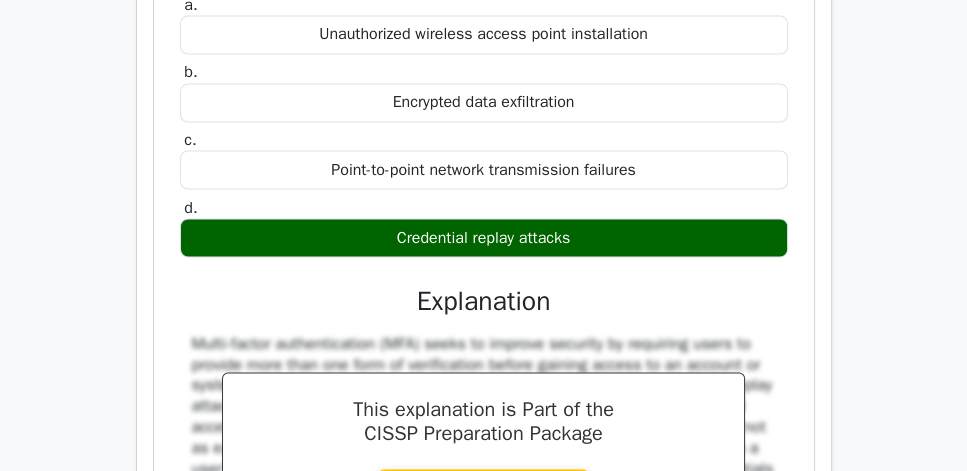 scroll, scrollTop: 9988, scrollLeft: 0, axis: vertical 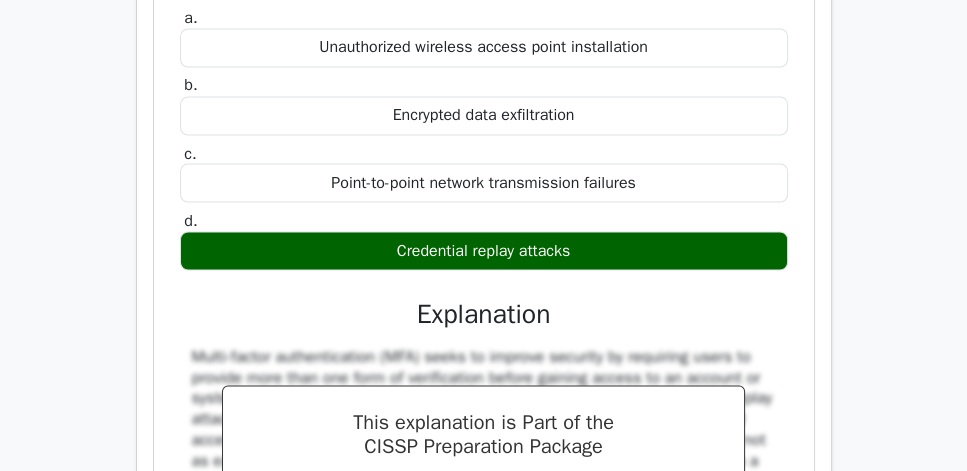 click on "Review" at bounding box center (776, -203) 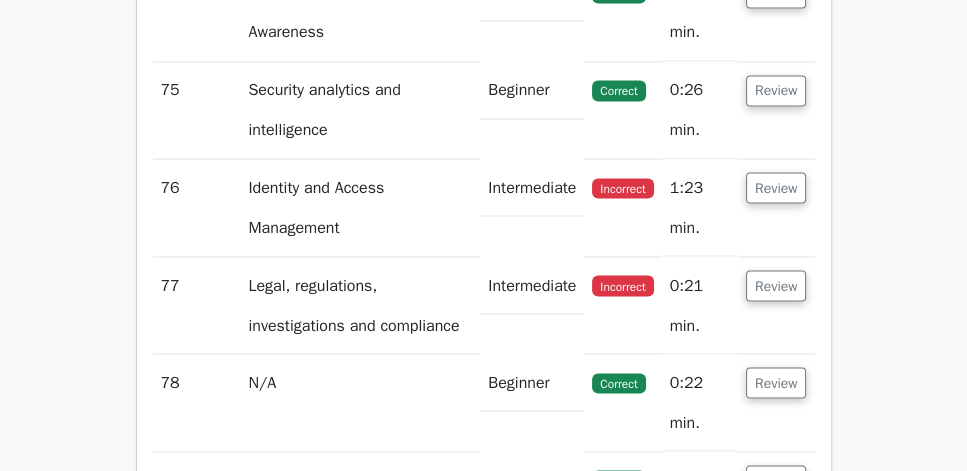 click on "Review" at bounding box center (776, -105) 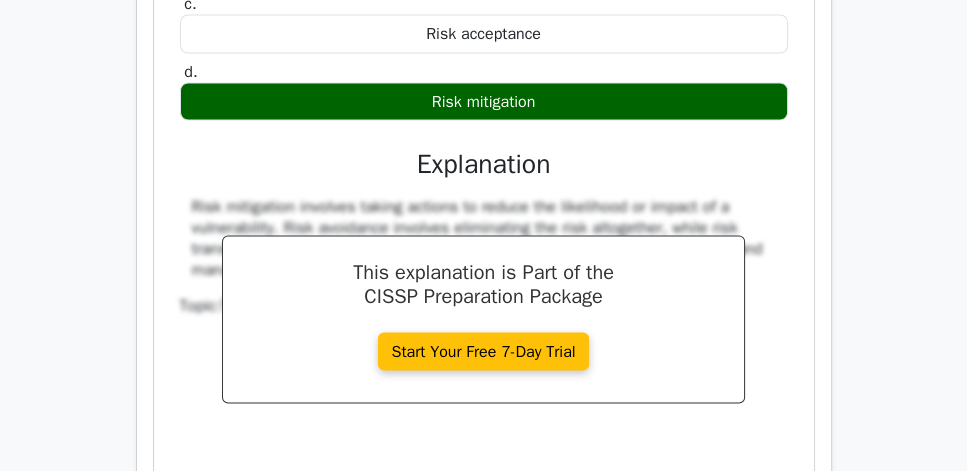 scroll, scrollTop: 10160, scrollLeft: 0, axis: vertical 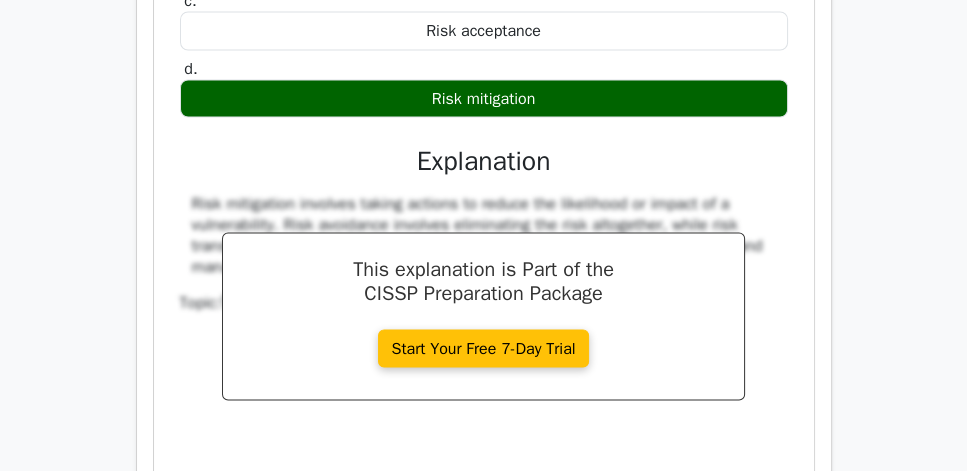drag, startPoint x: 170, startPoint y: 96, endPoint x: 635, endPoint y: 376, distance: 542.7937 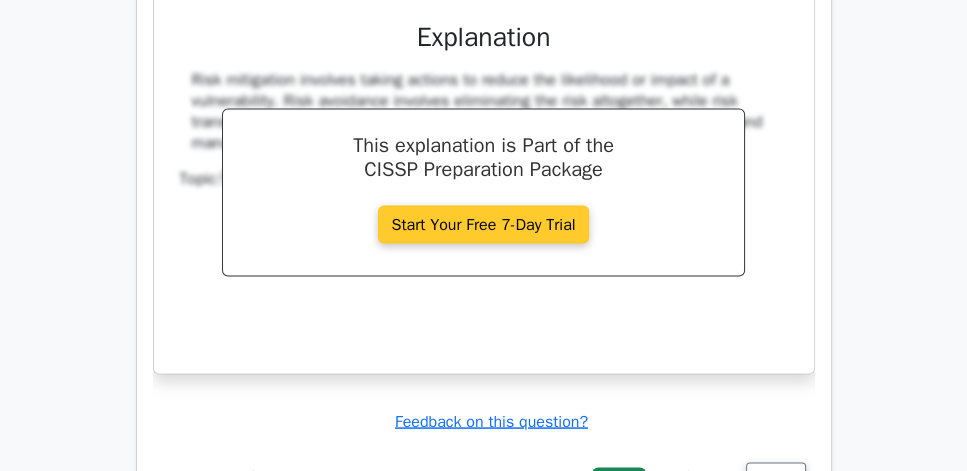 scroll, scrollTop: 10331, scrollLeft: 0, axis: vertical 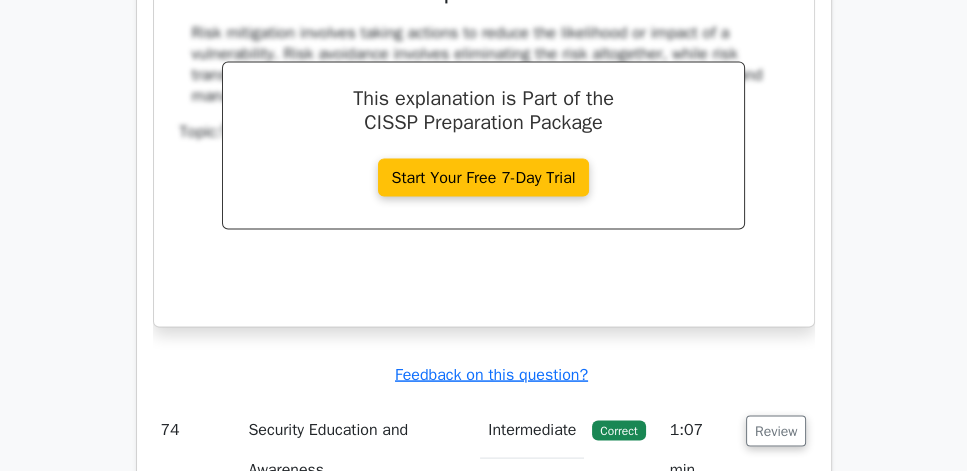 click on "What is the process of reducing the risk of a vulnerability?
a.
Risk avoidance
b.
Risk transference
c. d." at bounding box center [484, -28] 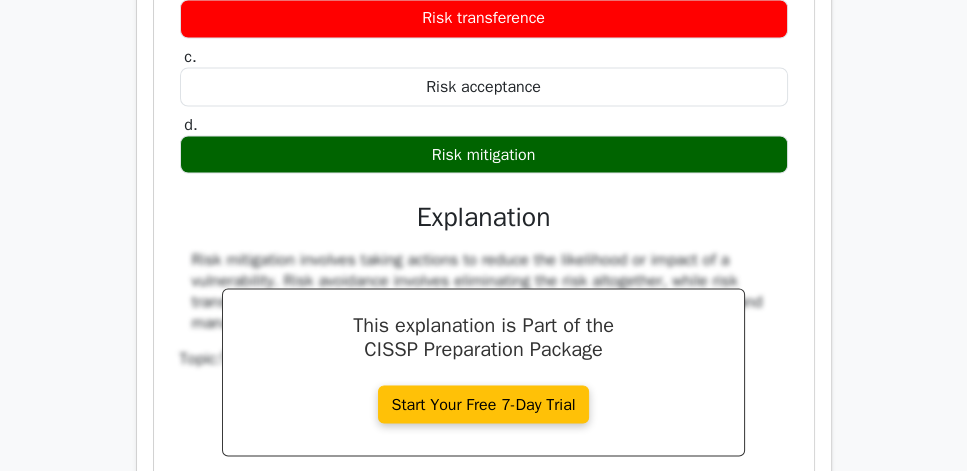 scroll, scrollTop: 10103, scrollLeft: 0, axis: vertical 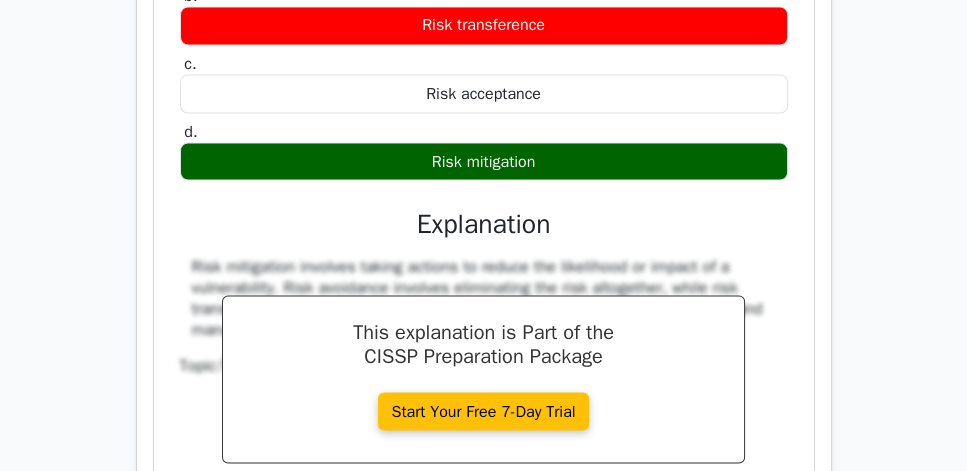 click on "Review" at bounding box center (776, -220) 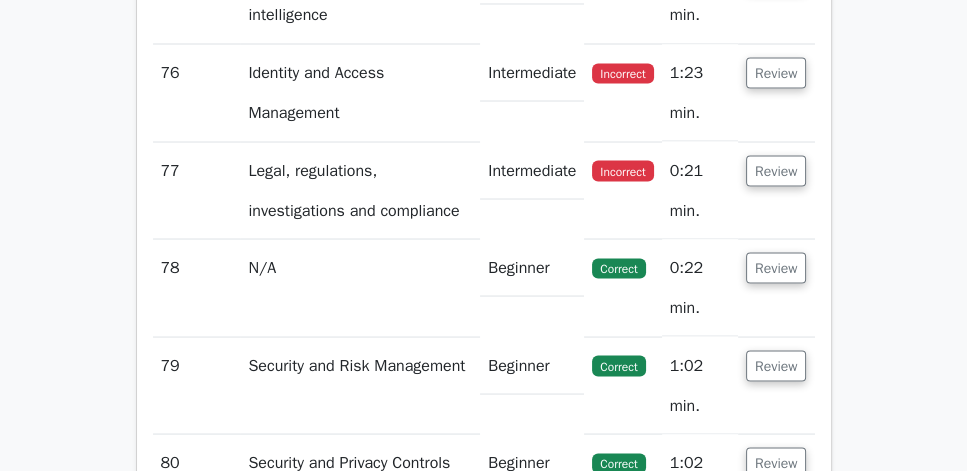 click on "Review" at bounding box center (776, -123) 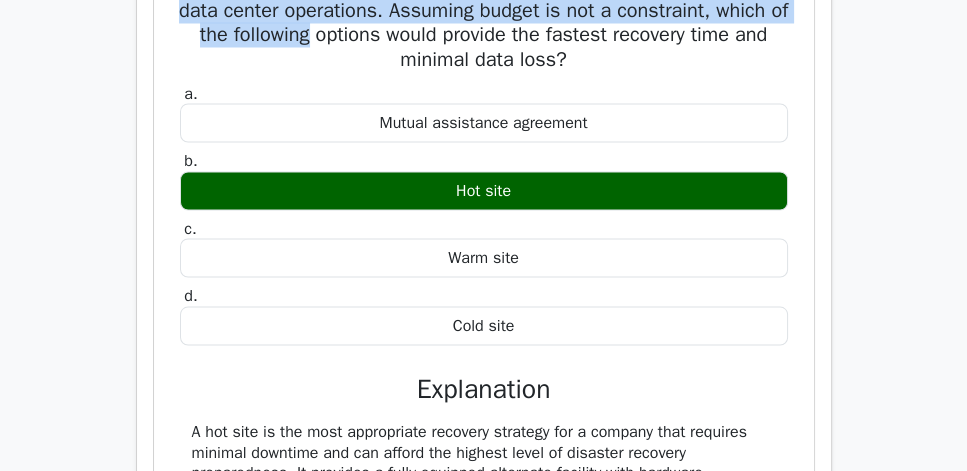 drag, startPoint x: 179, startPoint y: 256, endPoint x: 514, endPoint y: 314, distance: 339.98383 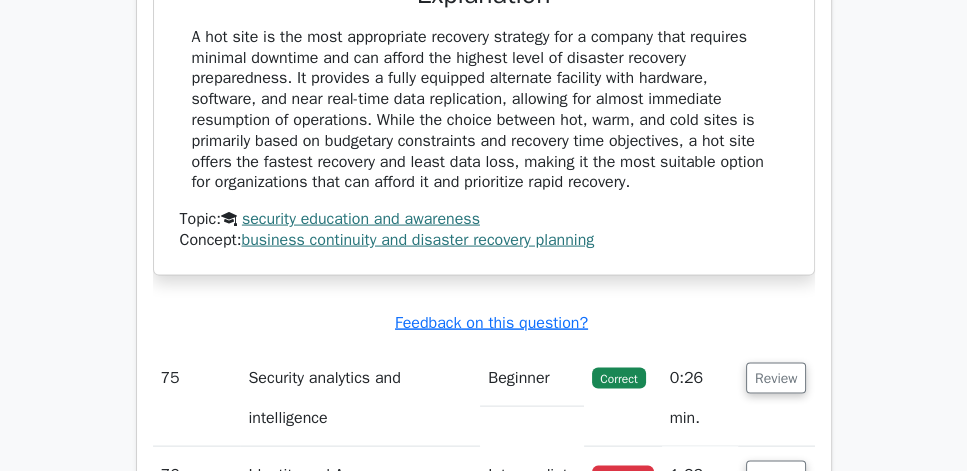 scroll, scrollTop: 10560, scrollLeft: 0, axis: vertical 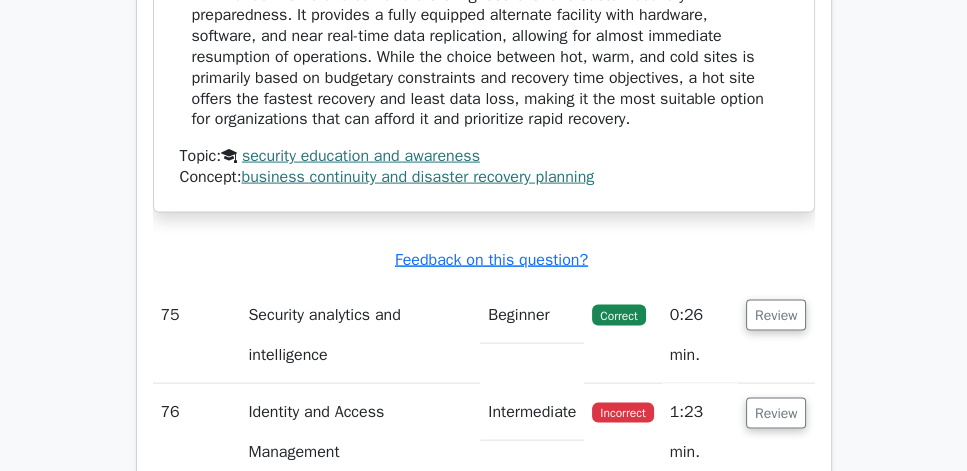 click on "A hot site is the most appropriate recovery strategy for a company that requires minimal downtime and can afford the highest level of disaster recovery preparedness. It provides a fully equipped alternate facility with hardware, software, and near real-time data replication, allowing for almost immediate resumption of operations. While the choice between hot, warm, and cold sites is primarily based on budgetary constraints and recovery time objectives, a hot site offers the fastest recovery and least data loss, making it the most suitable option for organizations that can afford it and prioritize rapid recovery." at bounding box center [484, 47] 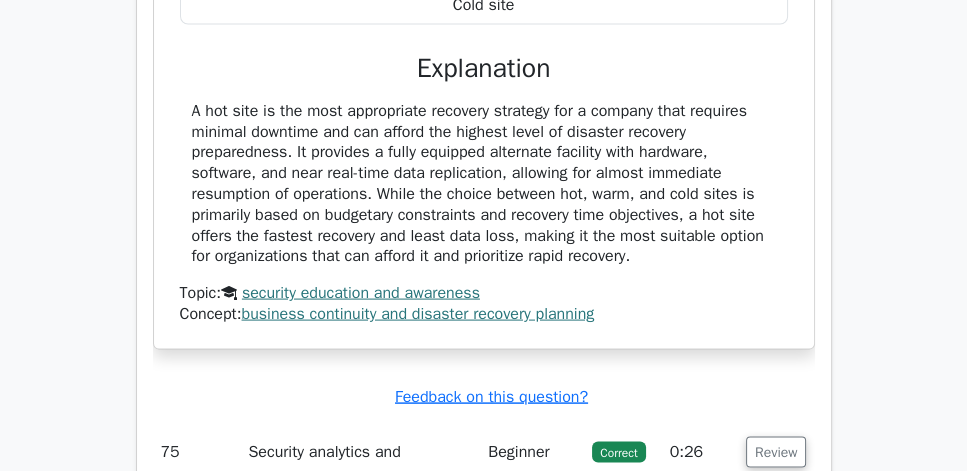 scroll, scrollTop: 10388, scrollLeft: 0, axis: vertical 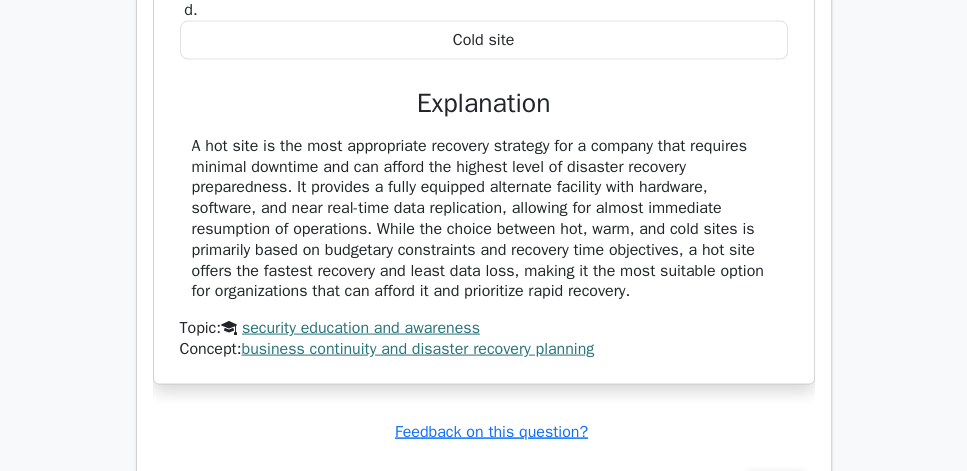 click on "b.
Hot site" at bounding box center [484, -105] 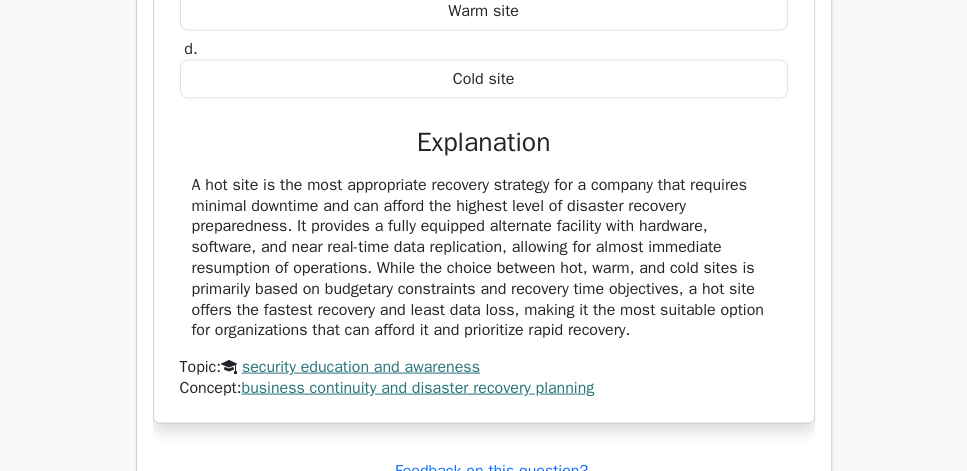 scroll, scrollTop: 10160, scrollLeft: 0, axis: vertical 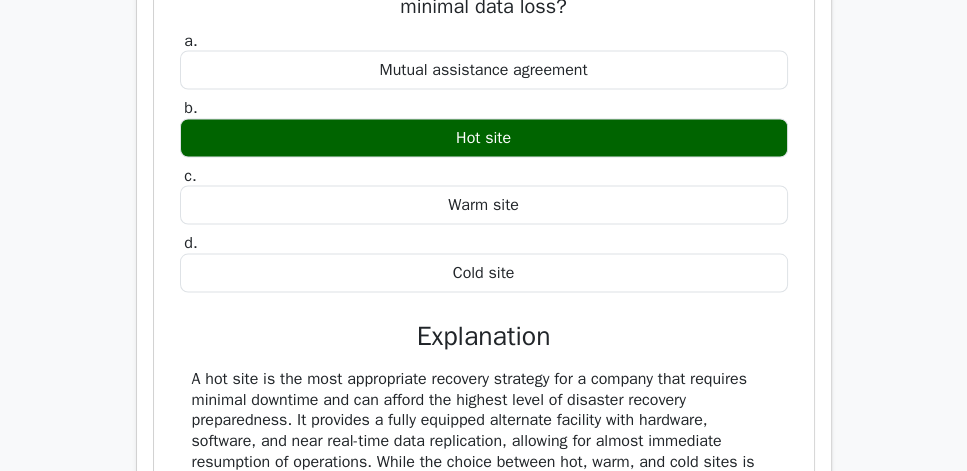 click on "Review" at bounding box center [776, -180] 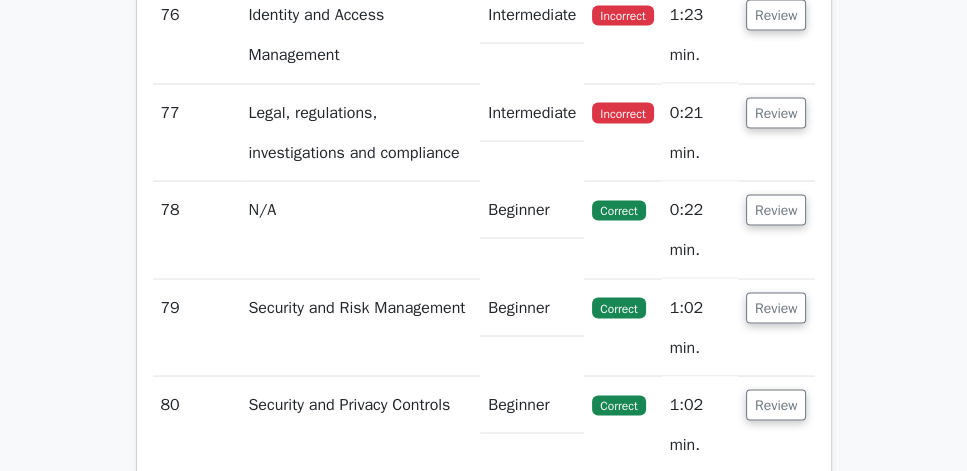 click on "Review" at bounding box center [776, -82] 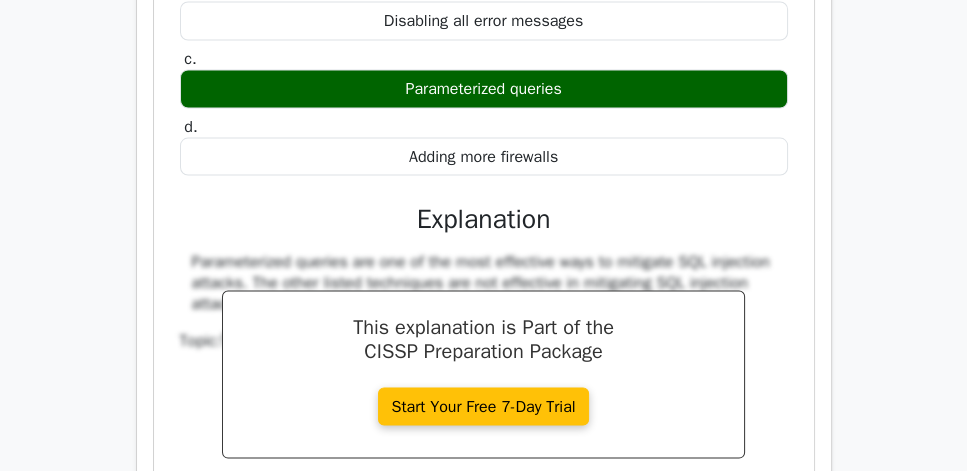 scroll, scrollTop: 10331, scrollLeft: 0, axis: vertical 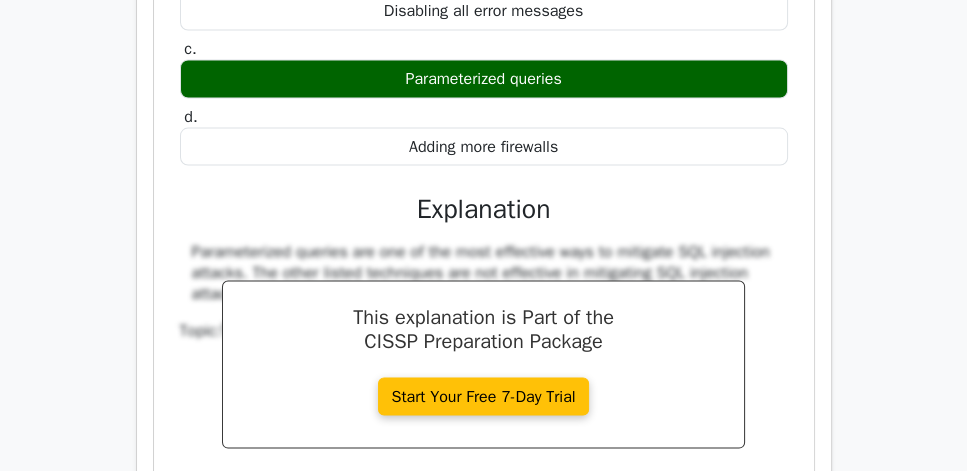 drag, startPoint x: 170, startPoint y: 121, endPoint x: 648, endPoint y: 354, distance: 531.76404 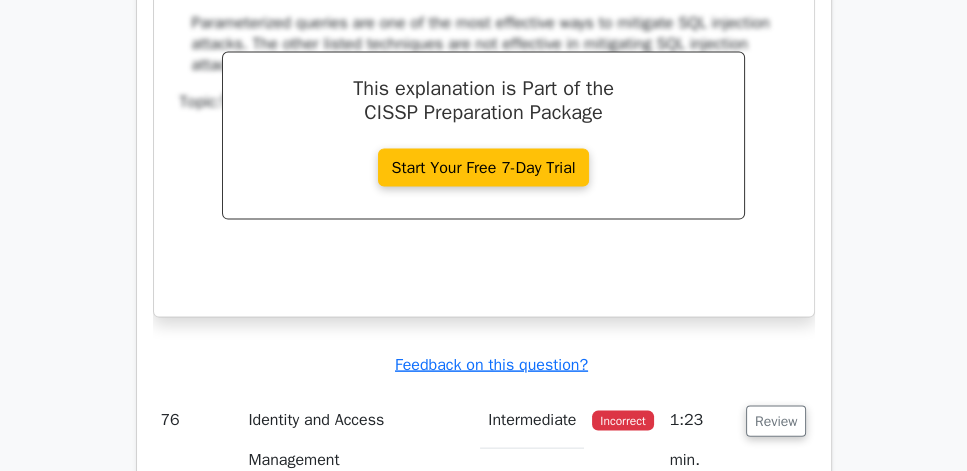 scroll, scrollTop: 10560, scrollLeft: 0, axis: vertical 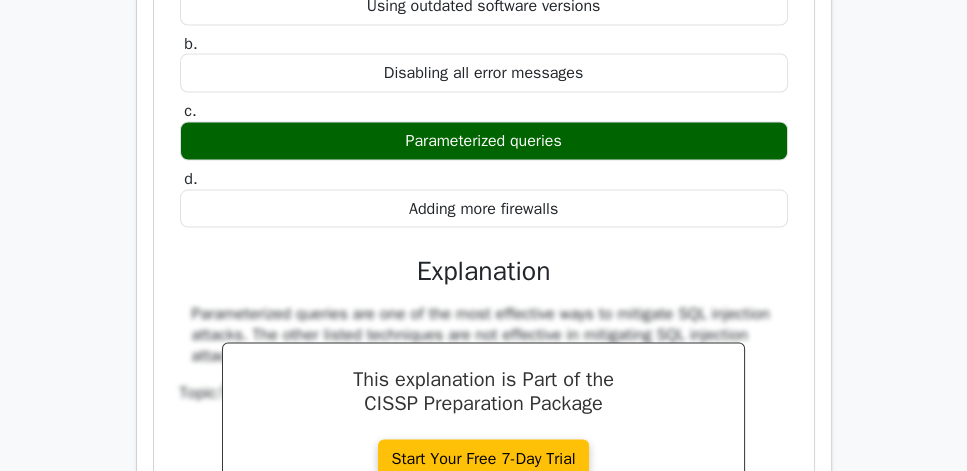 click on "Review" at bounding box center [776, -196] 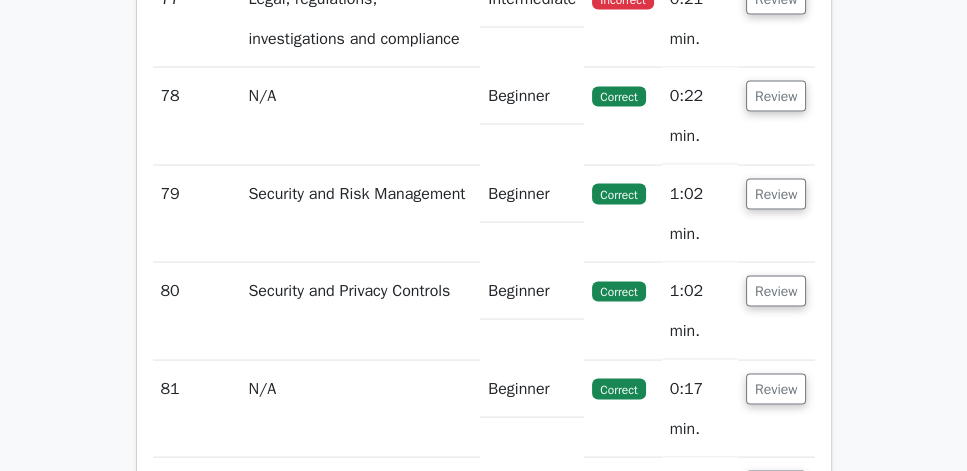 click on "Review" at bounding box center (776, -99) 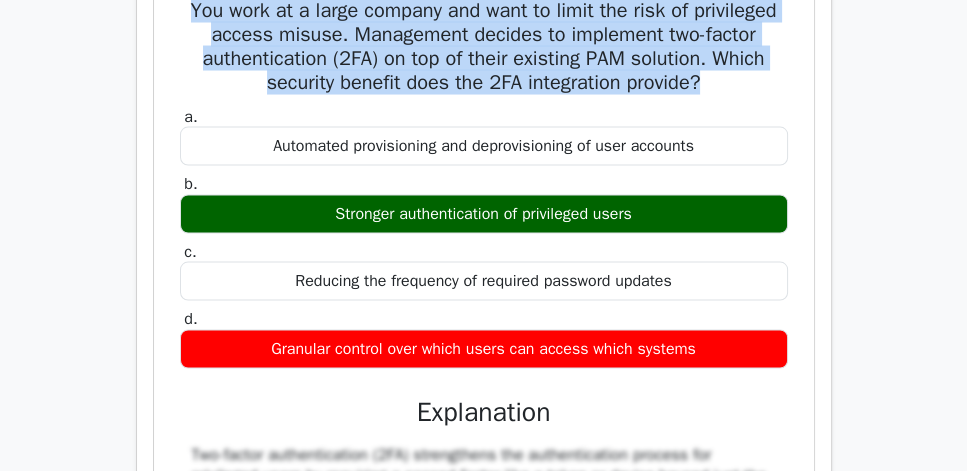drag, startPoint x: 186, startPoint y: 276, endPoint x: 625, endPoint y: 373, distance: 449.5887 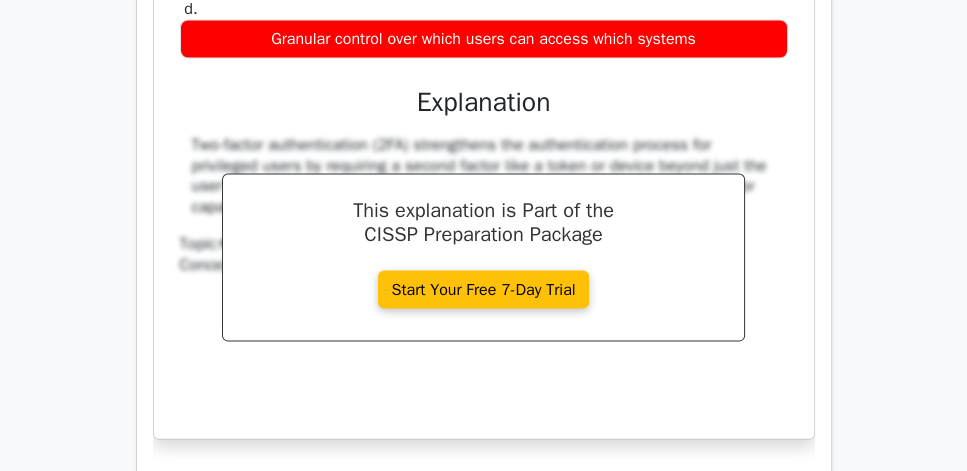 scroll, scrollTop: 10617, scrollLeft: 0, axis: vertical 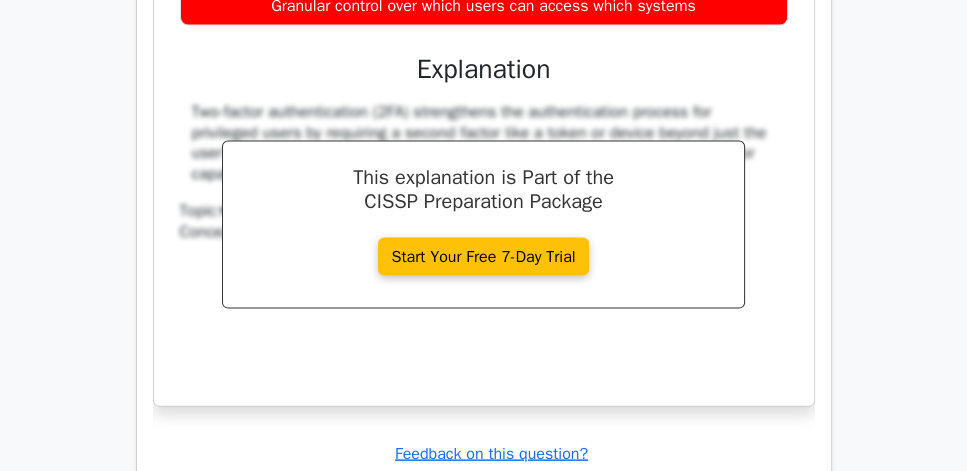 click on "Granular control over which users can access which systems" at bounding box center [484, 6] 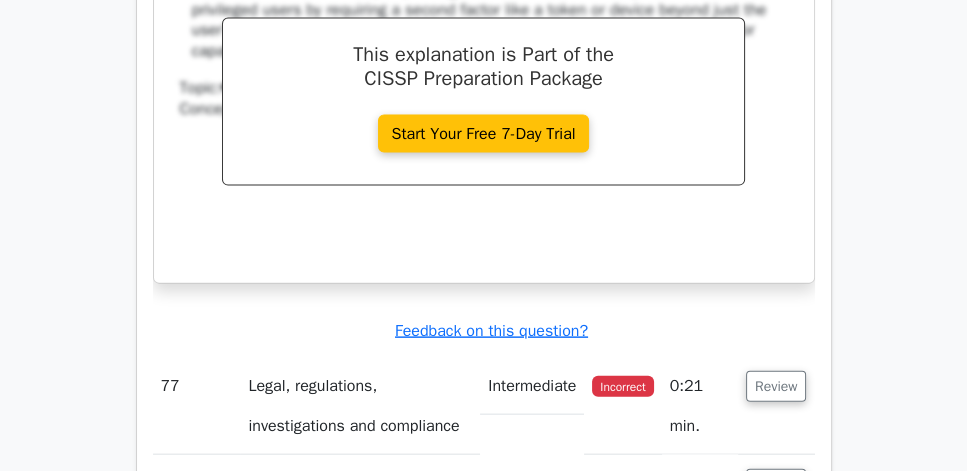 scroll, scrollTop: 10617, scrollLeft: 0, axis: vertical 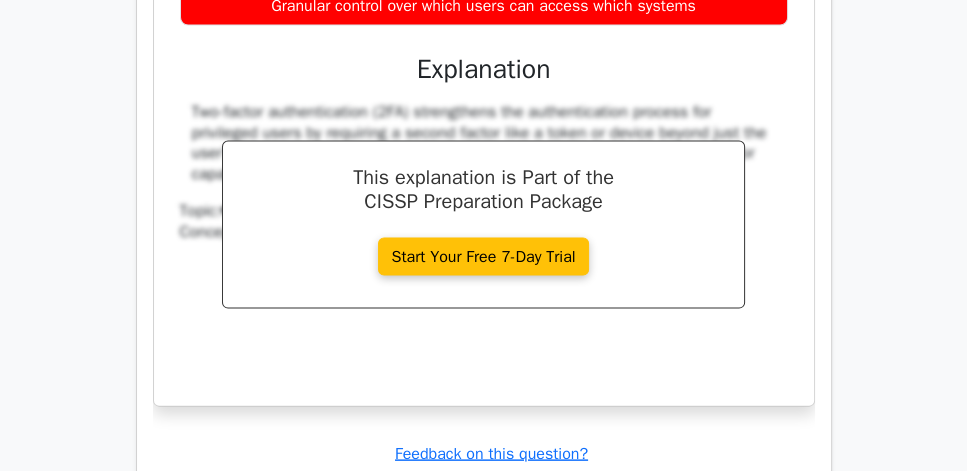 click on "You work at a large company and want to limit the risk of privileged access misuse. Management decides to implement two-factor authentication (2FA) on top of their existing PAM solution. Which security benefit does the 2FA integration provide?
a.
Automated provisioning and deprovisioning of user accounts
b." at bounding box center (484, 15) 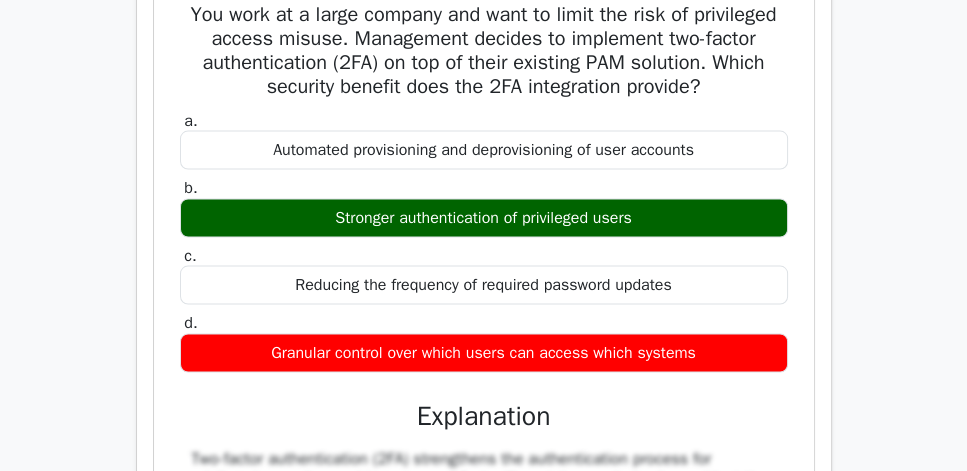 scroll, scrollTop: 10274, scrollLeft: 0, axis: vertical 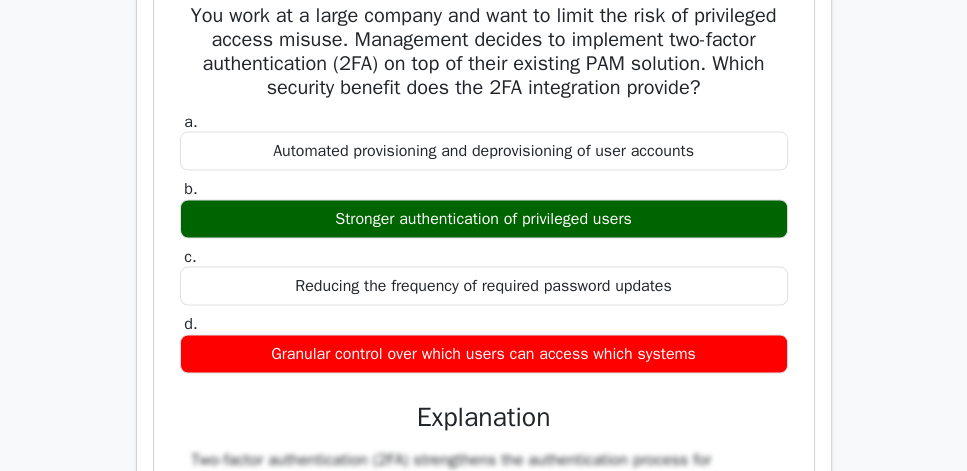 click on "Review" at bounding box center [776, -99] 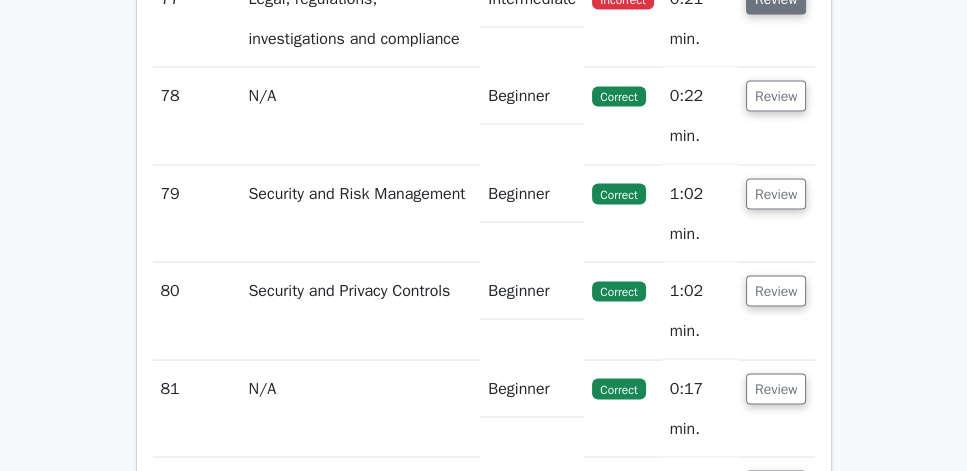 click on "Review" at bounding box center (776, -1) 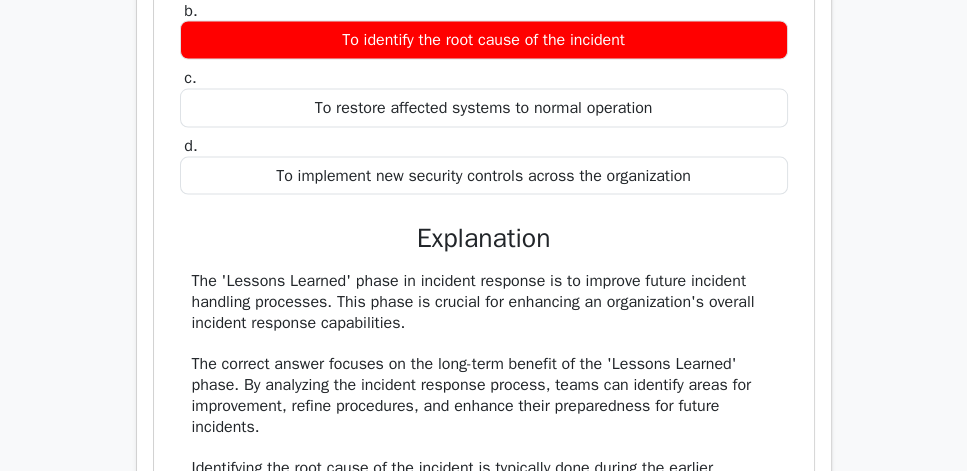 scroll, scrollTop: 10503, scrollLeft: 0, axis: vertical 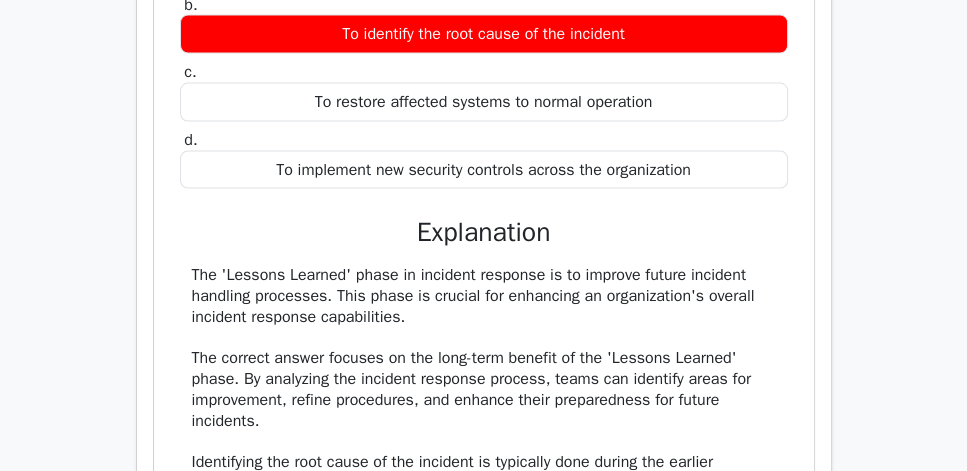 drag, startPoint x: 168, startPoint y: 188, endPoint x: 457, endPoint y: 274, distance: 301.52448 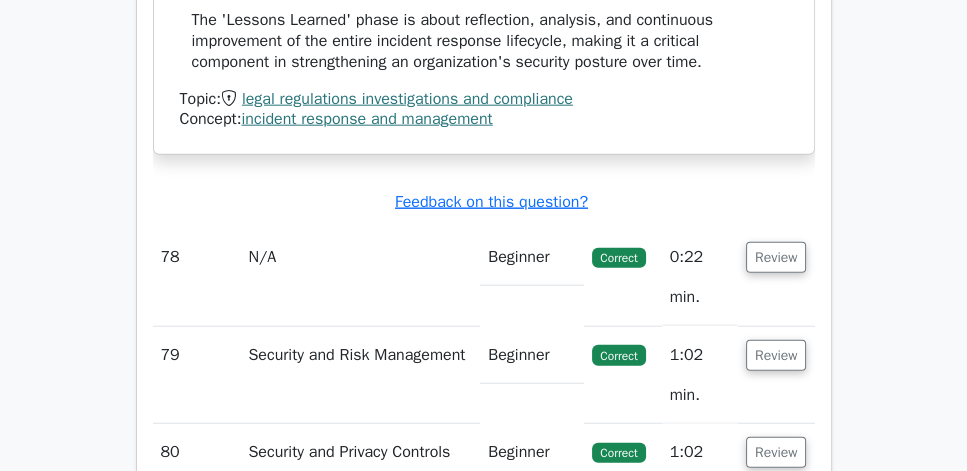 scroll, scrollTop: 11188, scrollLeft: 0, axis: vertical 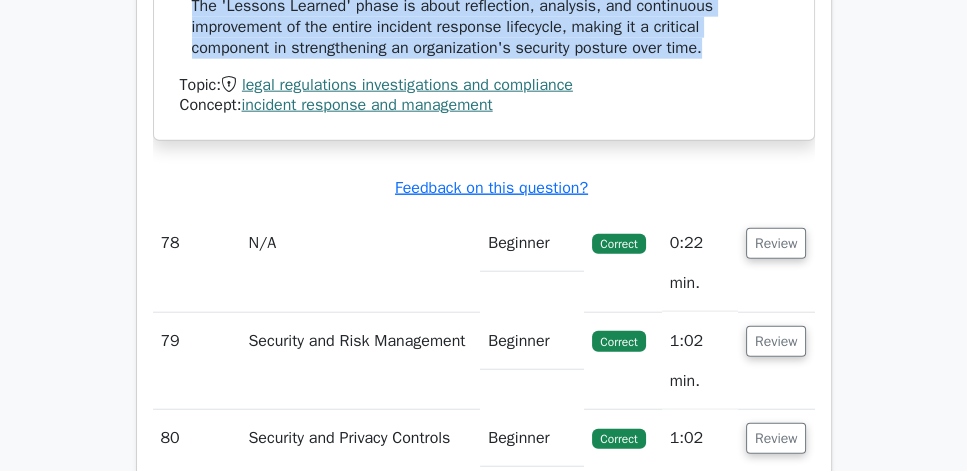 click on "The primary purpose of the 'Lessons Learned' phase in incident response is to improve future incident handling processes. This phase is crucial for enhancing an organization's overall incident response capabilities. The correct answer focuses on the long-term benefit of the 'Lessons Learned' phase. By analyzing the incident response process, teams can identify areas for improvement, refine procedures, and enhance their preparedness for future incidents. Identifying the root cause of the incident is typically done during the earlier investigation phase, not in the 'Lessons Learned' phase. Restoring affected systems to normal operation is part of the recovery phase, which occurs before the 'Lessons Learned' phase. While implementing new security controls may be an outcome of the 'Lessons Learned' phase, it is not the primary purpose. The main goal is to improve the overall incident handling process, which may include recommendations for new controls, but is not limited to this aspect." at bounding box center (484, -181) 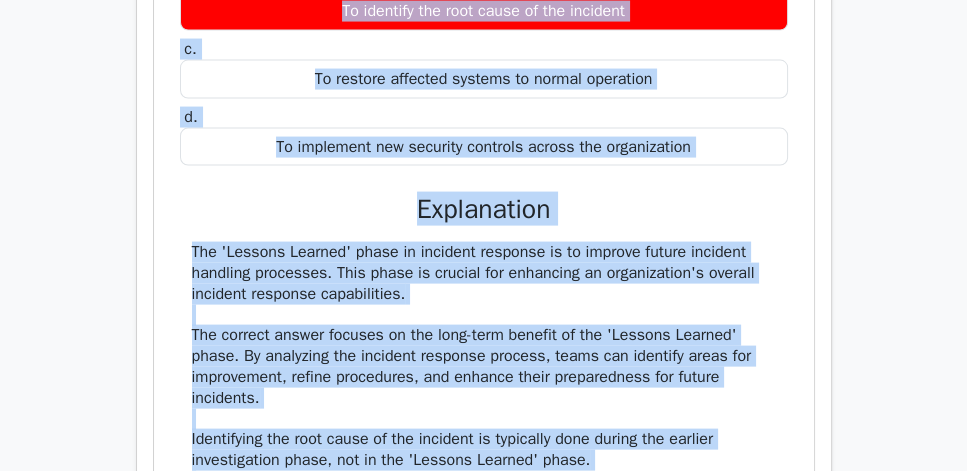 scroll, scrollTop: 10560, scrollLeft: 0, axis: vertical 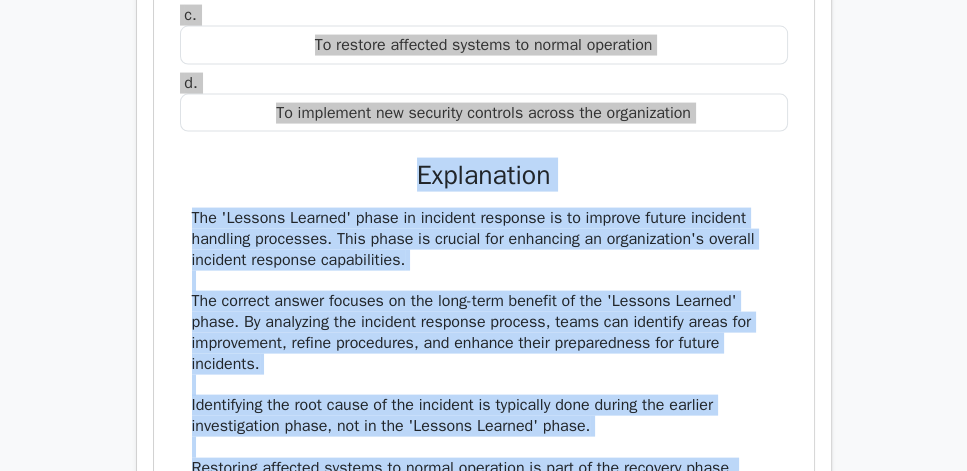 click on "During an incident response, what is the primary purpose of the 'Lessons Learned' phase?" at bounding box center [484, -166] 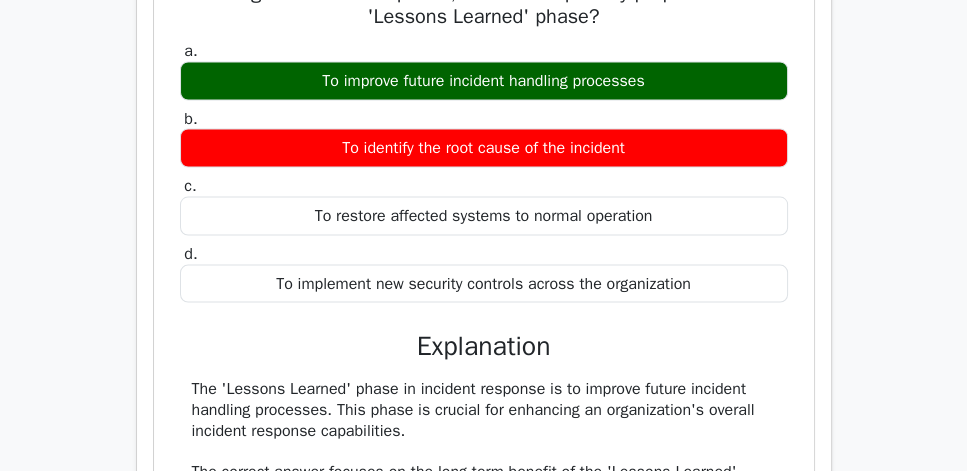 scroll, scrollTop: 10388, scrollLeft: 0, axis: vertical 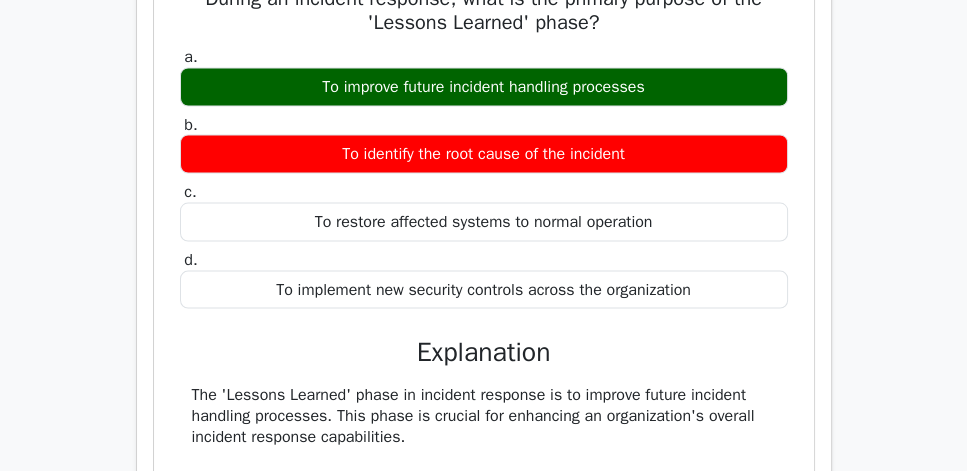 click on "Review" at bounding box center (776, -115) 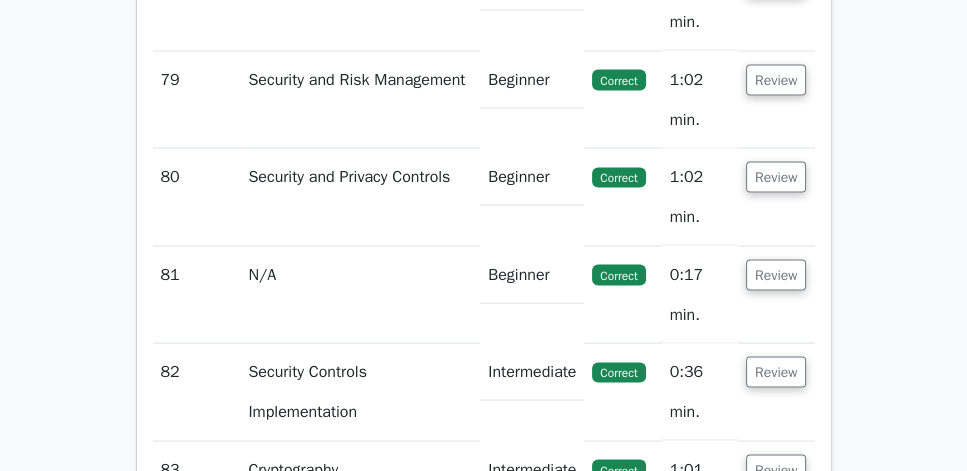 click on "Review" at bounding box center (776, -18) 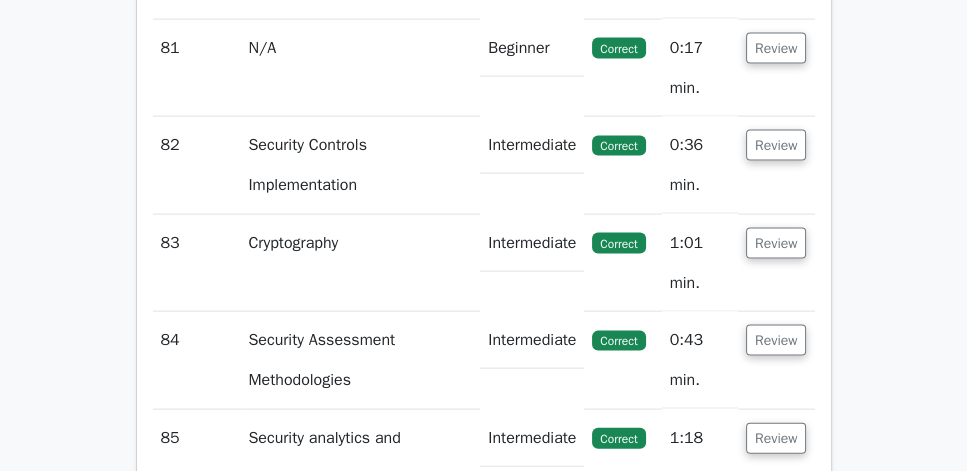 scroll, scrollTop: 10617, scrollLeft: 0, axis: vertical 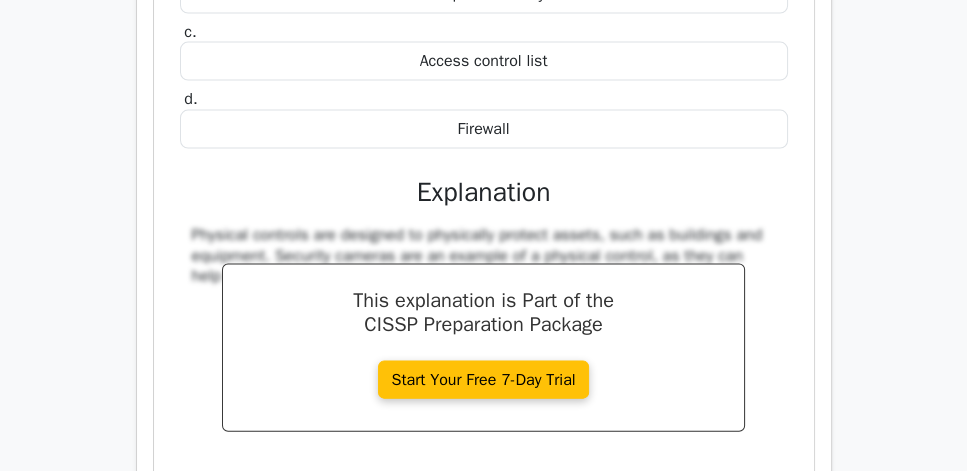 drag, startPoint x: 188, startPoint y: 167, endPoint x: 623, endPoint y: 435, distance: 510.92953 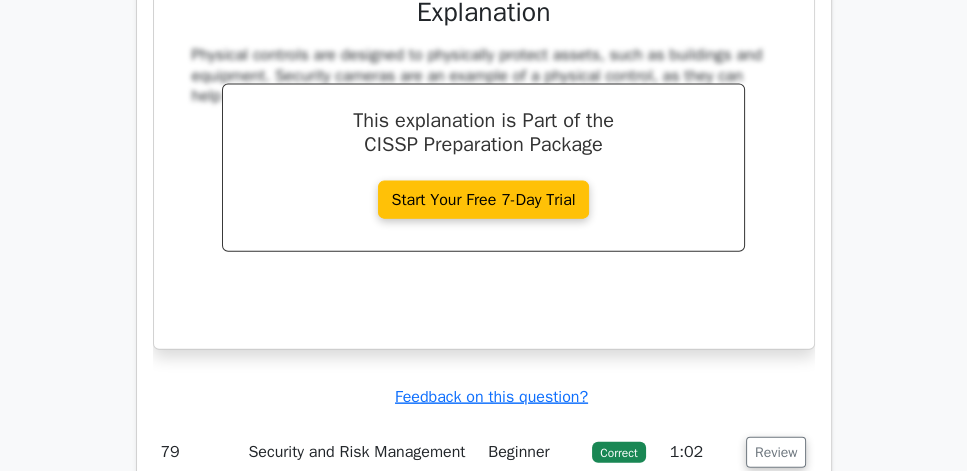 scroll, scrollTop: 10731, scrollLeft: 0, axis: vertical 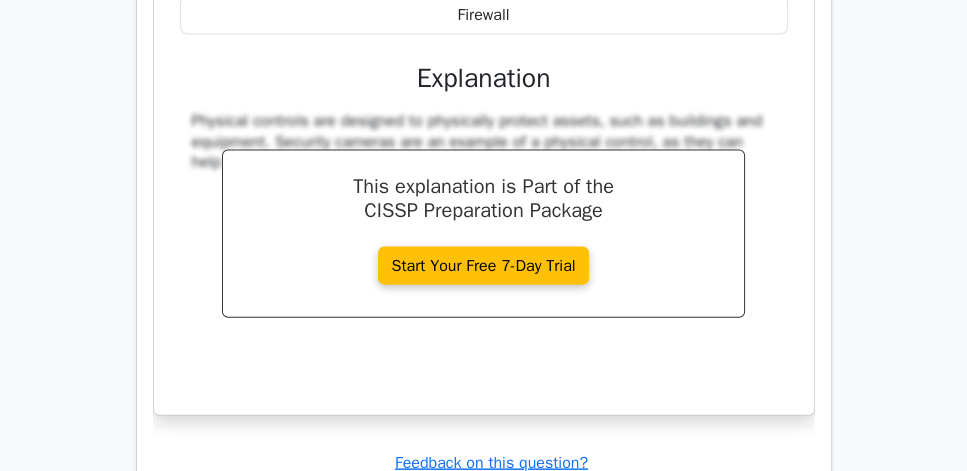 click on "Which of the following is an example of a physical control?
a.
Security cameras
b.
Intrusion prevention system
c. d." at bounding box center (484, 60) 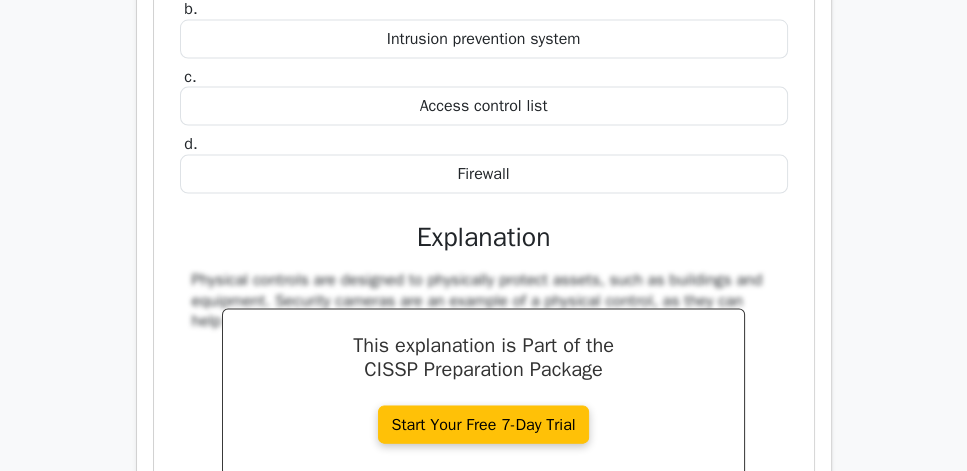 scroll, scrollTop: 10560, scrollLeft: 0, axis: vertical 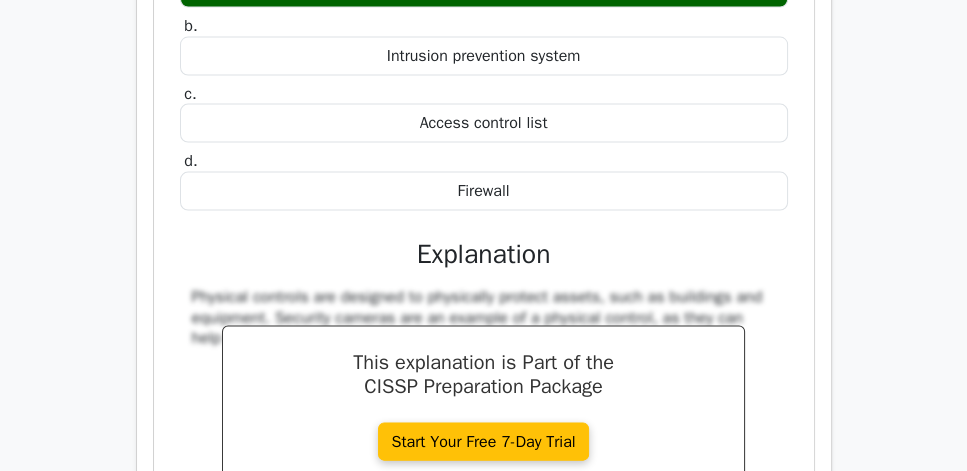 click on "Review" at bounding box center [776, -190] 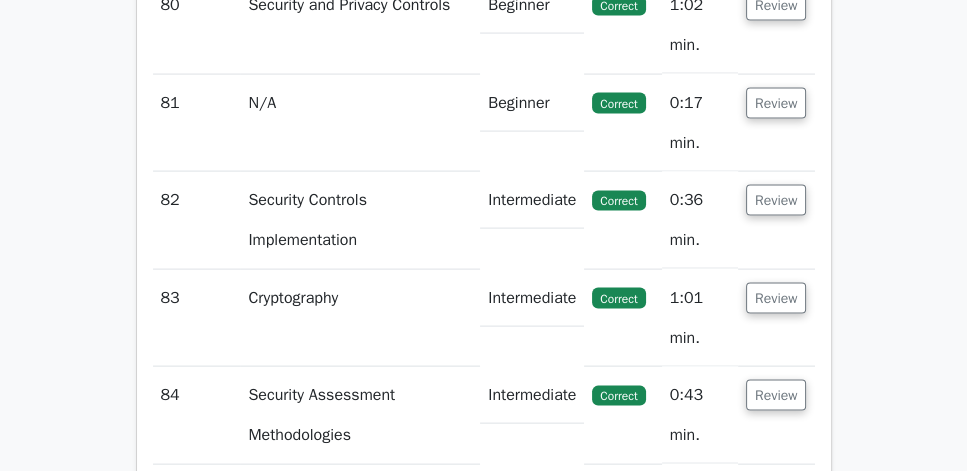 click on "Review" at bounding box center [776, -92] 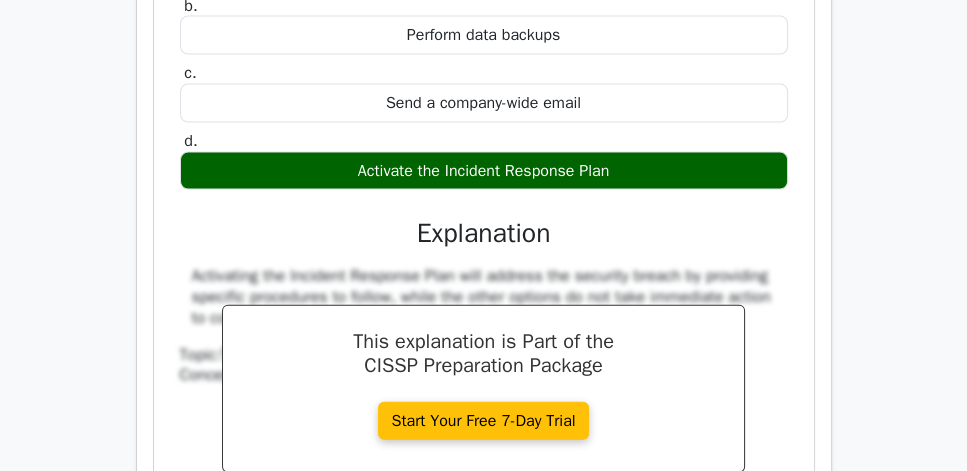 scroll, scrollTop: 10731, scrollLeft: 0, axis: vertical 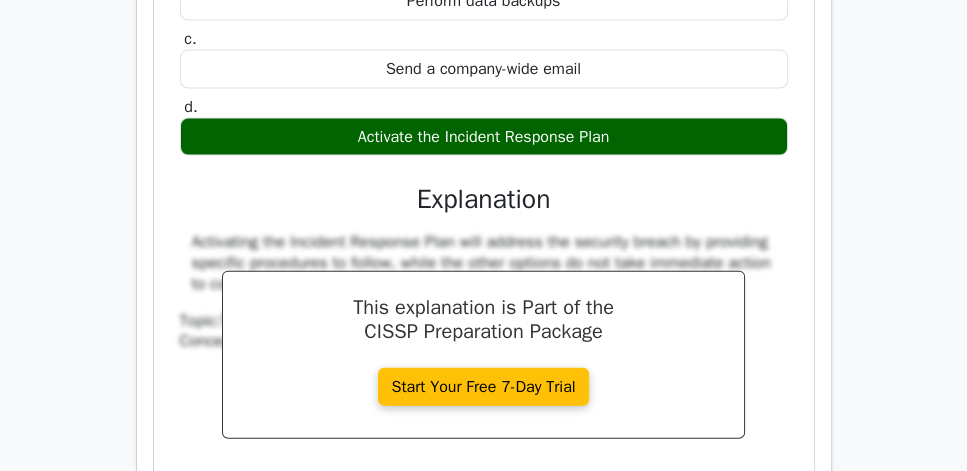 drag, startPoint x: 156, startPoint y: 147, endPoint x: 649, endPoint y: 447, distance: 577.104 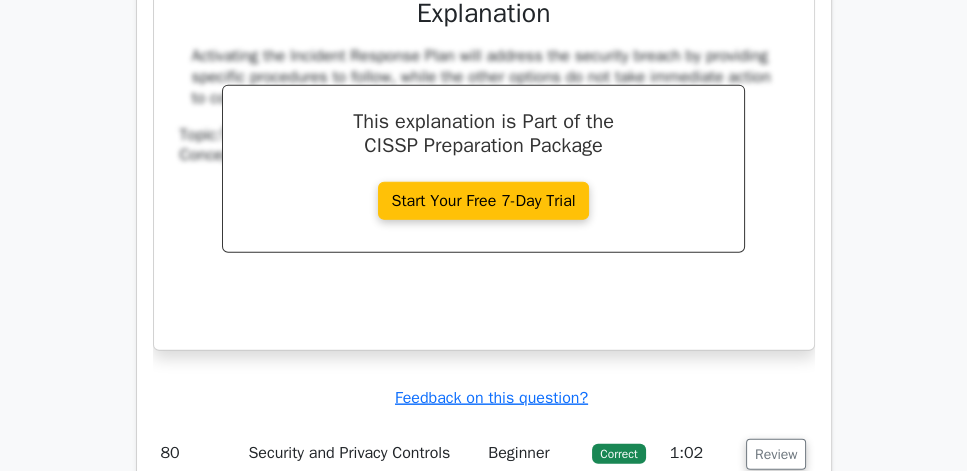 scroll, scrollTop: 10960, scrollLeft: 0, axis: vertical 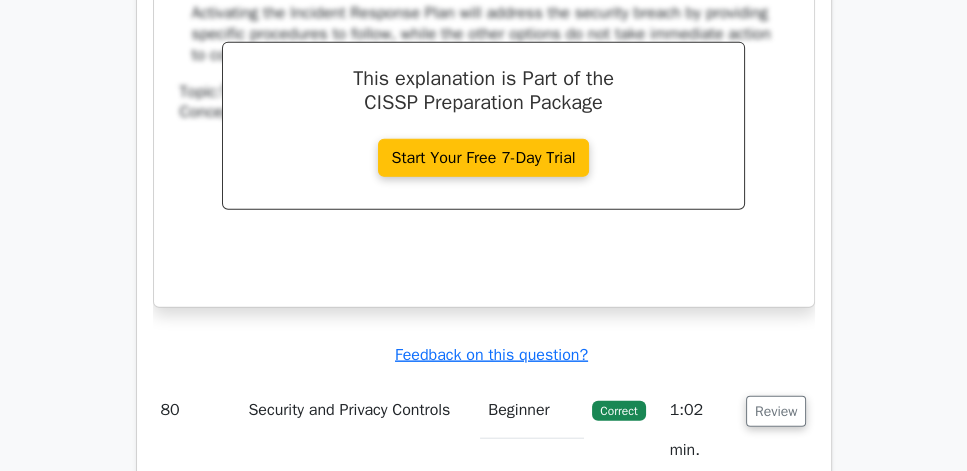 click on "a.
Hold regional meetings
b.
Perform data backups
c." at bounding box center (484, -28) 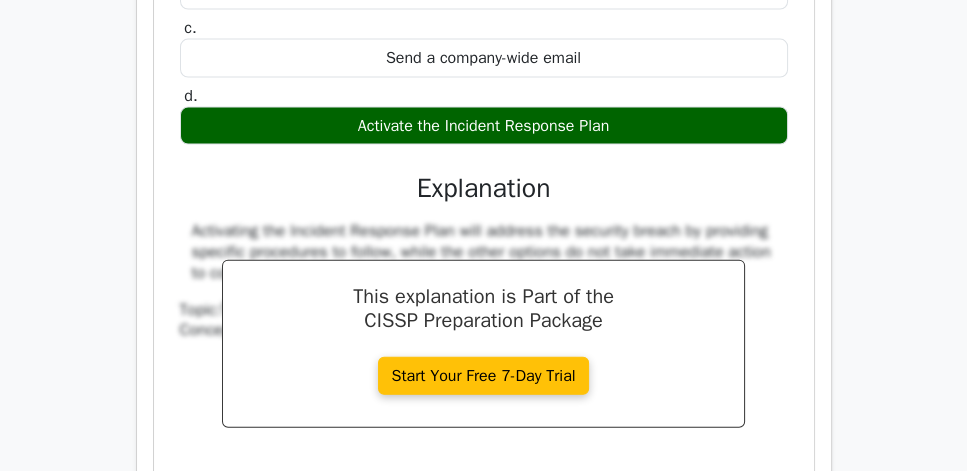 scroll, scrollTop: 10731, scrollLeft: 0, axis: vertical 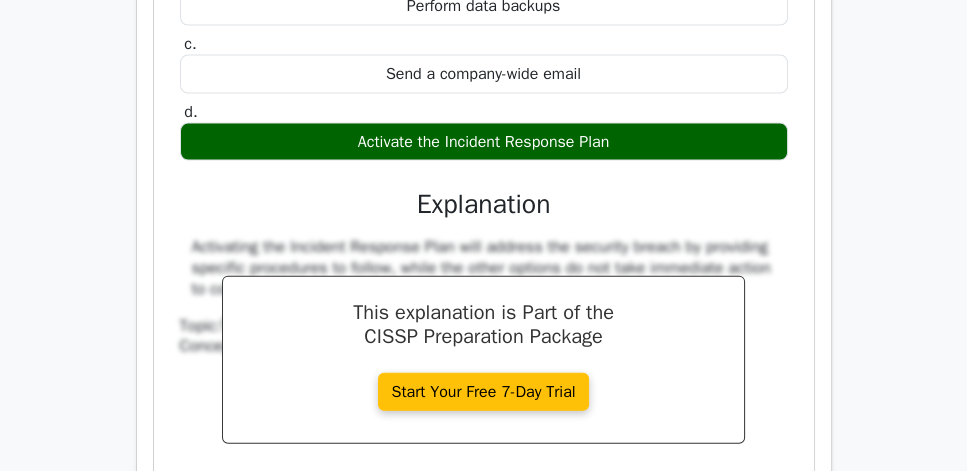click on "Review" at bounding box center (776, -263) 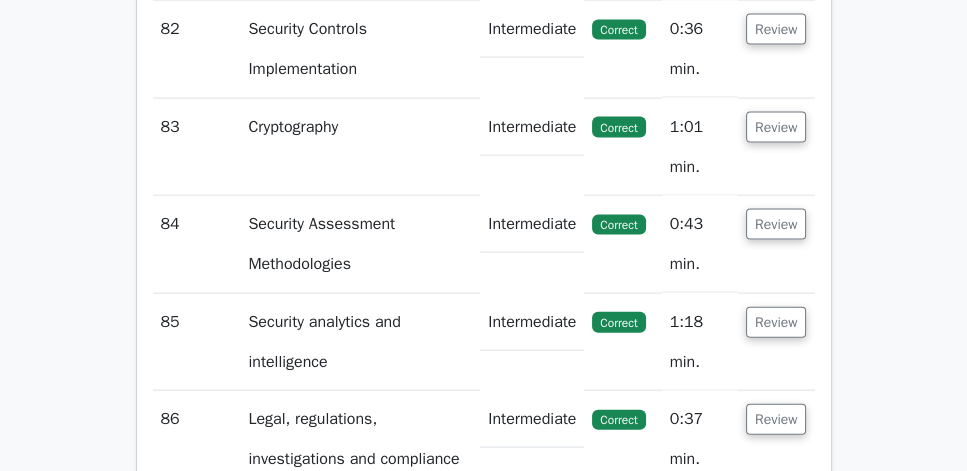click on "Review" at bounding box center [776, -166] 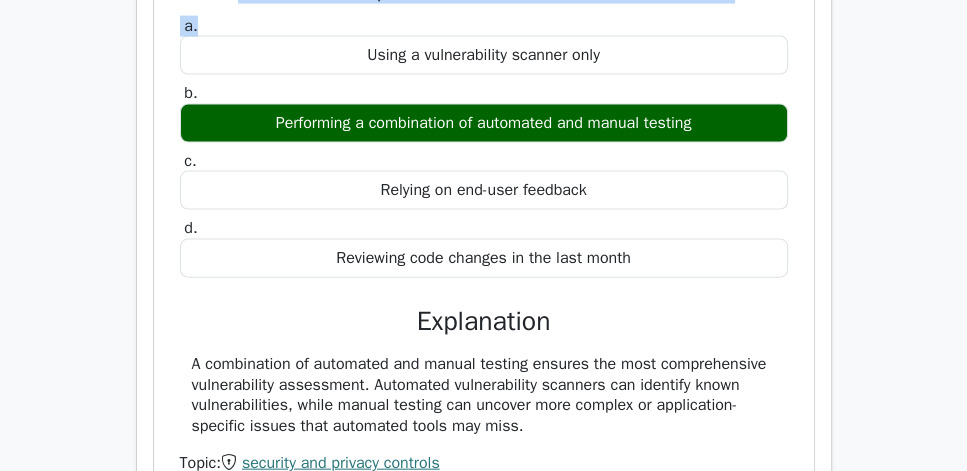 drag, startPoint x: 200, startPoint y: 252, endPoint x: 595, endPoint y: 341, distance: 404.90247 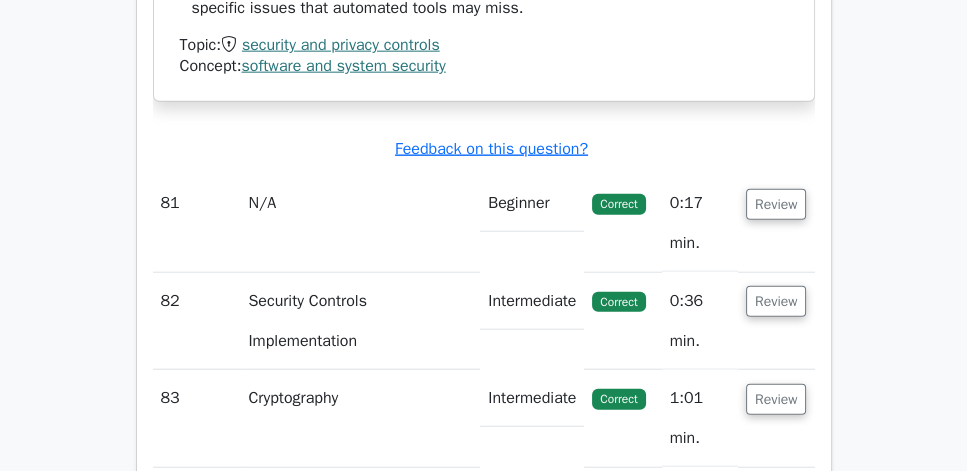 scroll, scrollTop: 11188, scrollLeft: 0, axis: vertical 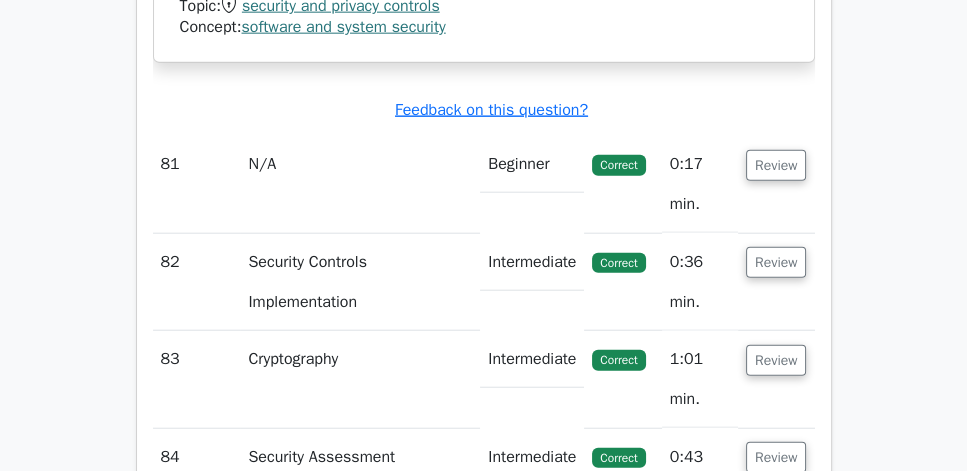 click on "A combination of automated and manual testing ensures the most comprehensive vulnerability assessment. Automated vulnerability scanners can identify known vulnerabilities, while manual testing can uncover more complex or application-specific issues that automated tools may miss." at bounding box center [484, -62] 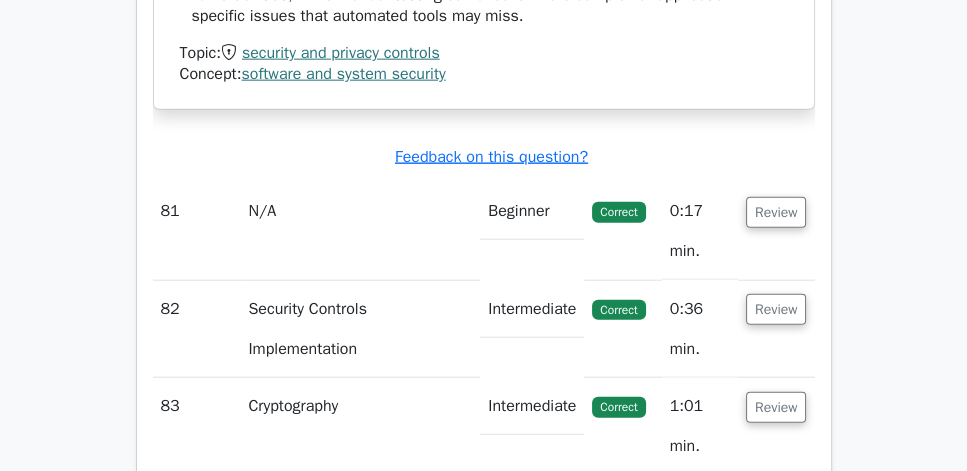 scroll, scrollTop: 11188, scrollLeft: 0, axis: vertical 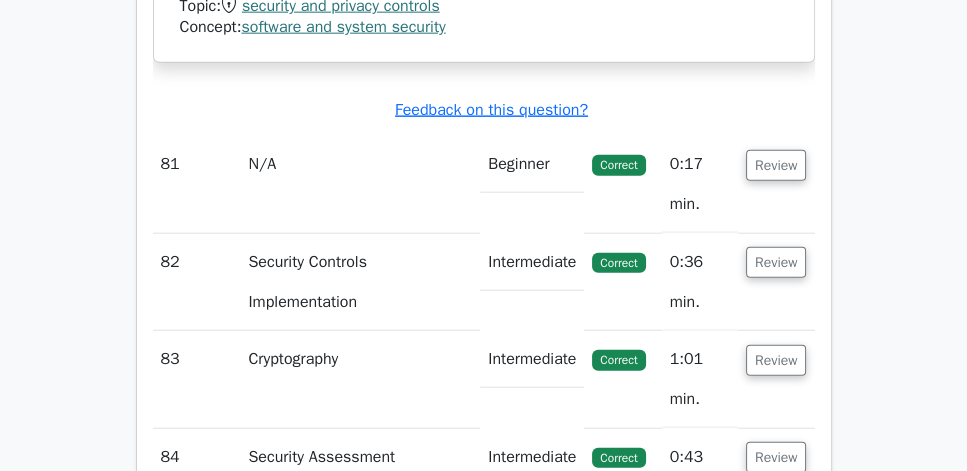 click on "A software development team is asked to provide a vulnerability assessment report for their application. Which of the following methods would provide the most accurate assessment?
a.
Using a vulnerability scanner only
b.
c. d." at bounding box center [484, -248] 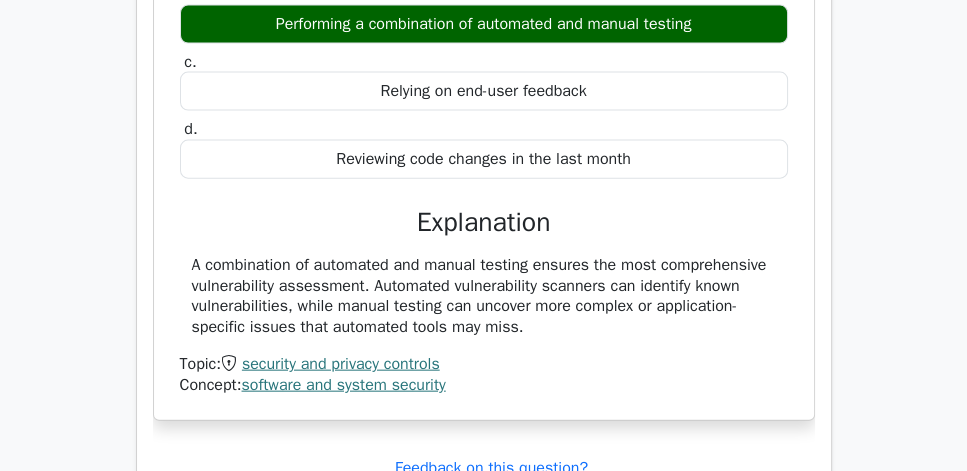 scroll, scrollTop: 10788, scrollLeft: 0, axis: vertical 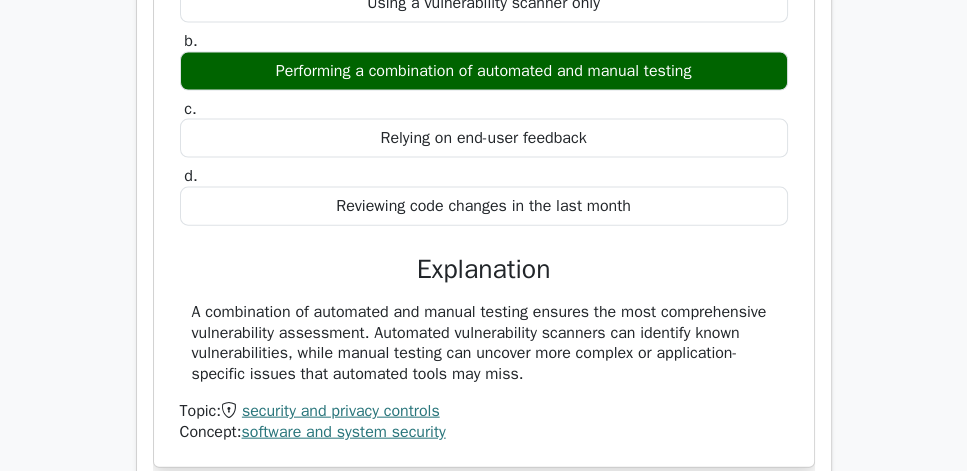 click on "Review" at bounding box center [776, -223] 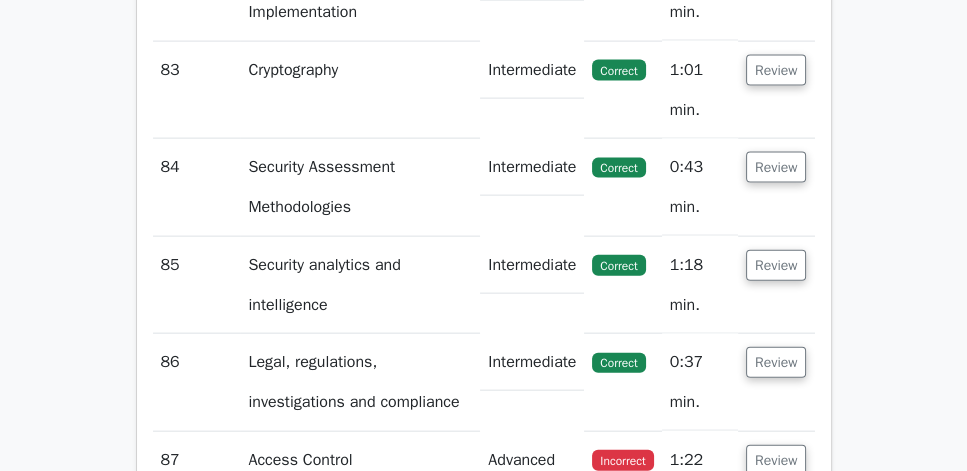 click on "Review" at bounding box center (776, -125) 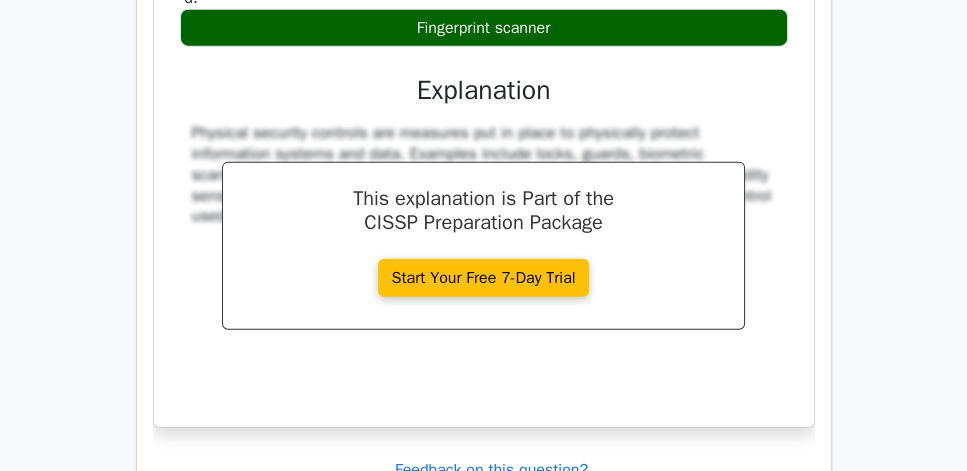 scroll, scrollTop: 11017, scrollLeft: 0, axis: vertical 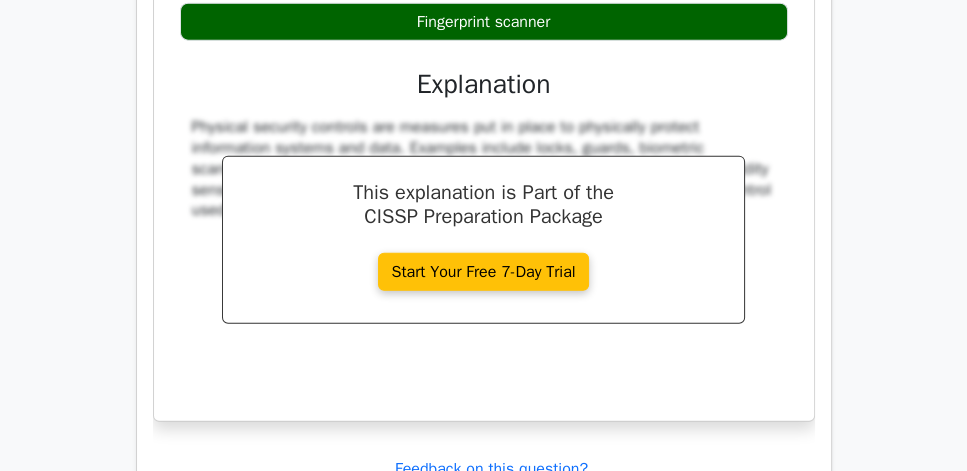 drag, startPoint x: 170, startPoint y: 61, endPoint x: 646, endPoint y: 358, distance: 561.05707 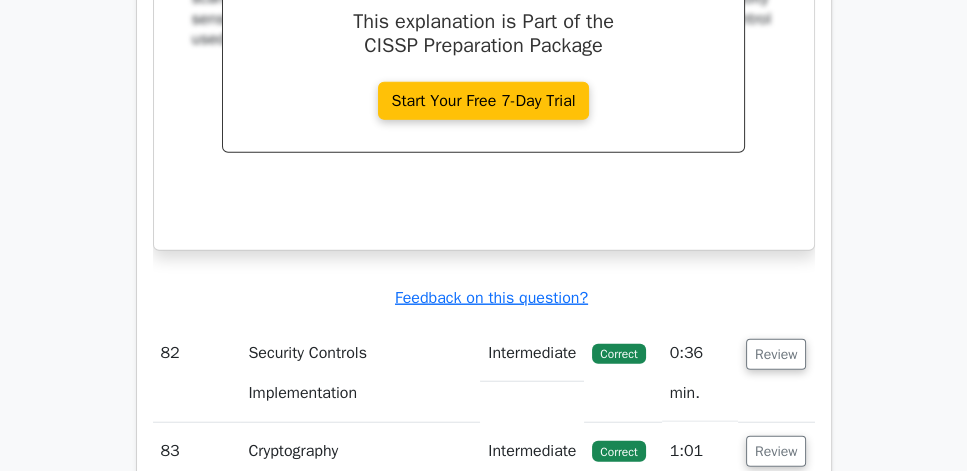 click on "Which of the following is an example of a physical security control?
a.
Antivirus software
b.
c. d." at bounding box center [484, -105] 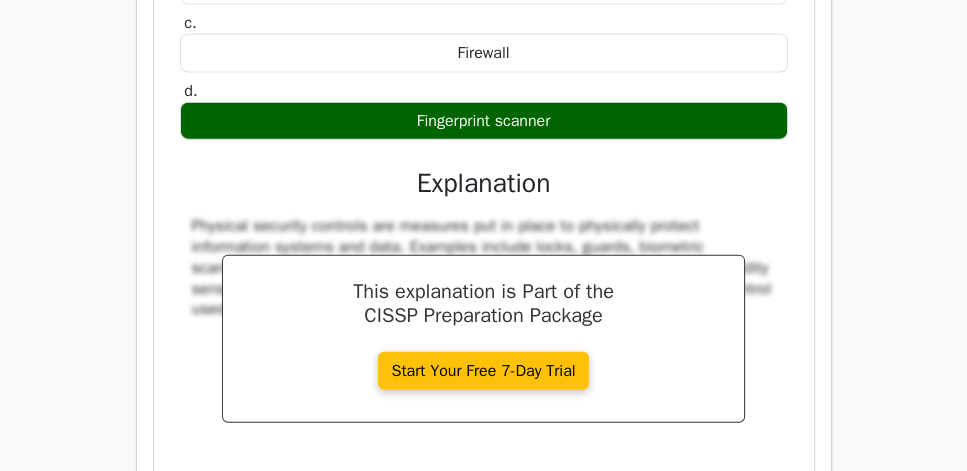 scroll, scrollTop: 10903, scrollLeft: 0, axis: vertical 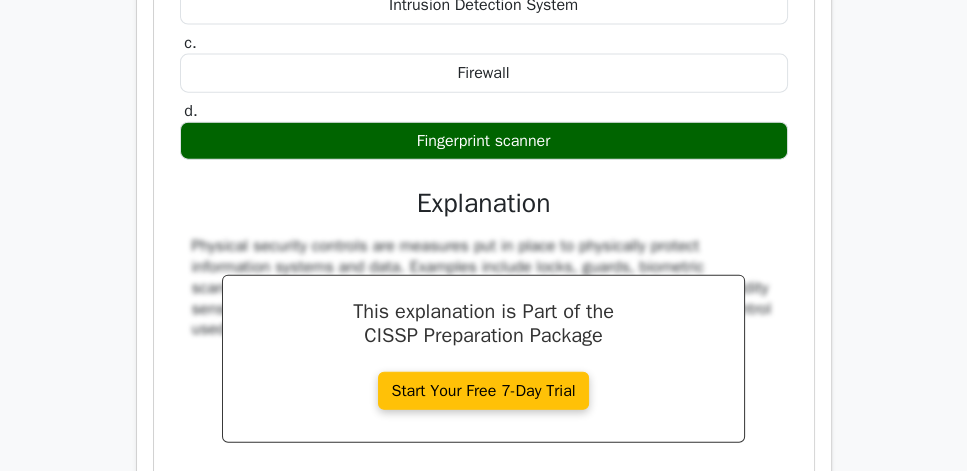 click on "Review" at bounding box center (776, -240) 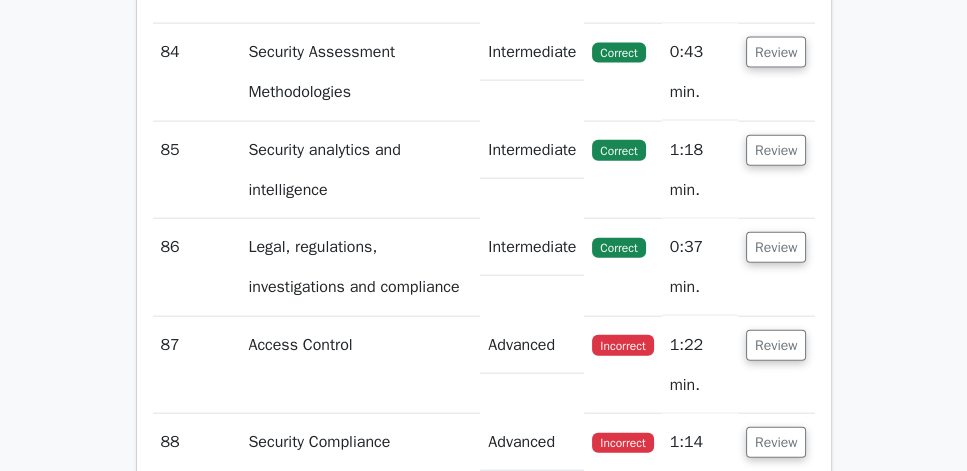 click on "Review" at bounding box center [776, -143] 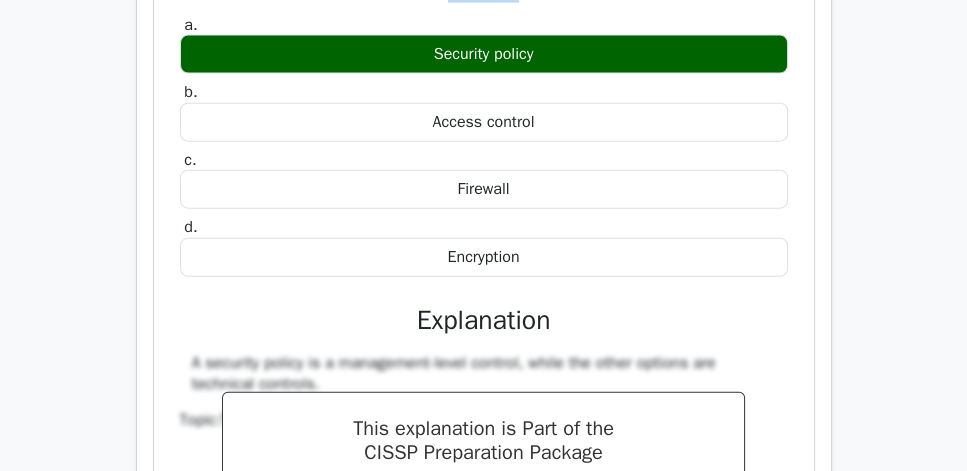 drag, startPoint x: 183, startPoint y: 265, endPoint x: 633, endPoint y: 310, distance: 452.24442 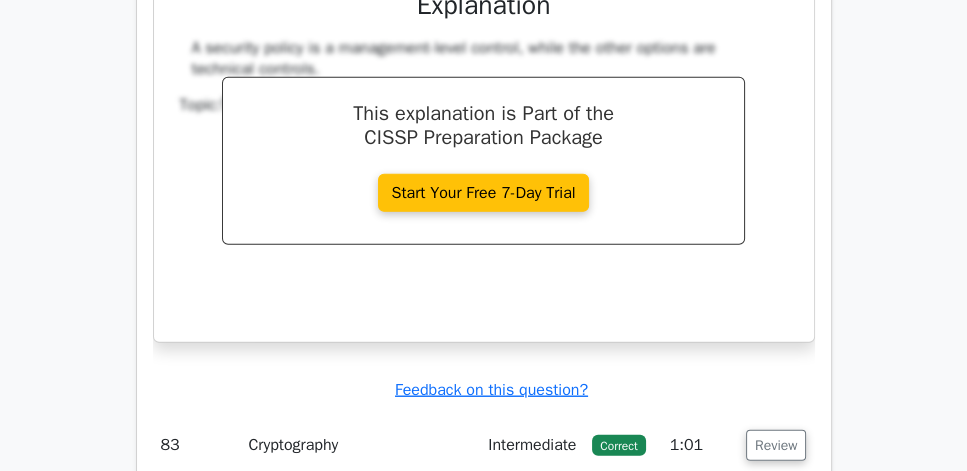 scroll, scrollTop: 11303, scrollLeft: 0, axis: vertical 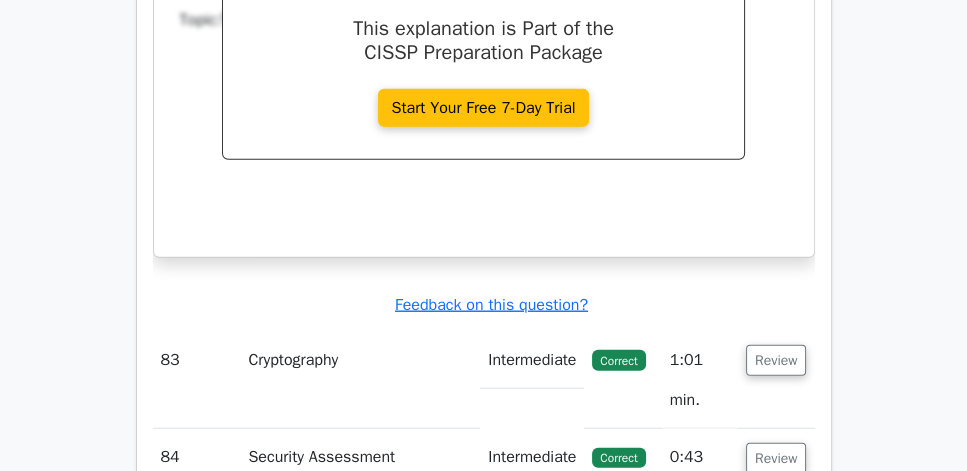 click on "Encryption" at bounding box center [484, -143] 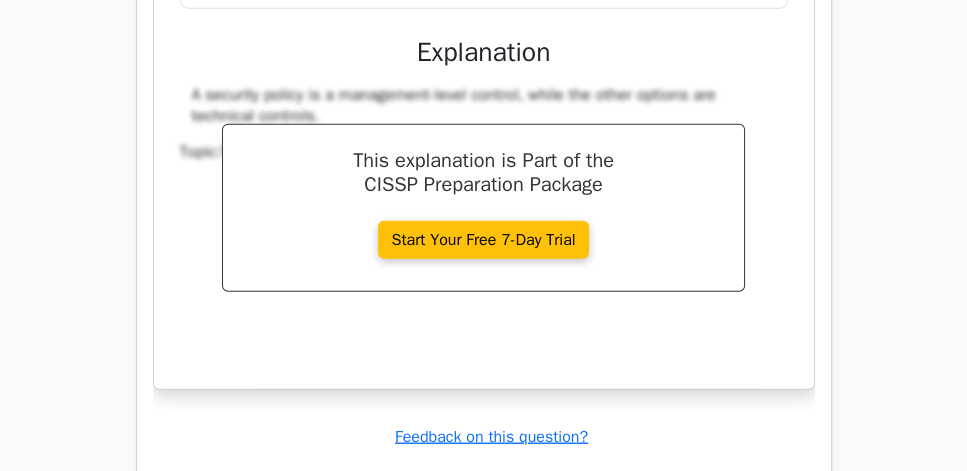 scroll, scrollTop: 11131, scrollLeft: 0, axis: vertical 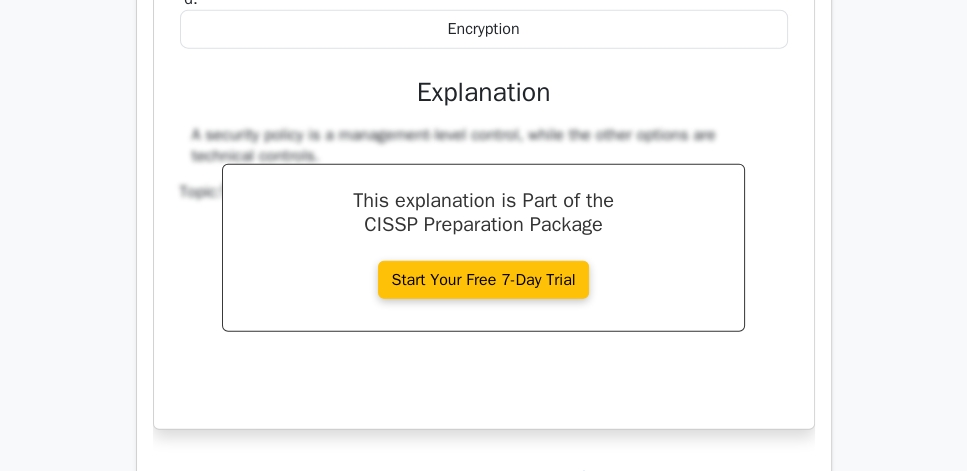 click on "Which of the following is NOT an example of a technical security control?
a.
Security policy
b.
c." at bounding box center [484, 62] 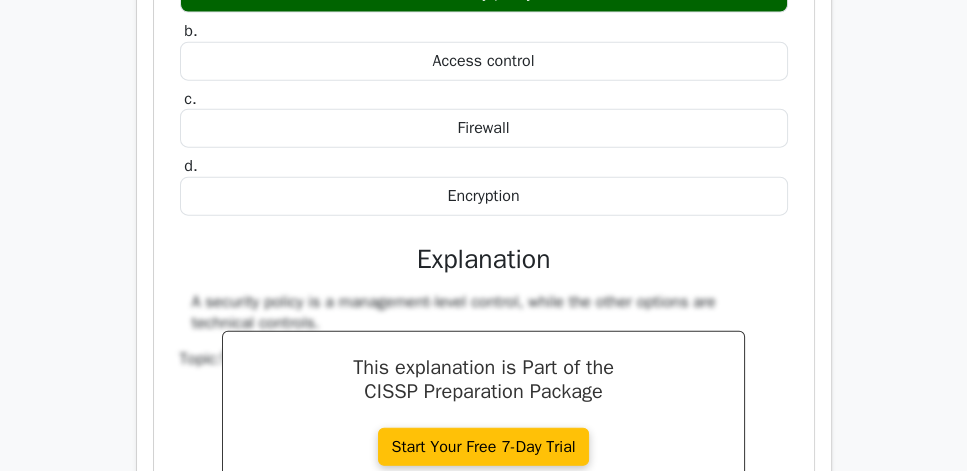 scroll, scrollTop: 10960, scrollLeft: 0, axis: vertical 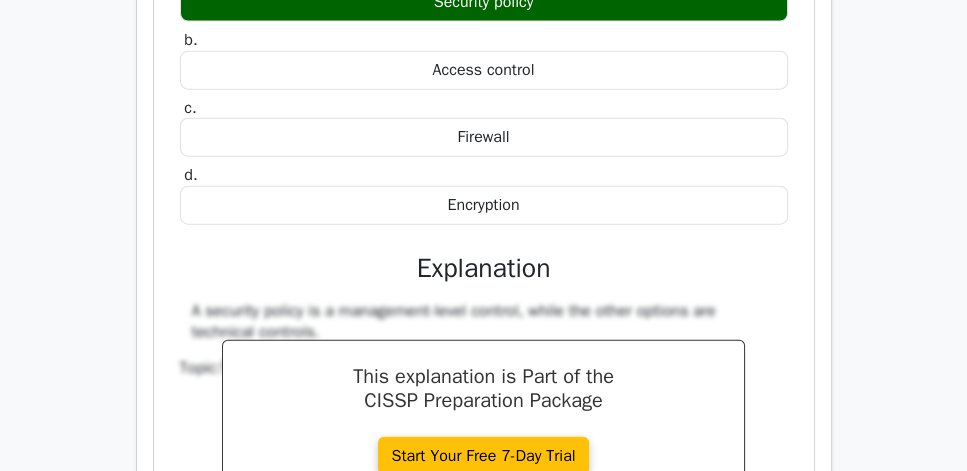 click on "Review" at bounding box center (776, -200) 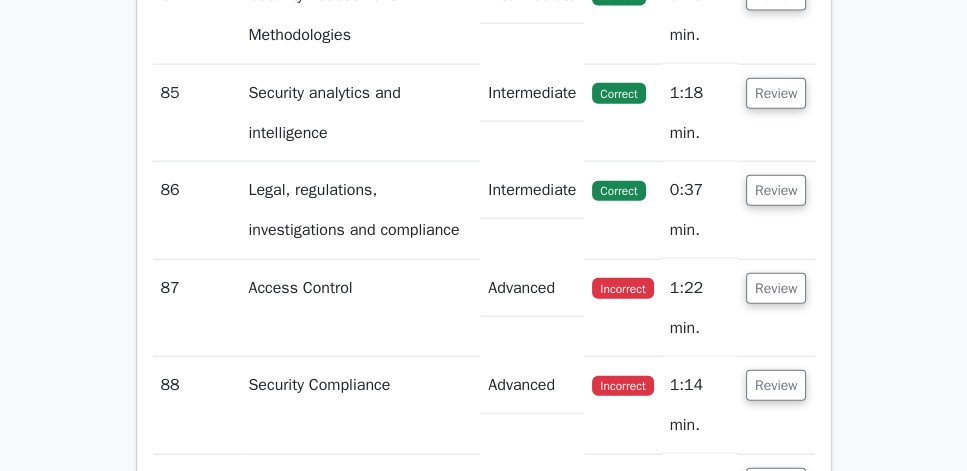 click on "Review" at bounding box center (776, -102) 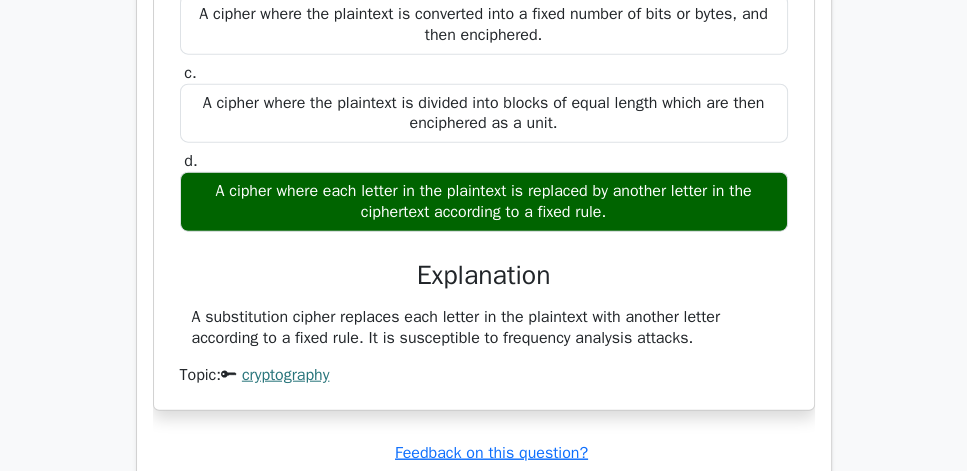 scroll, scrollTop: 11131, scrollLeft: 0, axis: vertical 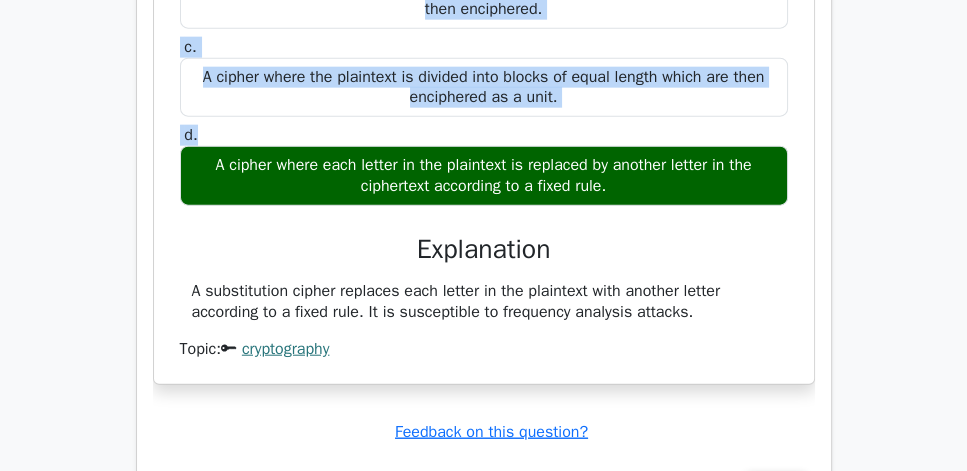 drag, startPoint x: 260, startPoint y: 140, endPoint x: 680, endPoint y: 429, distance: 509.8245 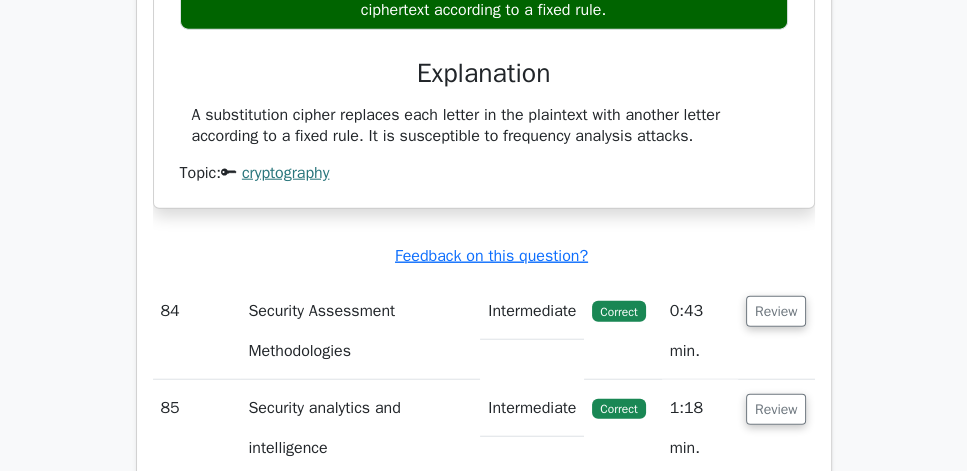 scroll, scrollTop: 11360, scrollLeft: 0, axis: vertical 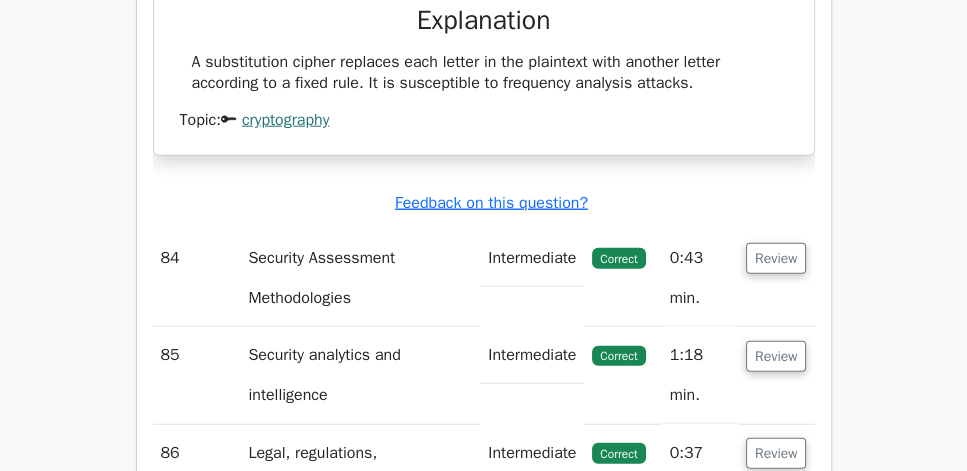 click on "A substitution cipher replaces each letter in the plaintext with another letter according to a fixed rule. It is susceptible to frequency analysis attacks." at bounding box center [484, 73] 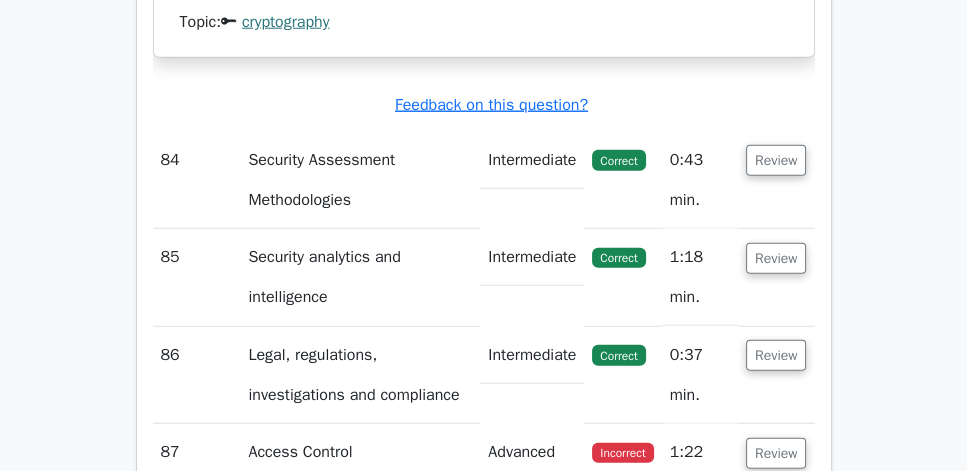 scroll, scrollTop: 11474, scrollLeft: 0, axis: vertical 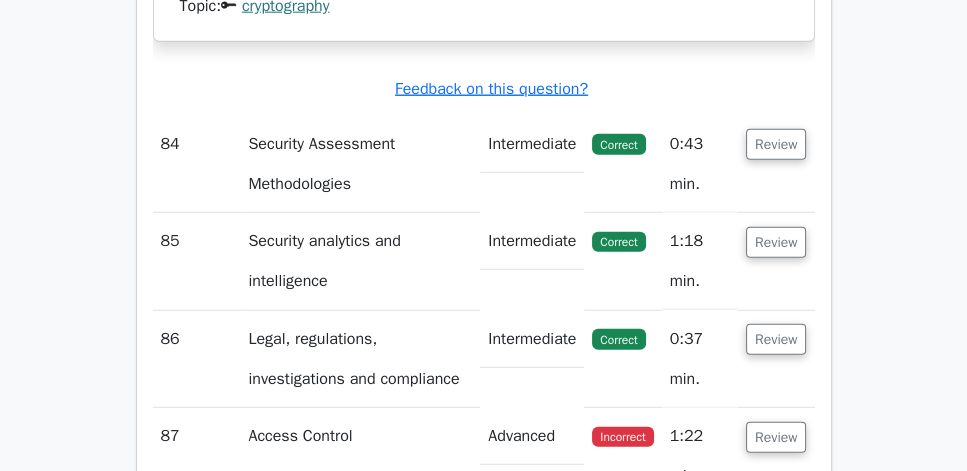 click on "What is a substitution cipher?
a. A cipher where the plaintext is rearranged according to a set pattern to create the ciphertext.
b. c. d." at bounding box center [484, -255] 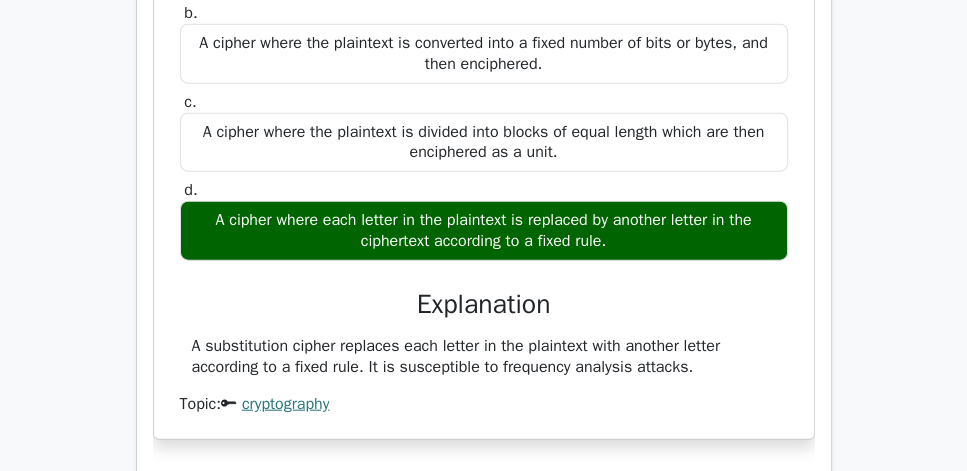 scroll, scrollTop: 11074, scrollLeft: 0, axis: vertical 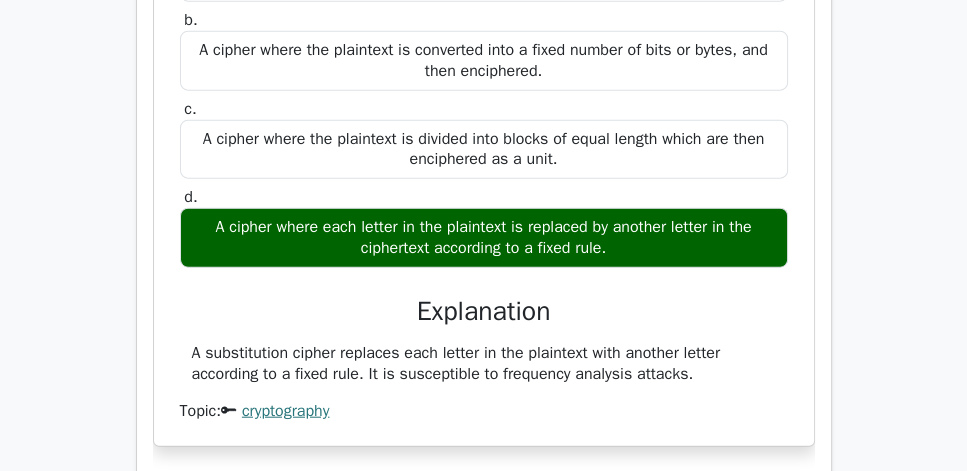 click on "Review" at bounding box center [776, -216] 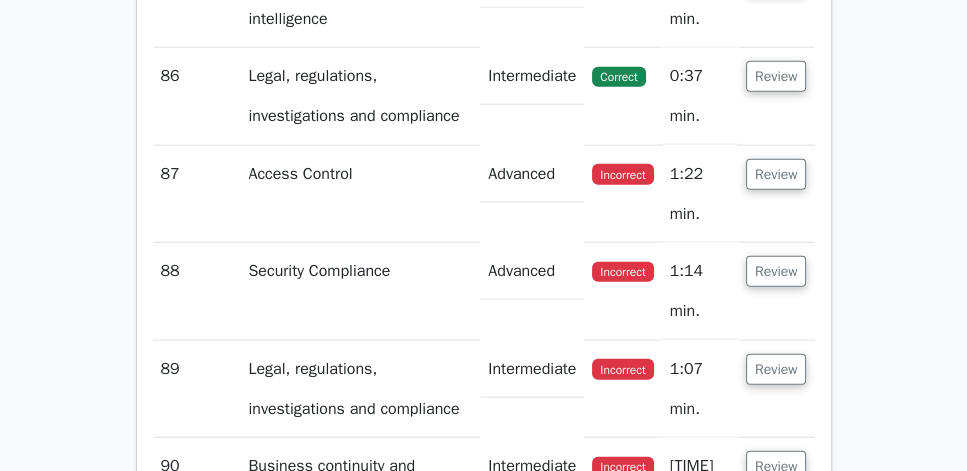 click on "Review" at bounding box center [776, -119] 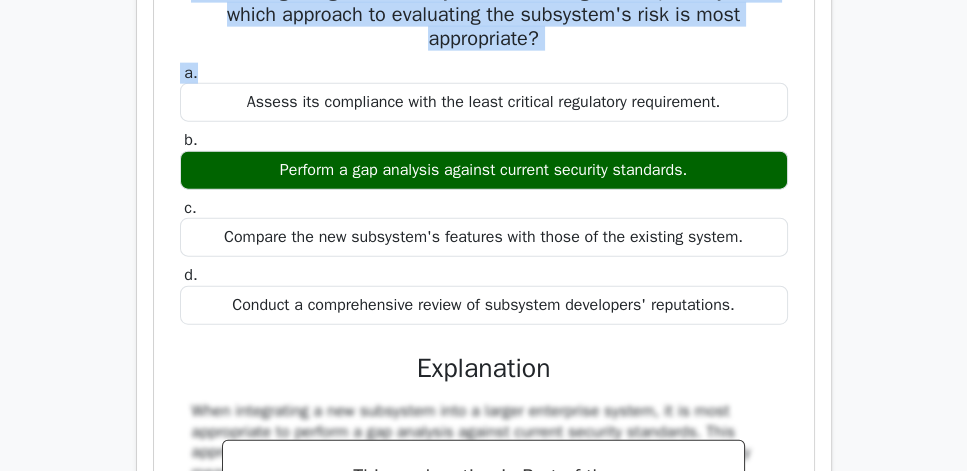 drag, startPoint x: 176, startPoint y: 296, endPoint x: 588, endPoint y: 362, distance: 417.25293 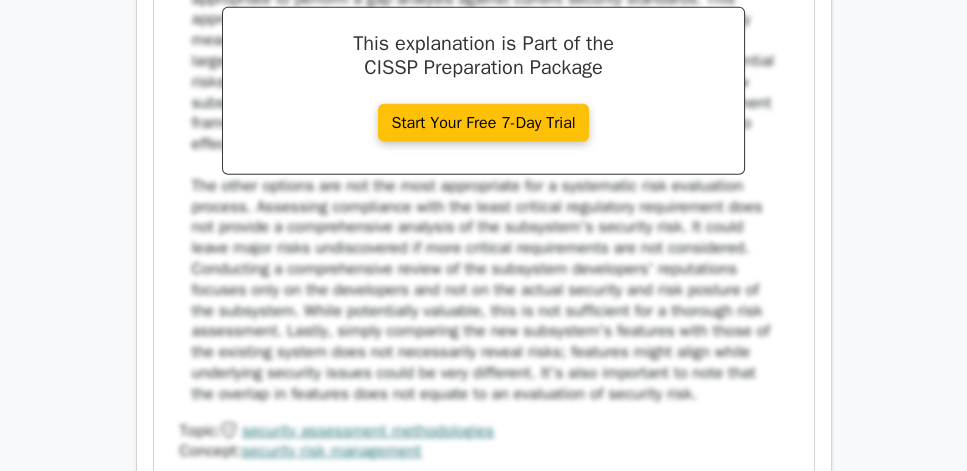 scroll, scrollTop: 11531, scrollLeft: 0, axis: vertical 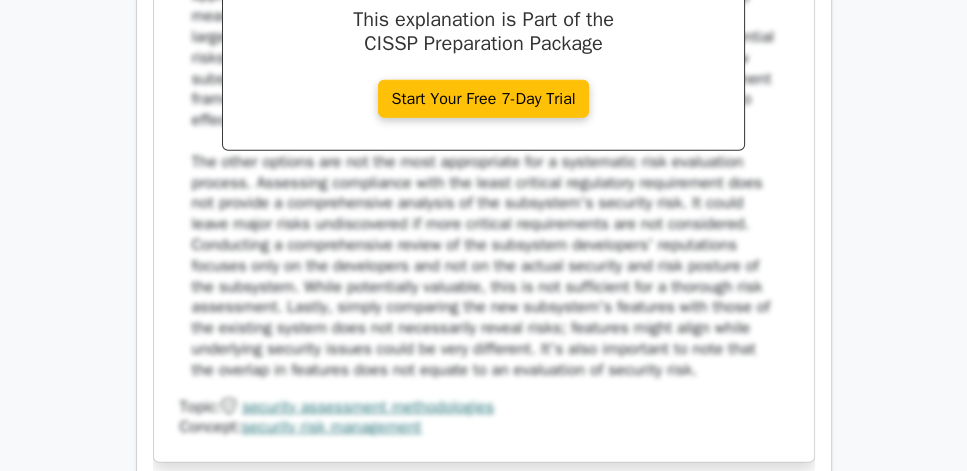 click on "Conduct a comprehensive review of subsystem developers' reputations." at bounding box center (484, -152) 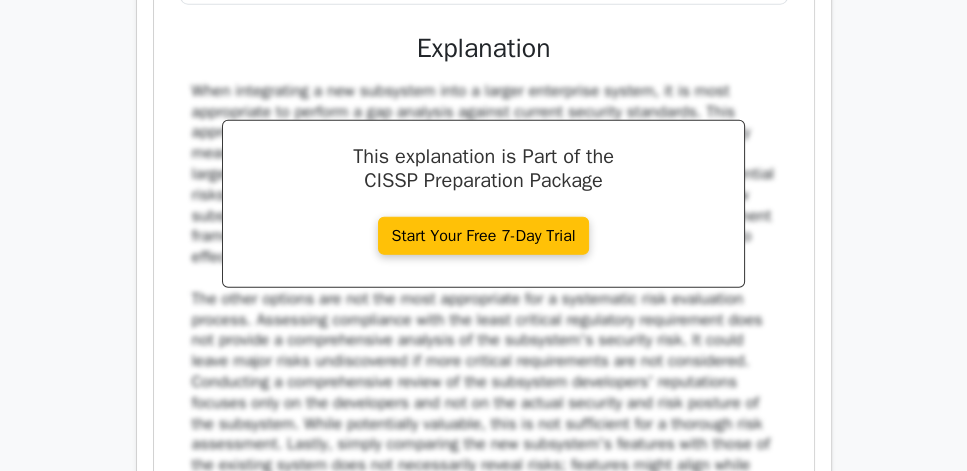 scroll, scrollTop: 11360, scrollLeft: 0, axis: vertical 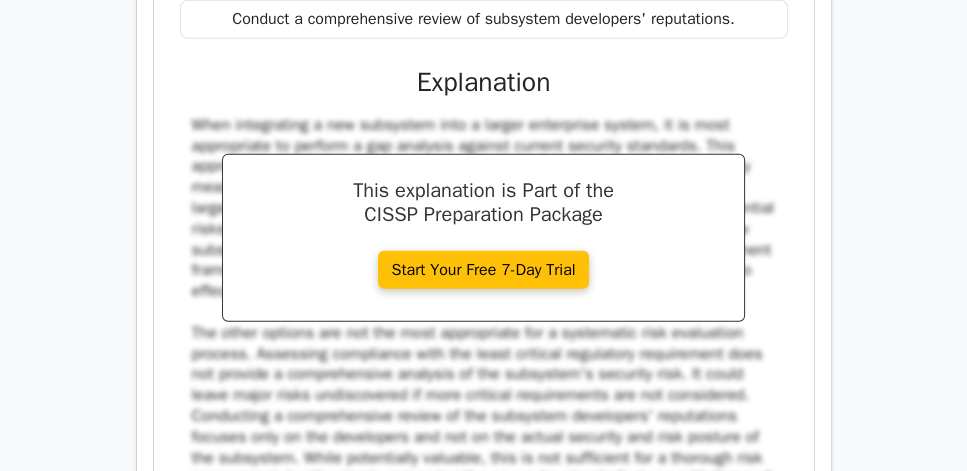 click on "b.
Perform a gap analysis against current security standards." at bounding box center [484, -126] 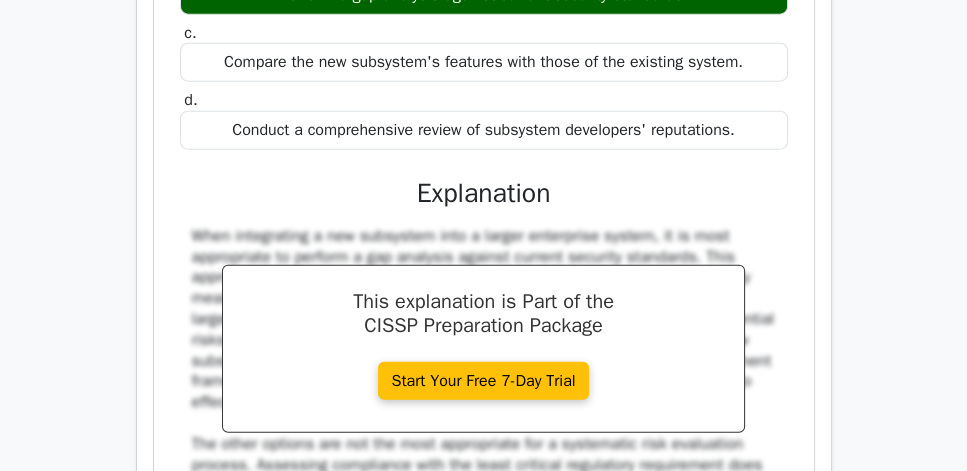 scroll, scrollTop: 11246, scrollLeft: 0, axis: vertical 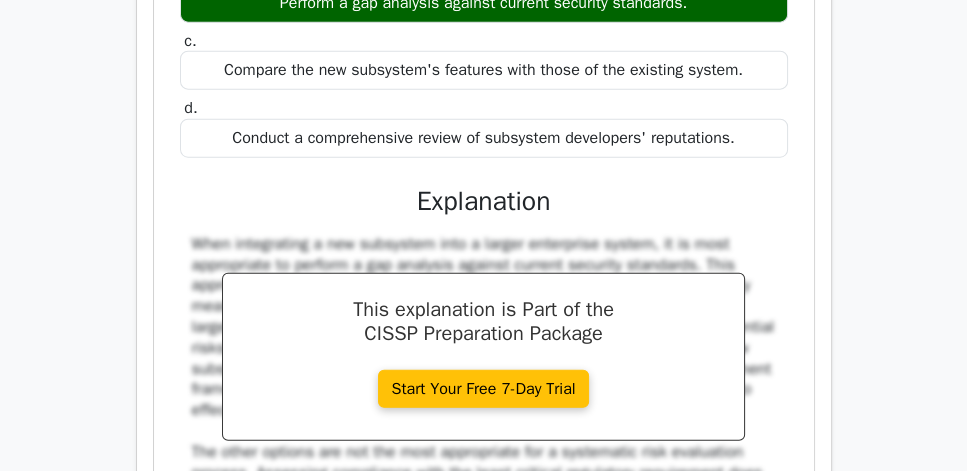 click on "Review" at bounding box center [776, -291] 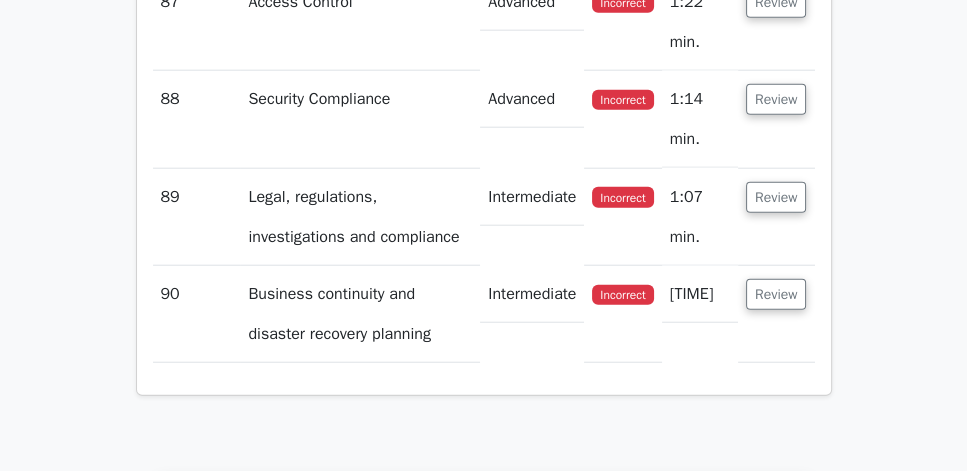 click on "Review" at bounding box center (776, -193) 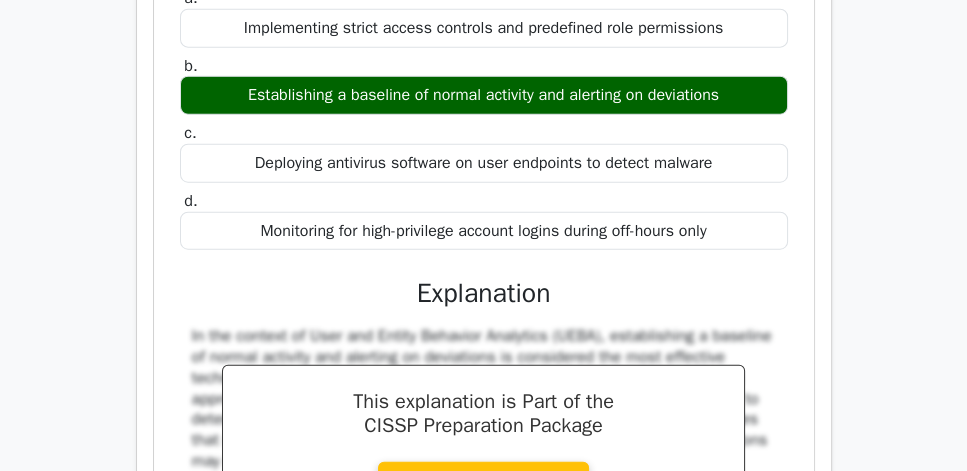 drag, startPoint x: 170, startPoint y: 227, endPoint x: 664, endPoint y: 270, distance: 495.86792 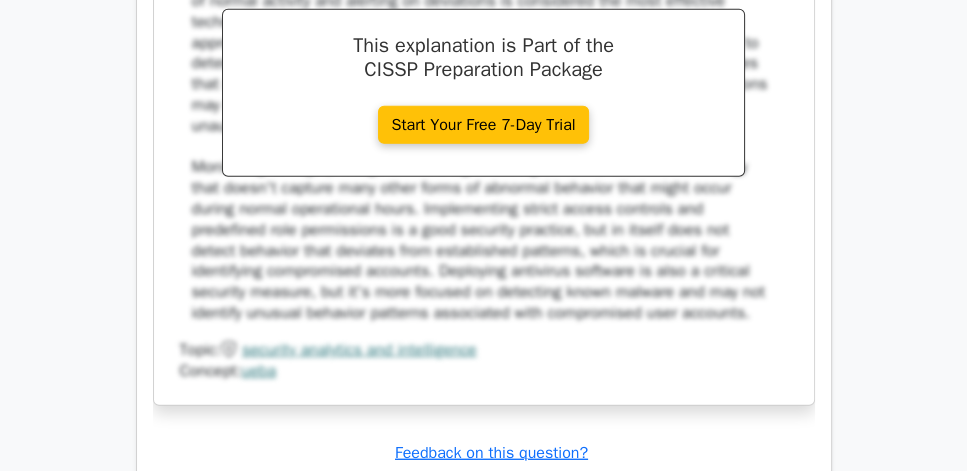 scroll, scrollTop: 11588, scrollLeft: 0, axis: vertical 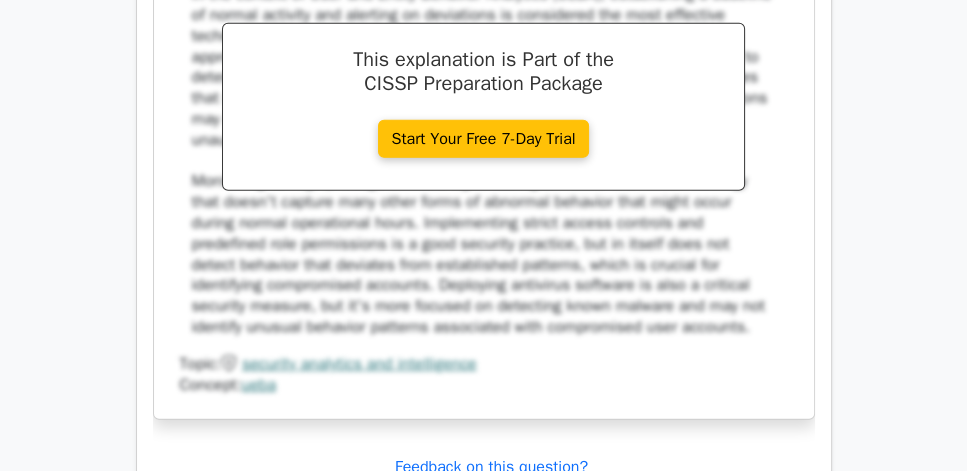 click on "Monitoring for high-privilege account logins during off-hours only" at bounding box center [484, -111] 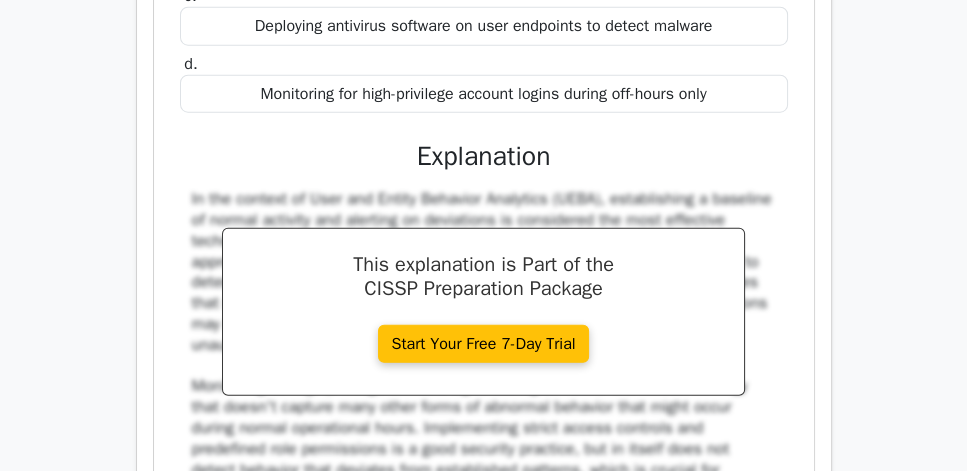 scroll, scrollTop: 11417, scrollLeft: 0, axis: vertical 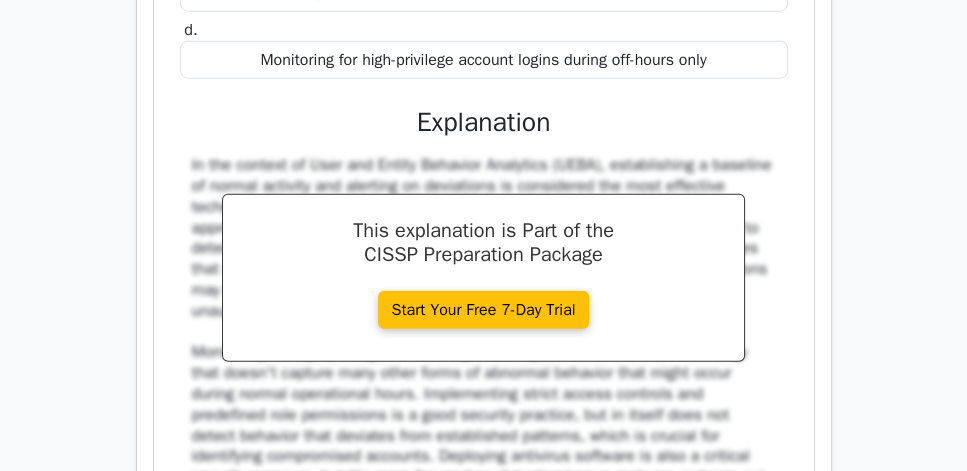 click on "In the context of User and Entity Behavior Analytics (UEBA), which technique is most effective for identifying user accounts that may have been compromised?
a.
Implementing strict access controls and predefined role permissions
b.
c." at bounding box center (484, 145) 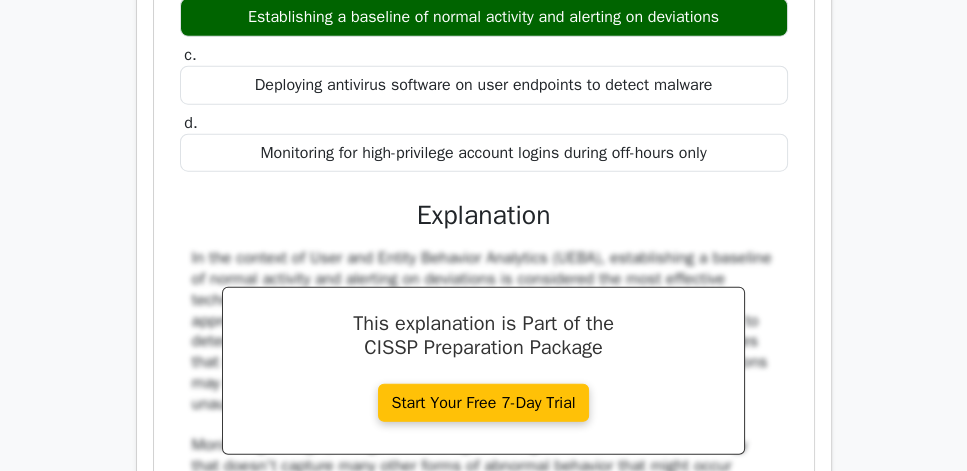 scroll, scrollTop: 11303, scrollLeft: 0, axis: vertical 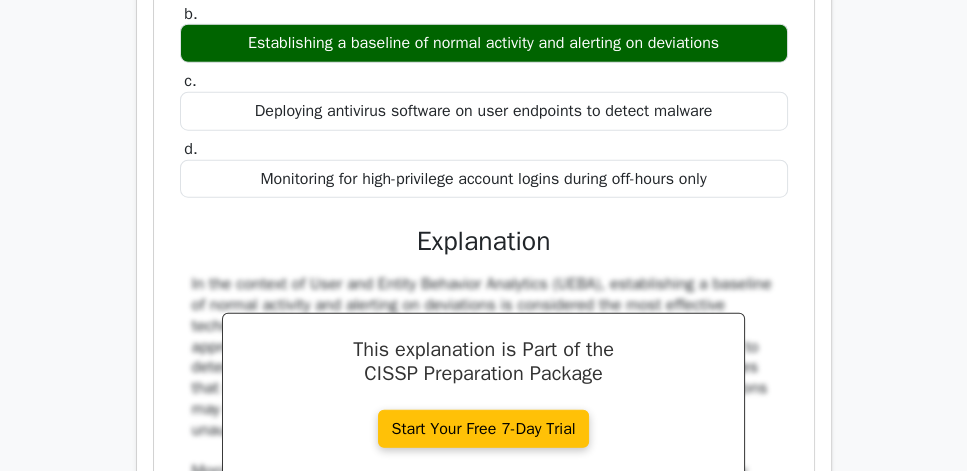click on "Review" at bounding box center (776, -250) 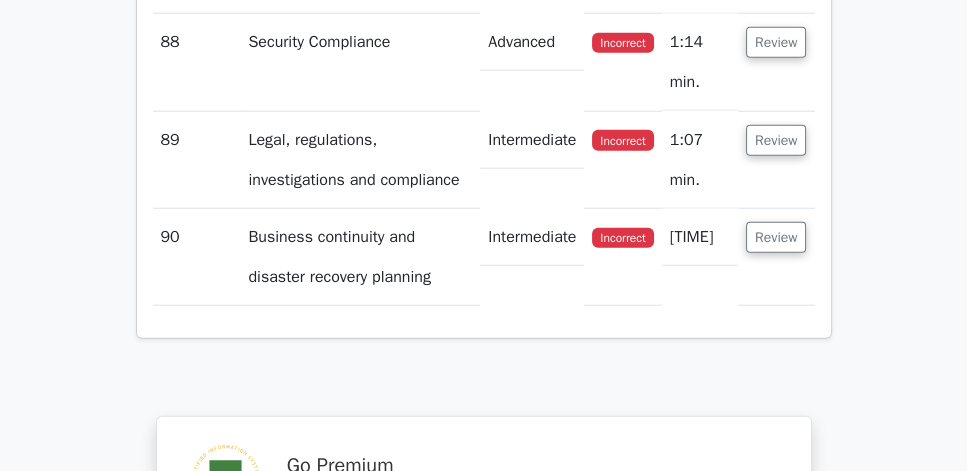 click on "Review" at bounding box center [776, -153] 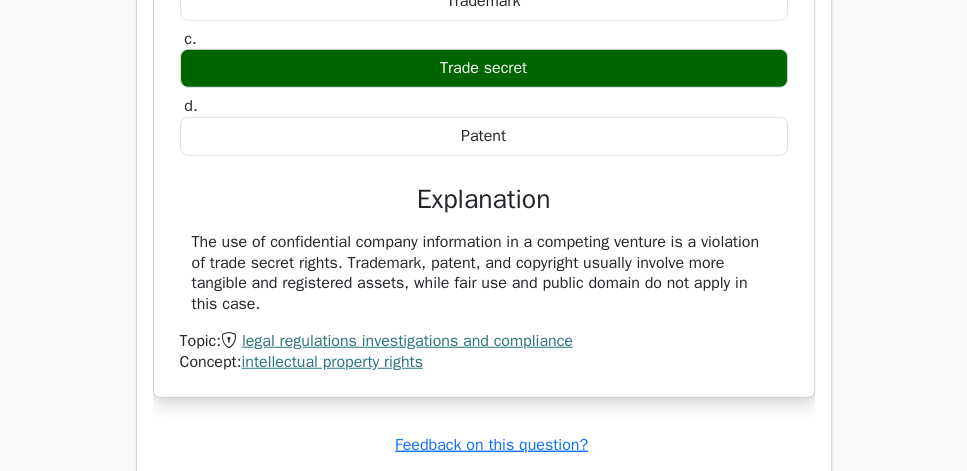 scroll, scrollTop: 11474, scrollLeft: 0, axis: vertical 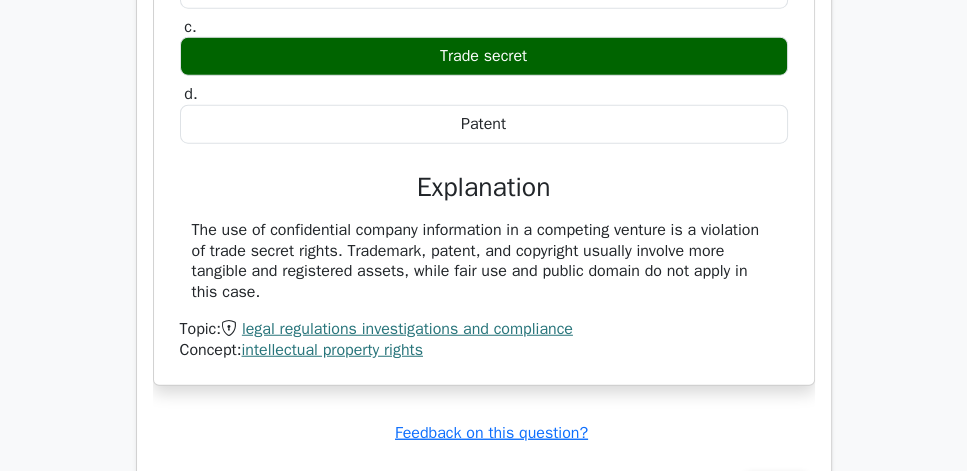 drag, startPoint x: 177, startPoint y: 129, endPoint x: 652, endPoint y: 402, distance: 547.8631 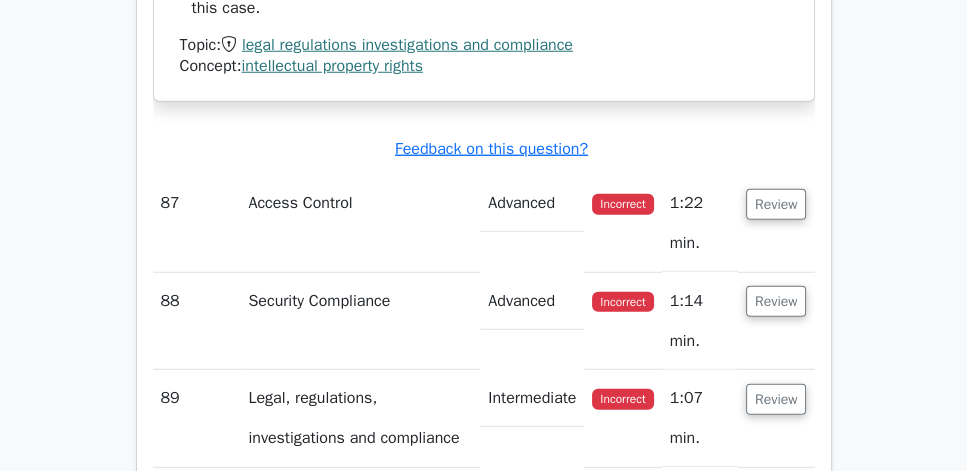 scroll, scrollTop: 11760, scrollLeft: 0, axis: vertical 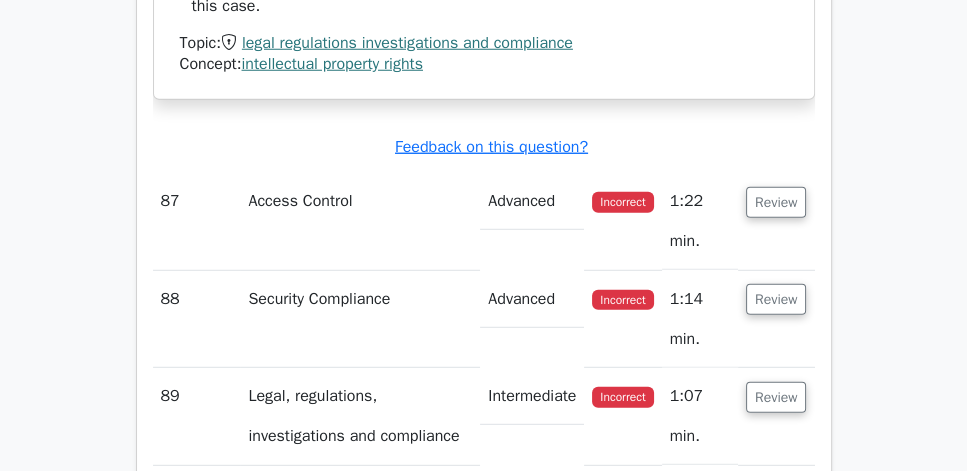click on "The use of confidential company information in a competing venture is a violation of trade secret rights. Trademark, patent, and copyright usually involve more tangible and registered assets, while fair use and public domain do not apply in this case." at bounding box center (484, -25) 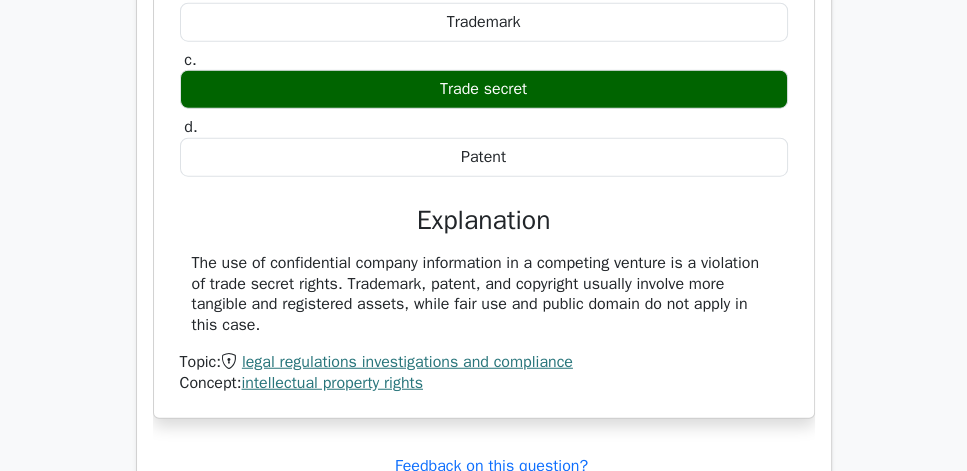 scroll, scrollTop: 11417, scrollLeft: 0, axis: vertical 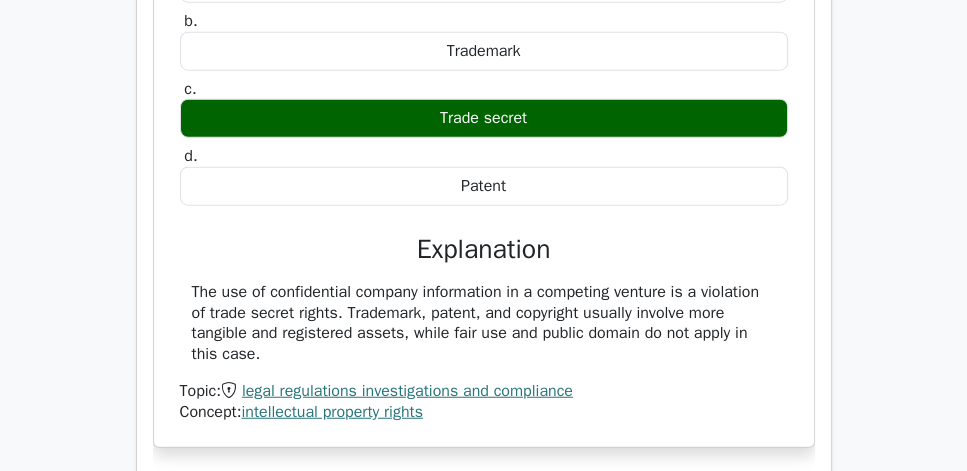 click on "Review" at bounding box center [776, -267] 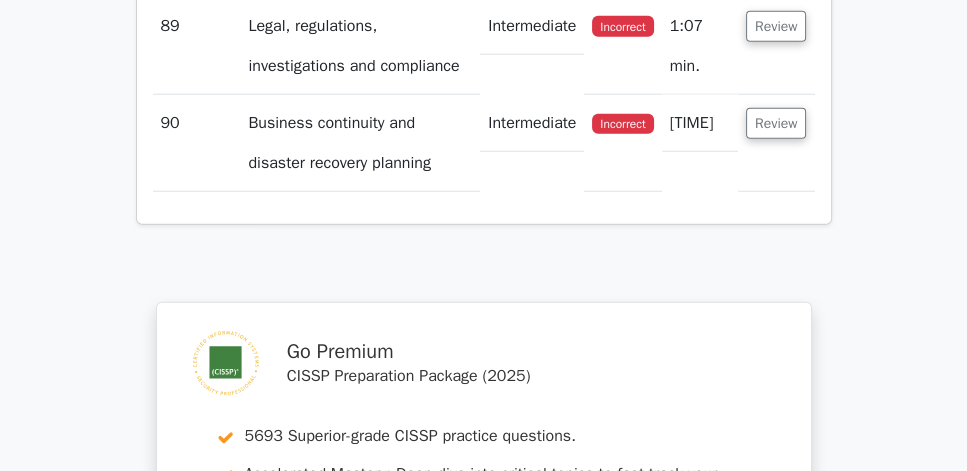 click on "Review" at bounding box center [776, -169] 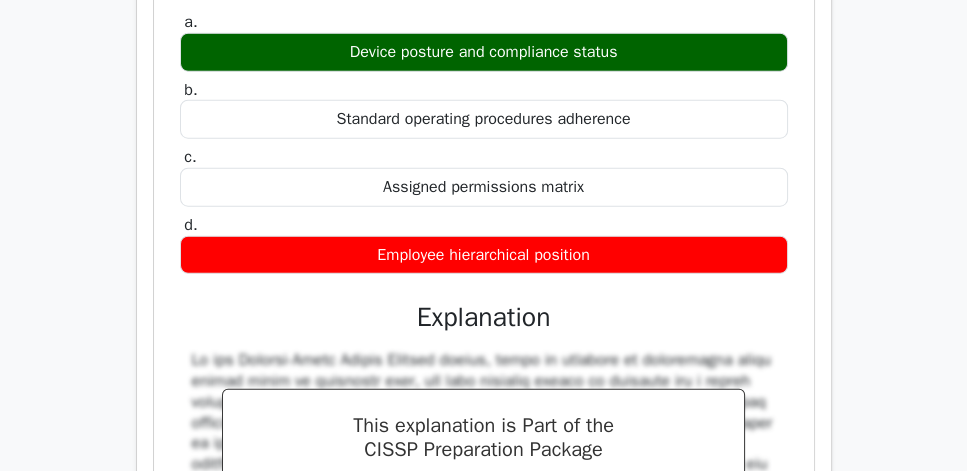 drag, startPoint x: 183, startPoint y: 284, endPoint x: 516, endPoint y: 341, distance: 337.84317 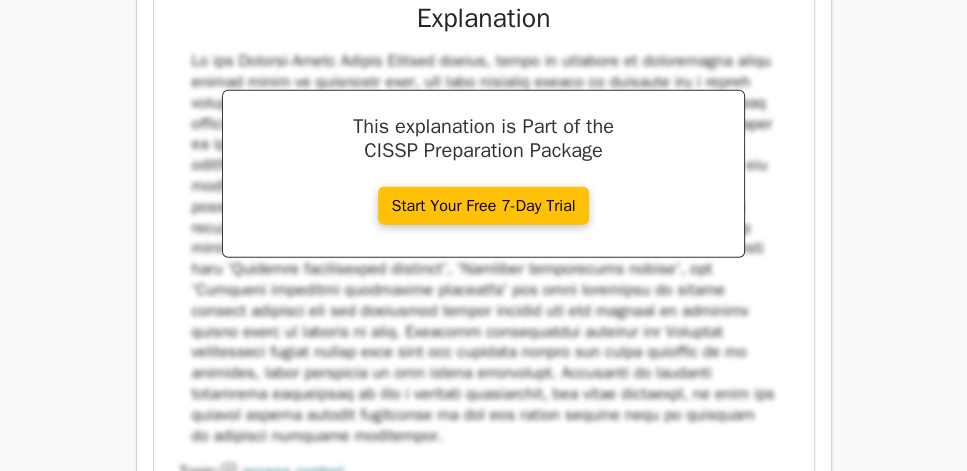 scroll, scrollTop: 11760, scrollLeft: 0, axis: vertical 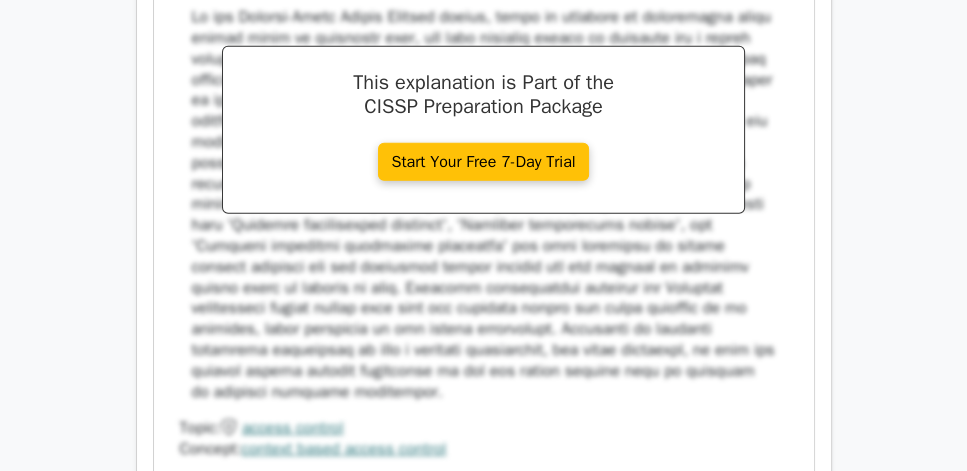 click on "Employee hierarchical position" at bounding box center [484, -88] 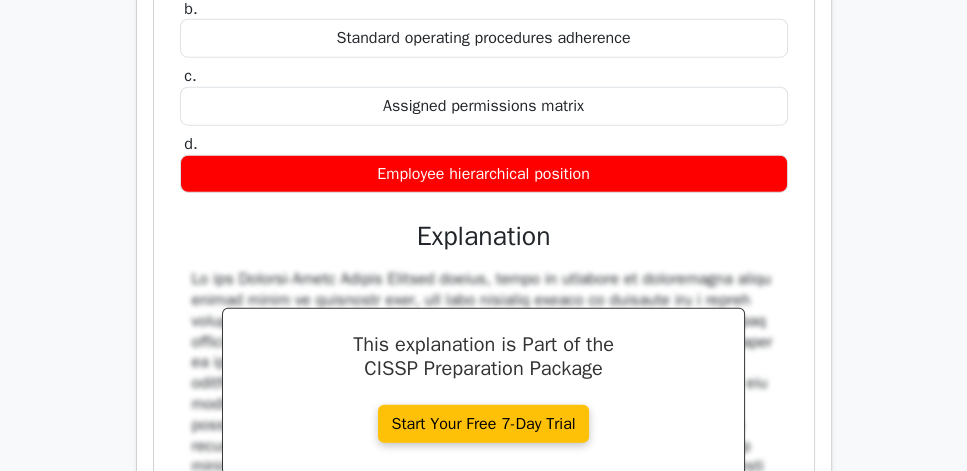 scroll, scrollTop: 11474, scrollLeft: 0, axis: vertical 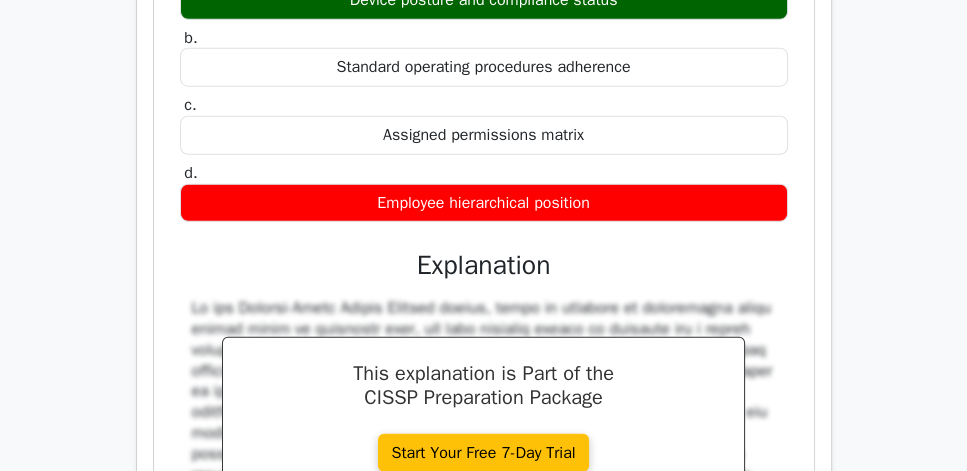 click on "Review" at bounding box center [776, -226] 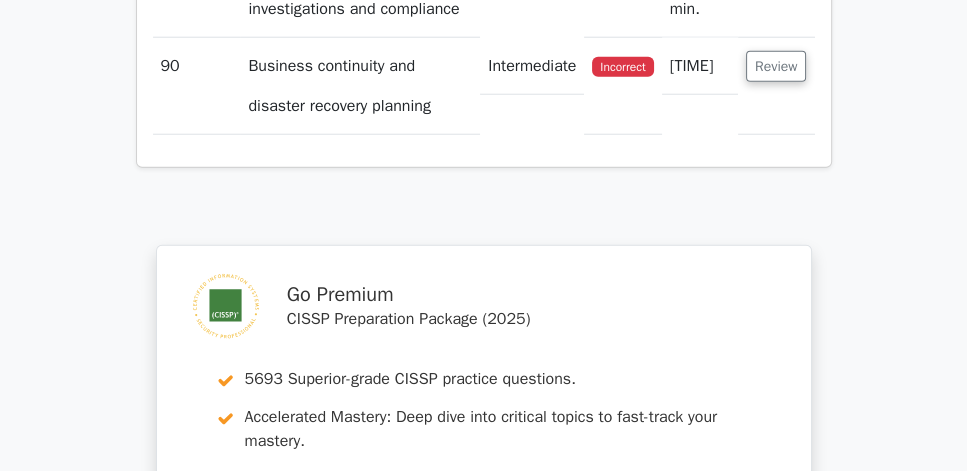 click on "Review" at bounding box center (776, -109) 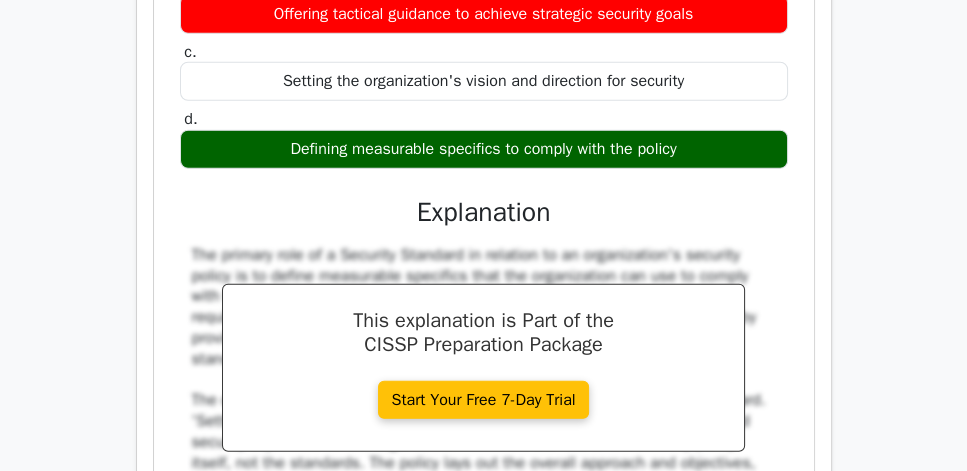 scroll, scrollTop: 11646, scrollLeft: 0, axis: vertical 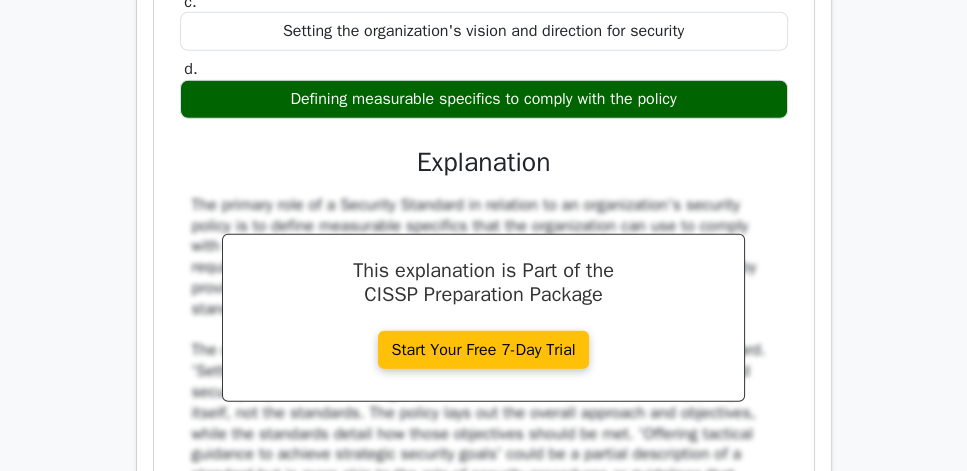 drag, startPoint x: 173, startPoint y: 149, endPoint x: 615, endPoint y: 248, distance: 452.95145 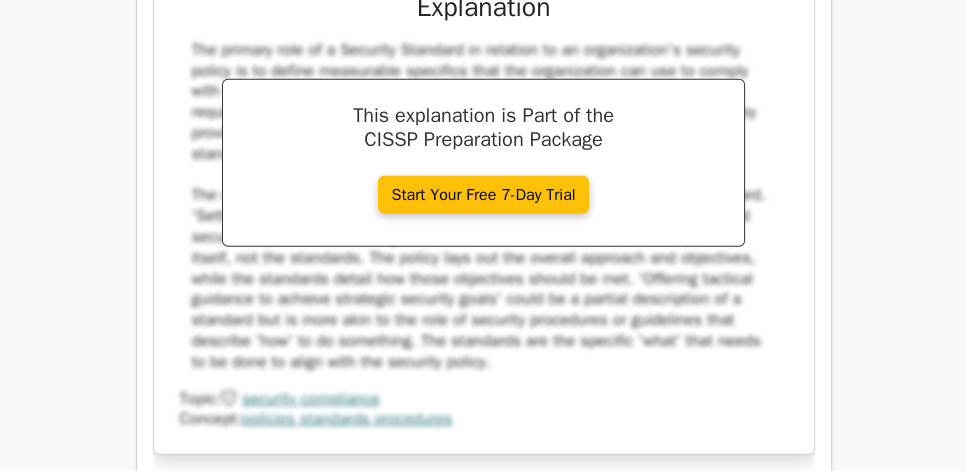 scroll, scrollTop: 11817, scrollLeft: 0, axis: vertical 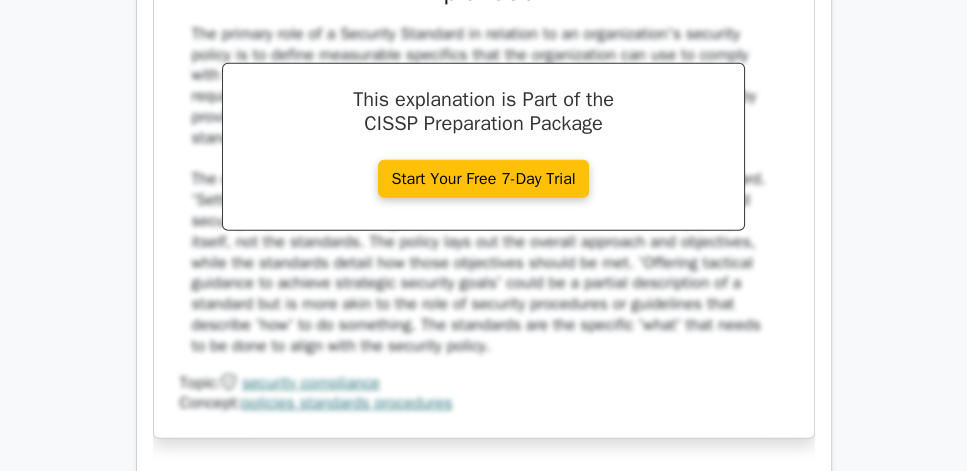 click on "Defining measurable specifics to comply with the policy" at bounding box center [484, -72] 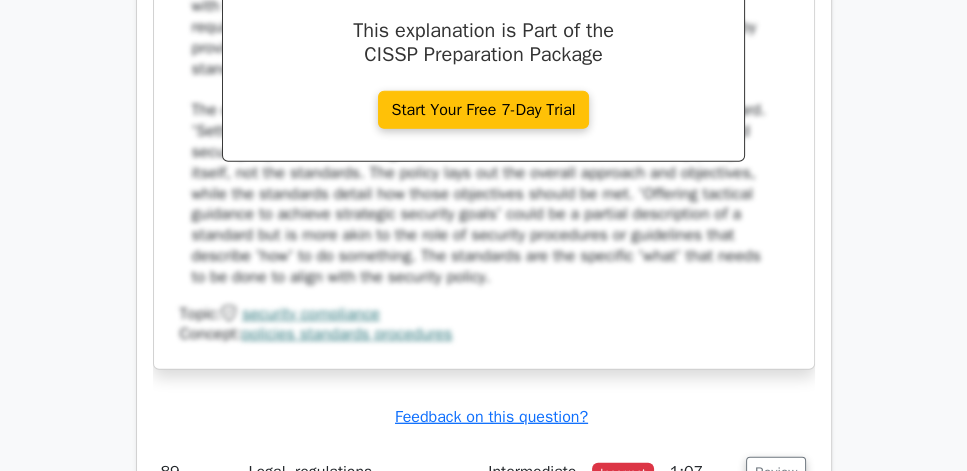 scroll, scrollTop: 11931, scrollLeft: 0, axis: vertical 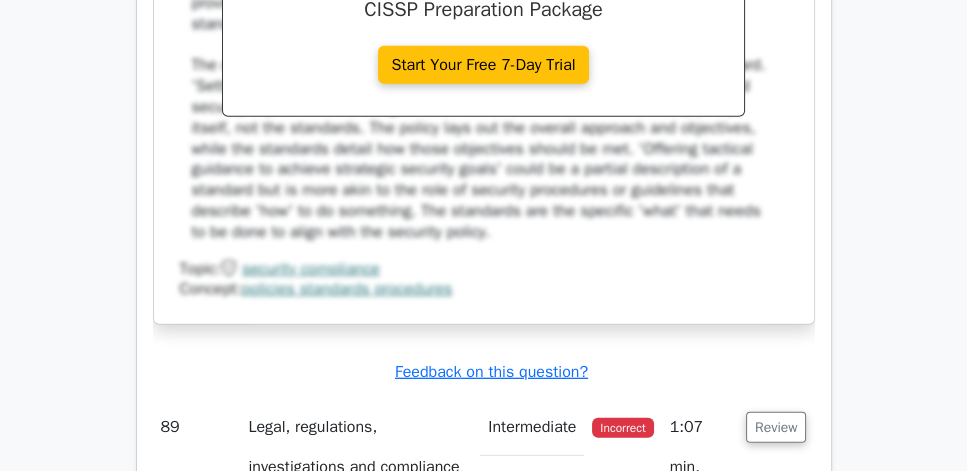click on "What is the primary role of a Security Standard in relation to an organization's security policy?
a.
Providing broad security objectives for the organization
b.
c. d." at bounding box center (484, -98) 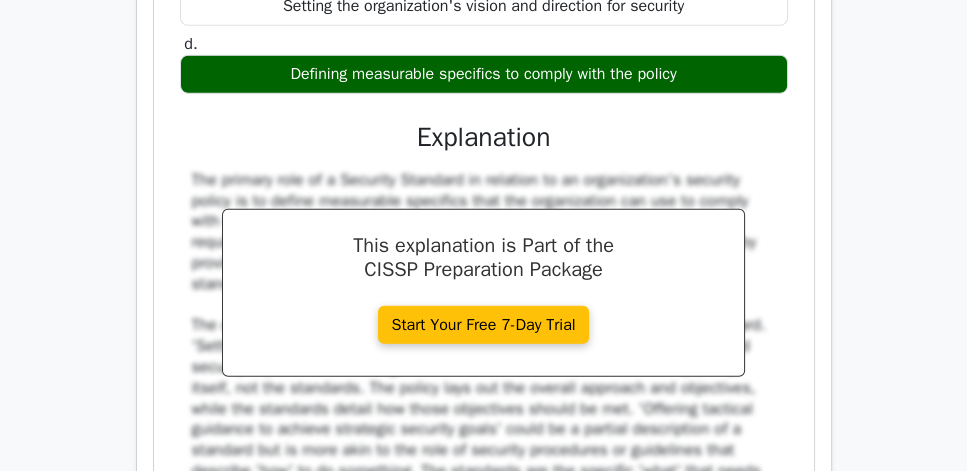 scroll, scrollTop: 11646, scrollLeft: 0, axis: vertical 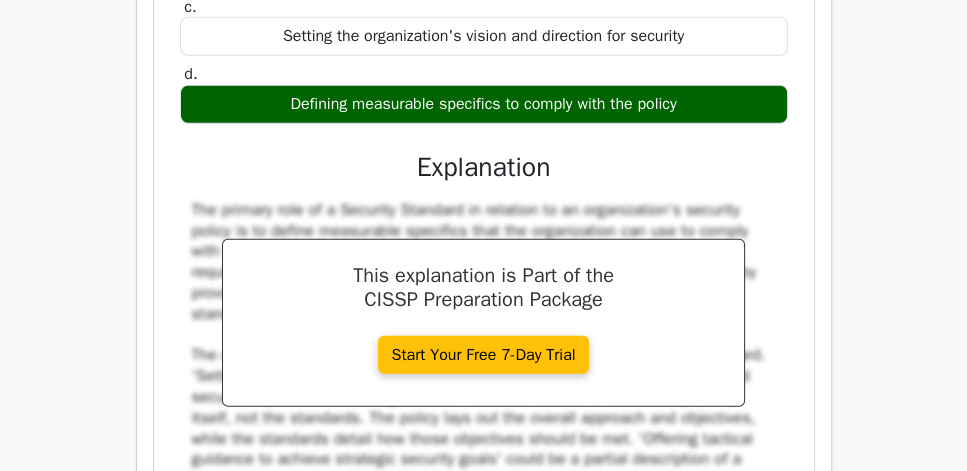 click on "Review" at bounding box center (776, -301) 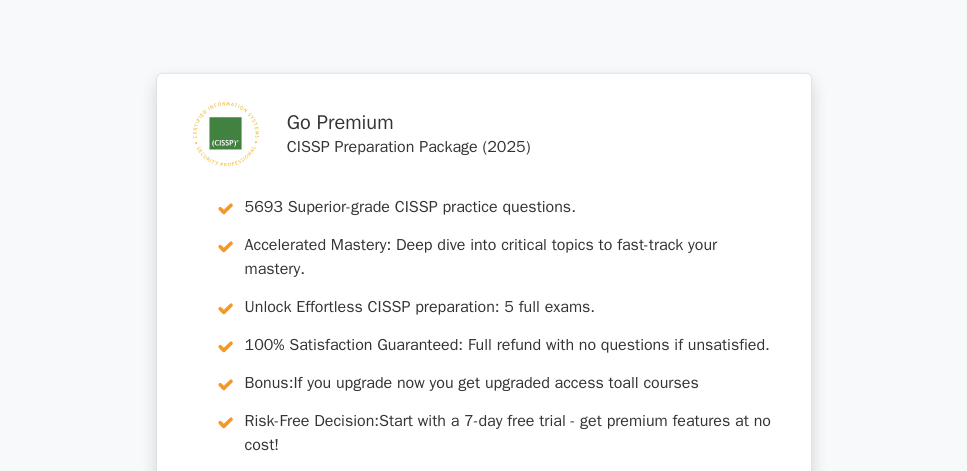 click on "Review" at bounding box center (776, -203) 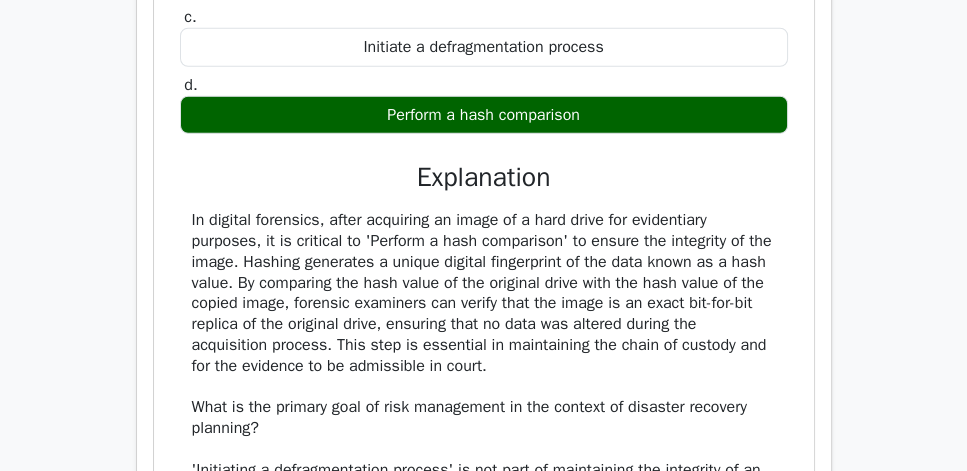 scroll, scrollTop: 11760, scrollLeft: 0, axis: vertical 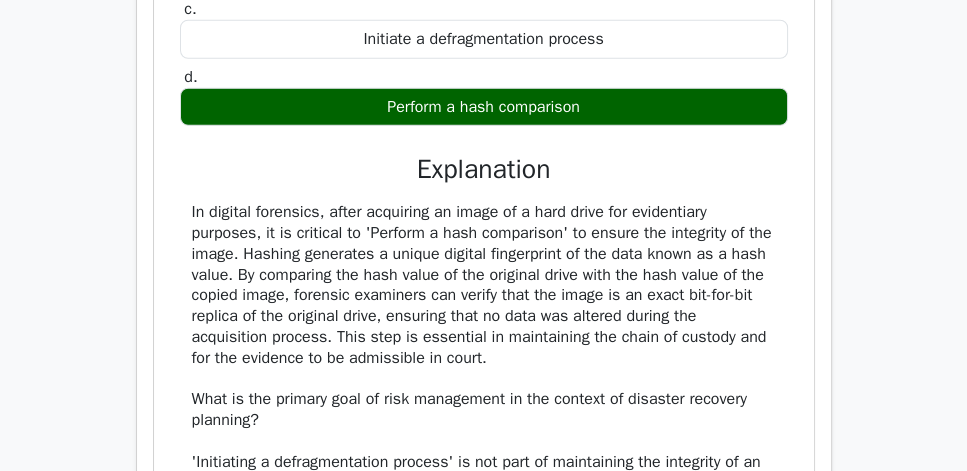 drag, startPoint x: 167, startPoint y: 180, endPoint x: 586, endPoint y: 350, distance: 452.17365 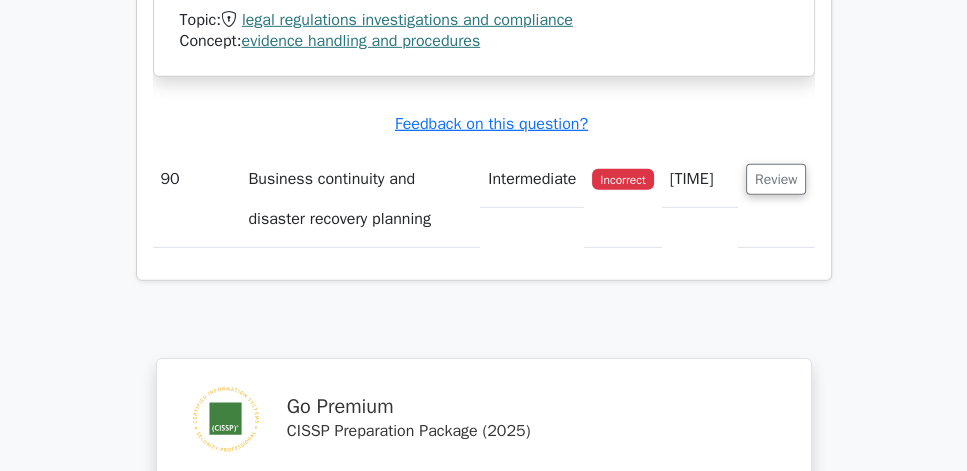 scroll, scrollTop: 12388, scrollLeft: 0, axis: vertical 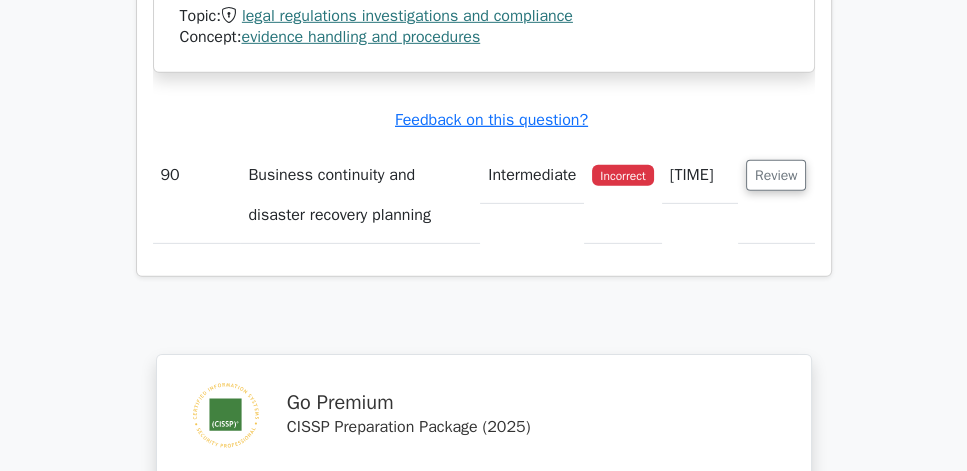click on "In digital forensics, after acquiring an image of a hard drive for evidentiary purposes, it is critical to 'Perform a hash comparison' to ensure the integrity of the image. Hashing generates a unique digital fingerprint of the data known as a hash value. By comparing the hash value of the original drive with the hash value of the copied image, forensic examiners can verify that the image is an exact bit-for-bit replica of the original drive, ensuring that no data was altered during the acquisition process. This step is essential in maintaining the chain of custody and for the evidence to be admissible in court. 'Documenting the hardware specifications' is important for the forensic process but does not directly ensure the integrity of the hard drive image. 'Initiating a defragmentation process' is not part of maintaining the integrity of an acquired image and can actually alter the data, which would violate the principle of preserving the original state of the evidence." at bounding box center (484, -218) 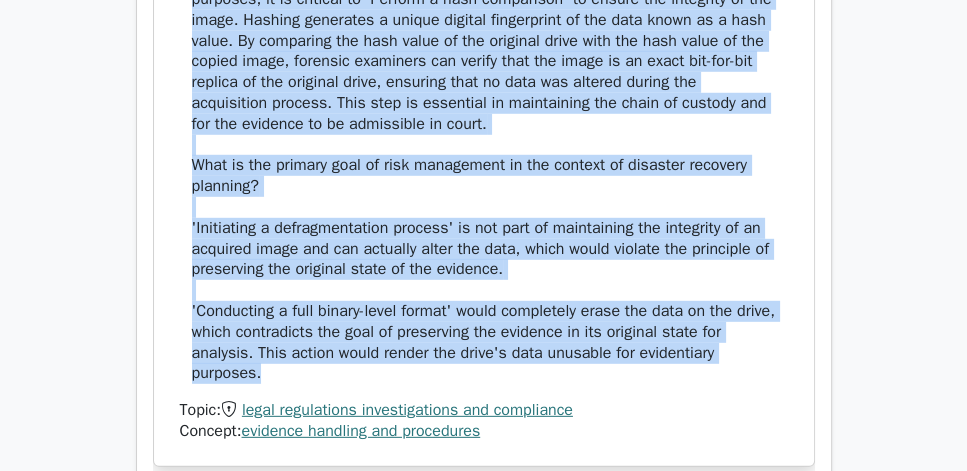 scroll, scrollTop: 11988, scrollLeft: 0, axis: vertical 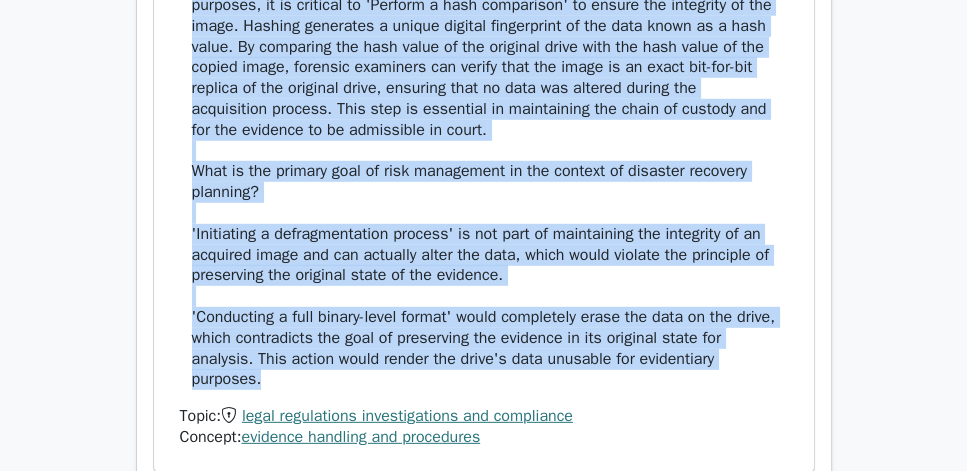 click on "Explanation" at bounding box center (484, -58) 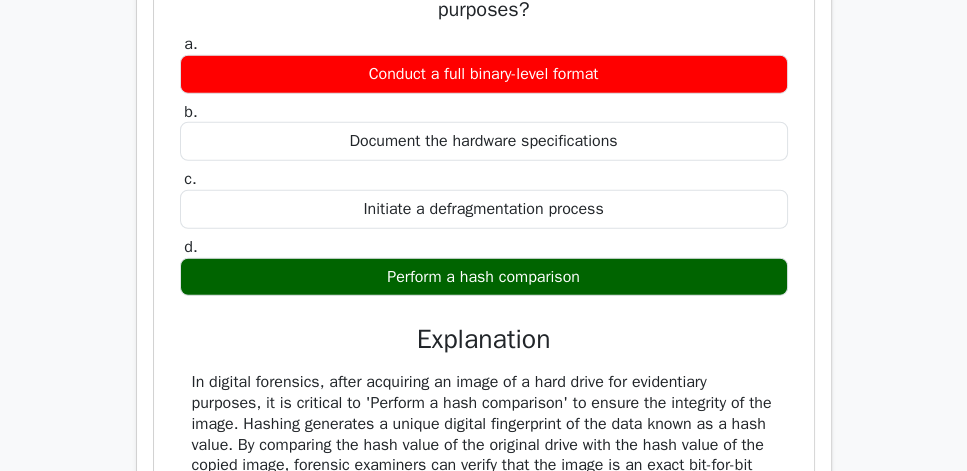 scroll, scrollTop: 11588, scrollLeft: 0, axis: vertical 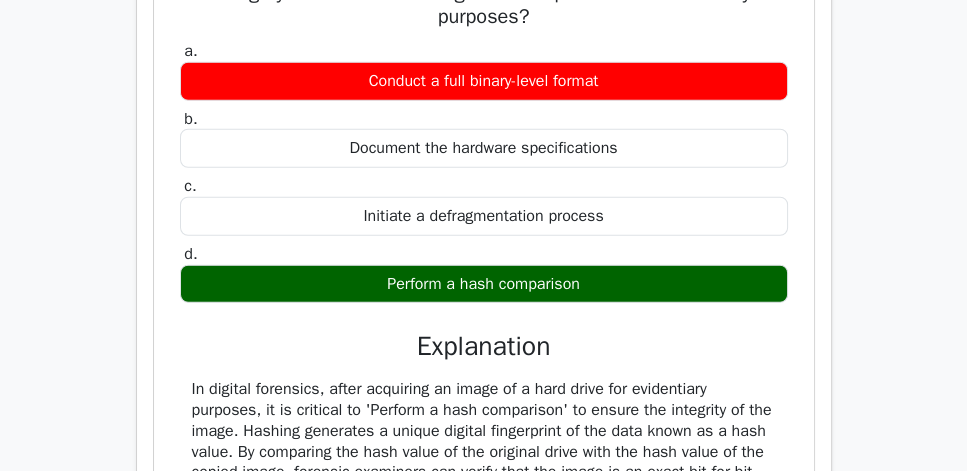 click on "Review" at bounding box center [776, -145] 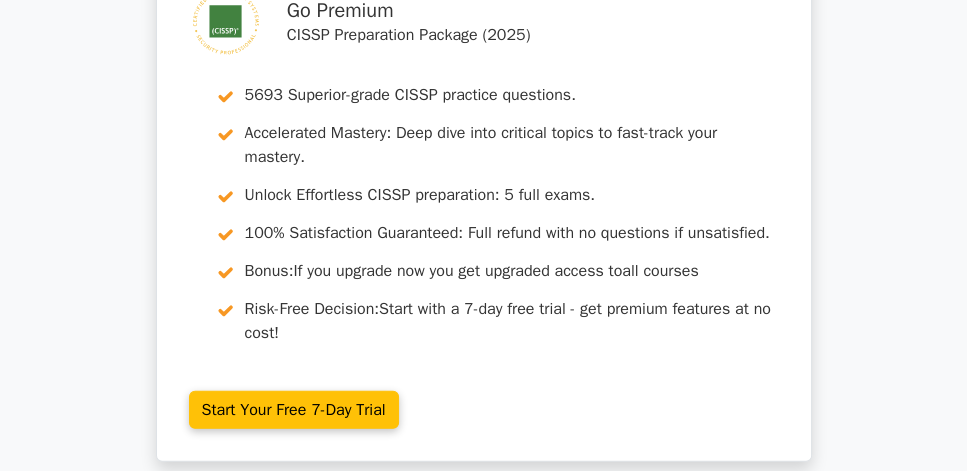 scroll, scrollTop: 11760, scrollLeft: 0, axis: vertical 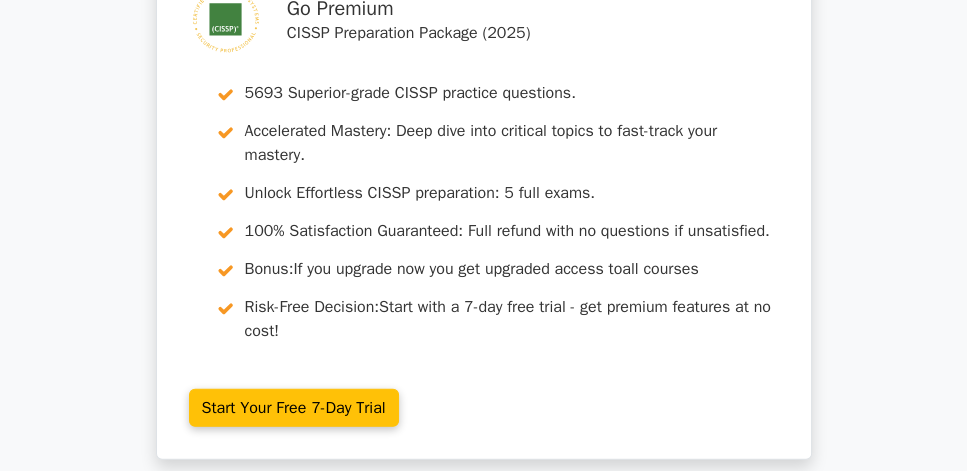 click on "Review" at bounding box center (776, -220) 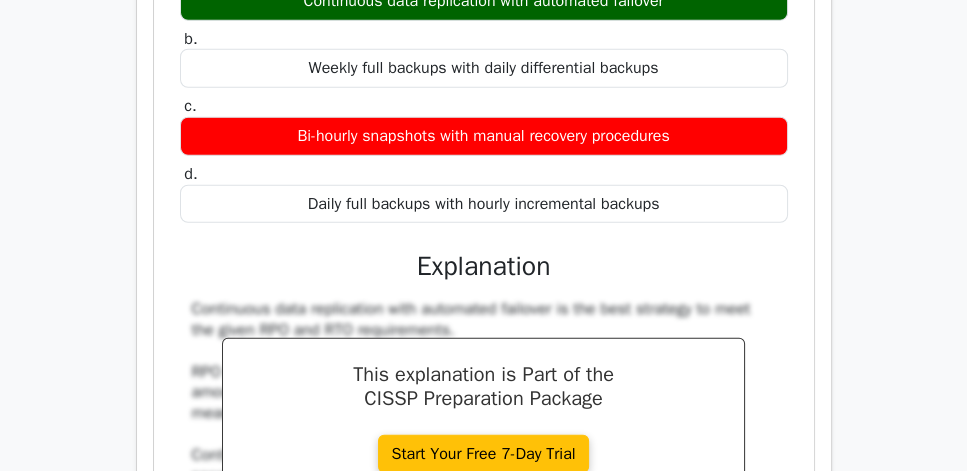 drag, startPoint x: 171, startPoint y: 304, endPoint x: 583, endPoint y: 357, distance: 415.395 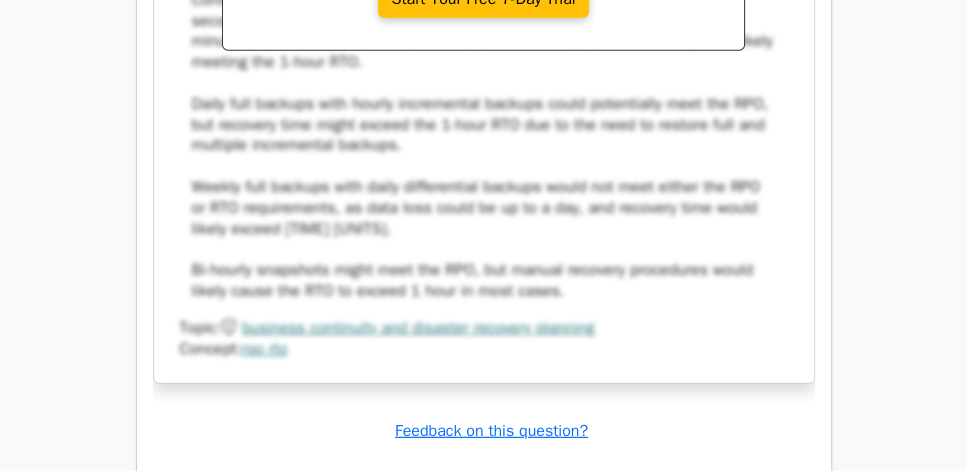 scroll, scrollTop: 12217, scrollLeft: 0, axis: vertical 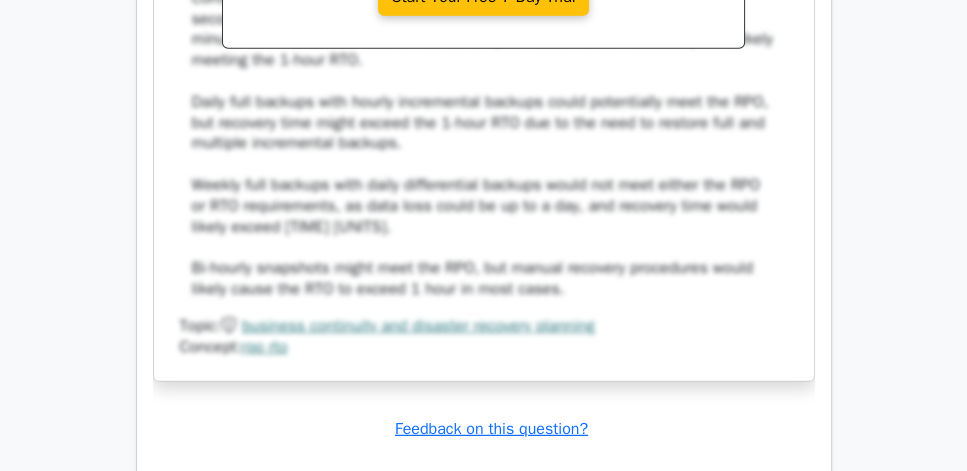 click on "Daily full backups with hourly incremental backups" at bounding box center [484, -253] 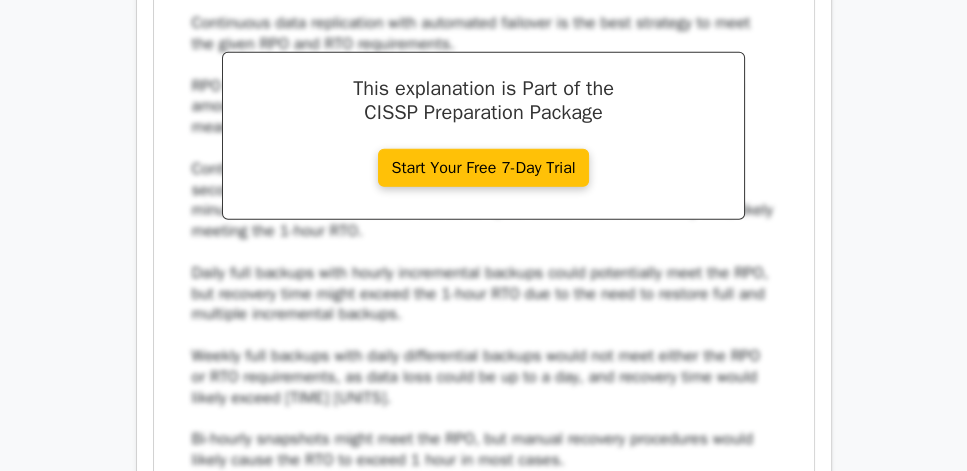 scroll, scrollTop: 12046, scrollLeft: 0, axis: vertical 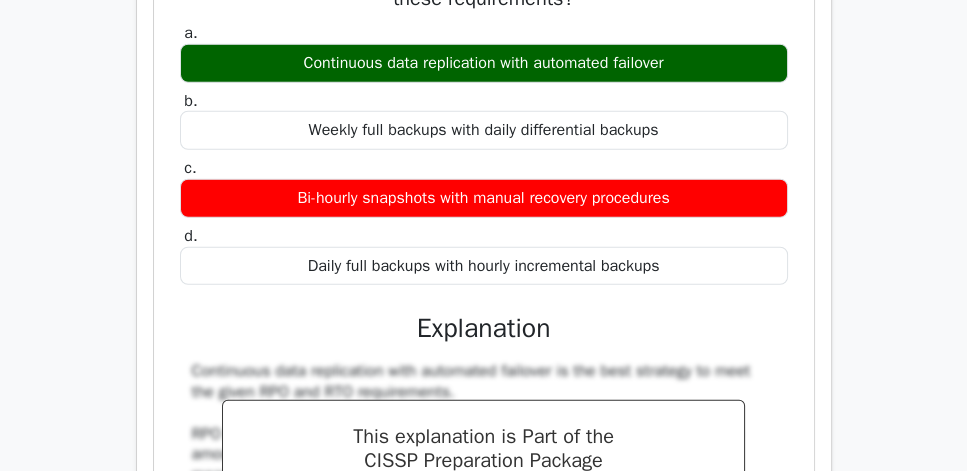 click on "Review" at bounding box center (776, -163) 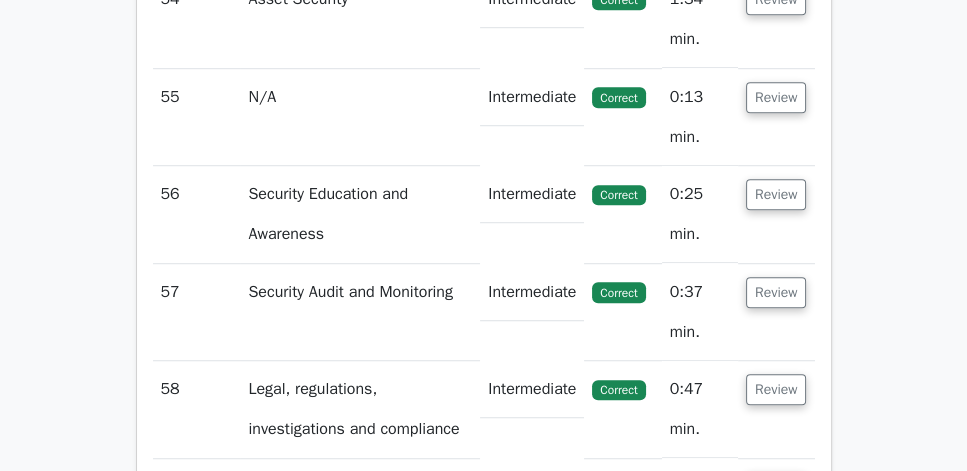 scroll, scrollTop: 8046, scrollLeft: 0, axis: vertical 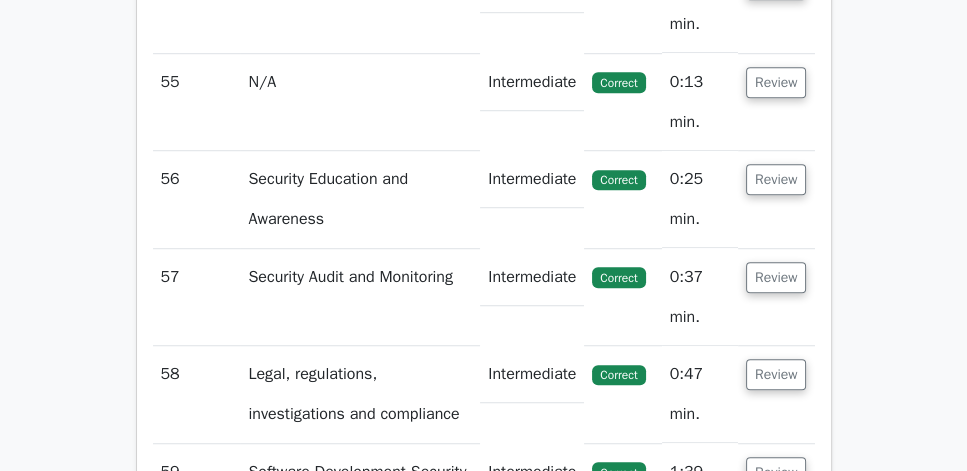 click on "Review" at bounding box center [776, -113] 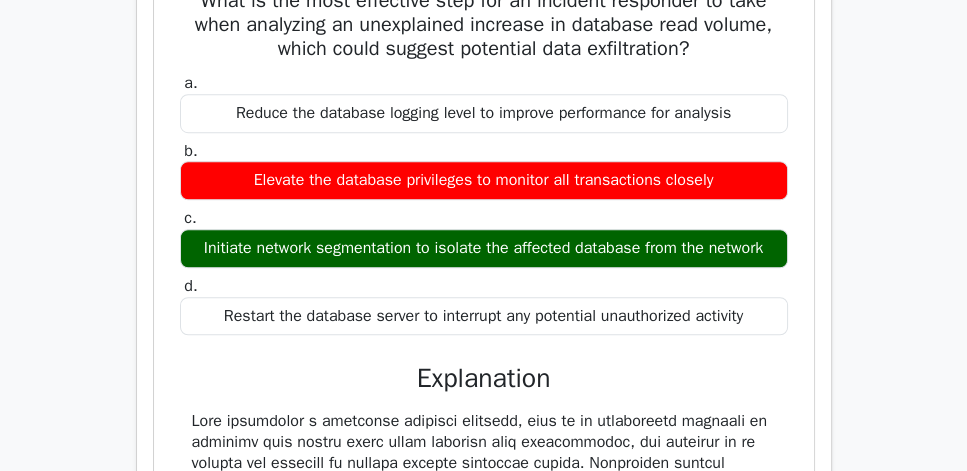 click on "Review" at bounding box center (776, -113) 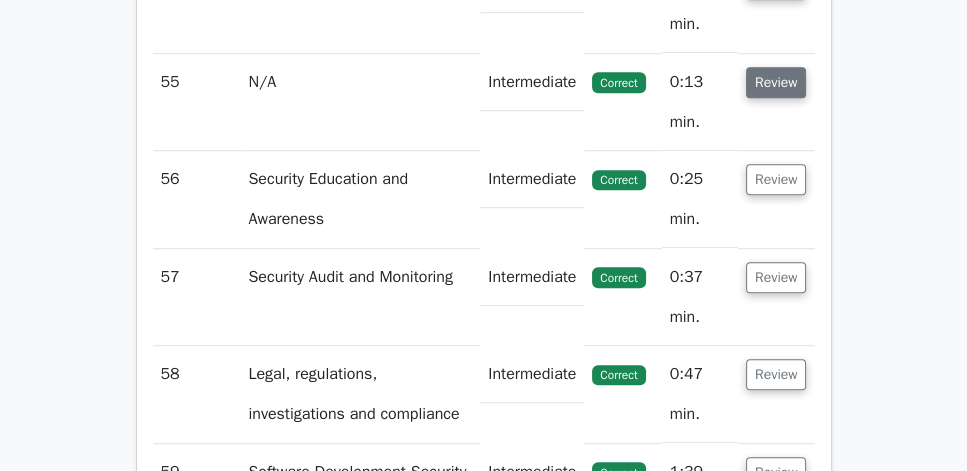 click on "Review" at bounding box center (776, 82) 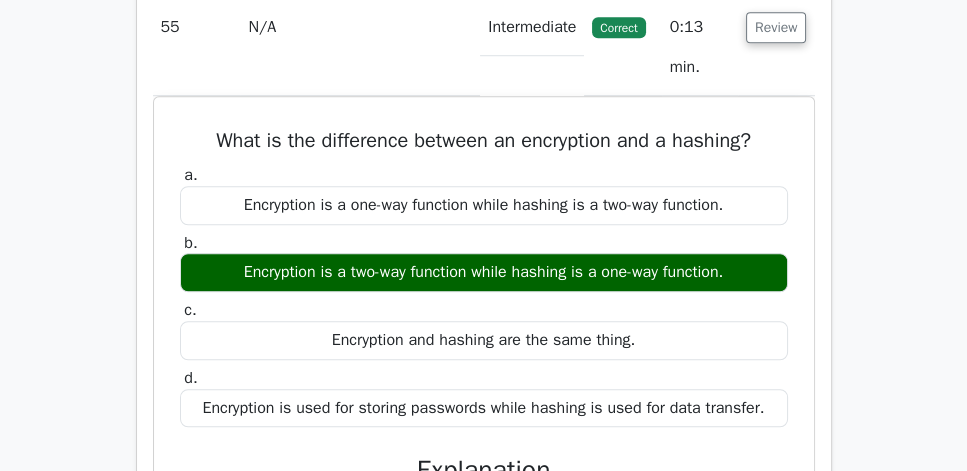 scroll, scrollTop: 8103, scrollLeft: 0, axis: vertical 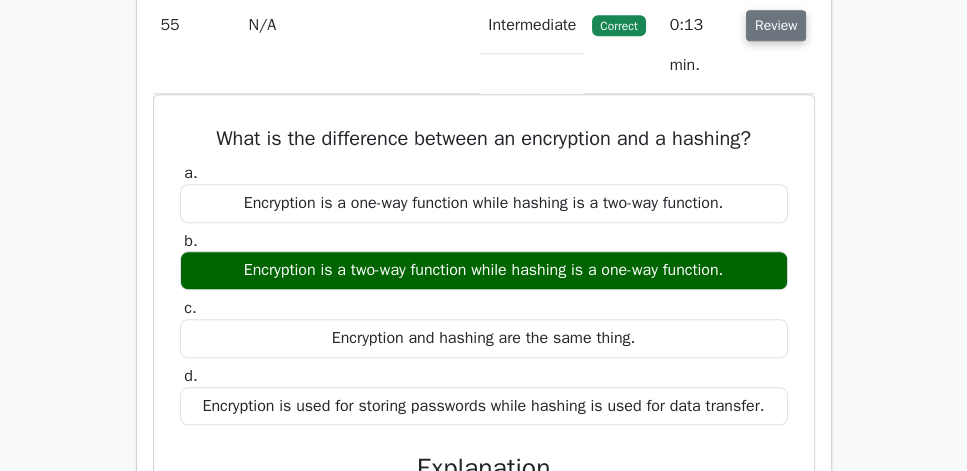 click on "Review" at bounding box center [776, 25] 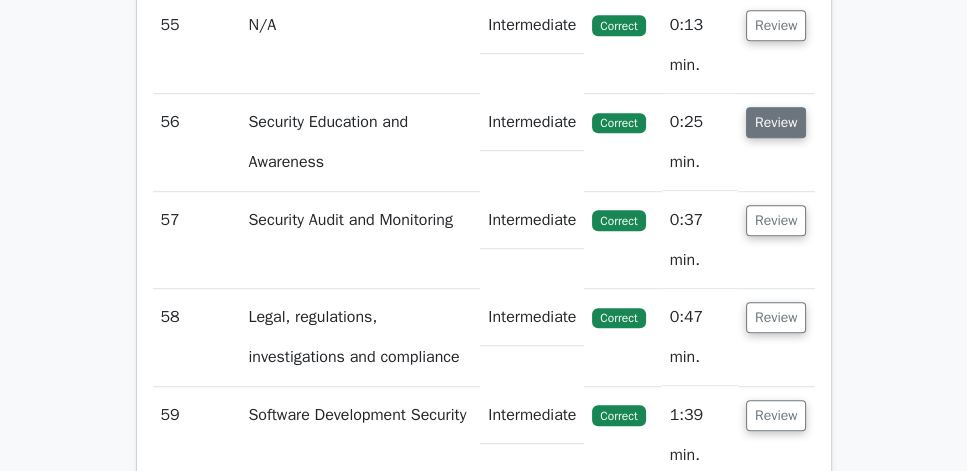 click on "Review" at bounding box center [776, 122] 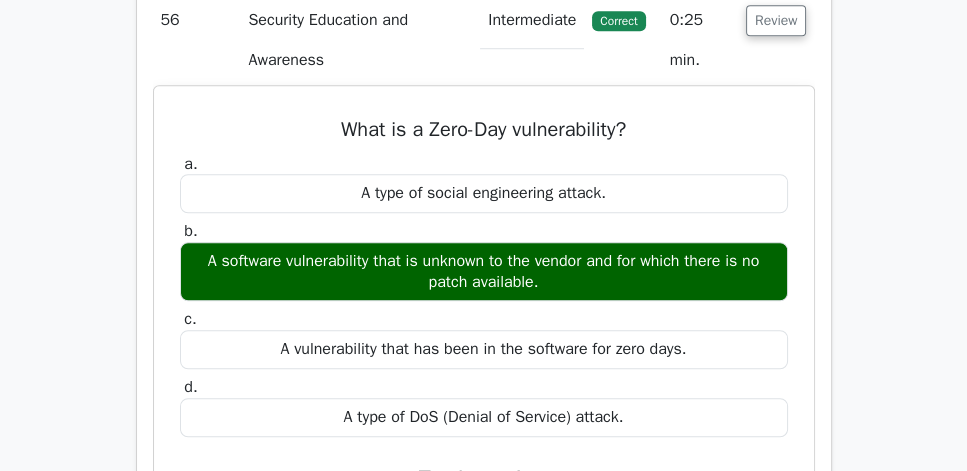 scroll, scrollTop: 8217, scrollLeft: 0, axis: vertical 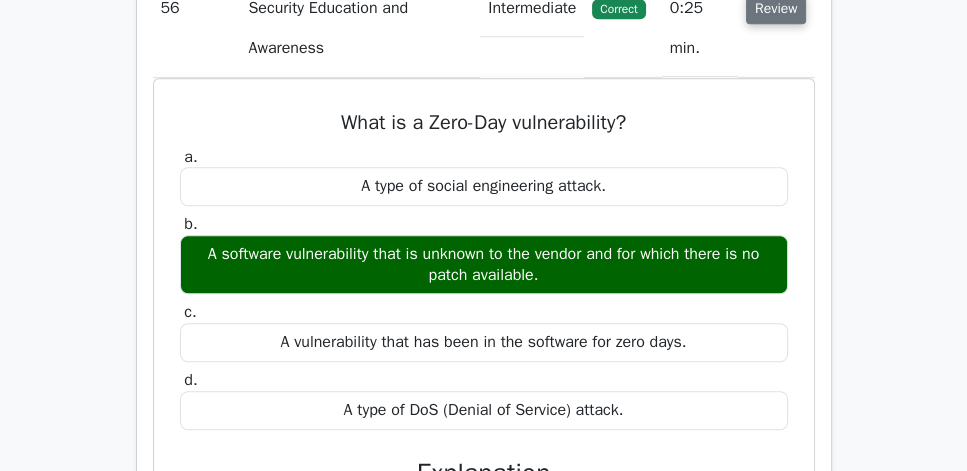 click on "Review" at bounding box center [776, 8] 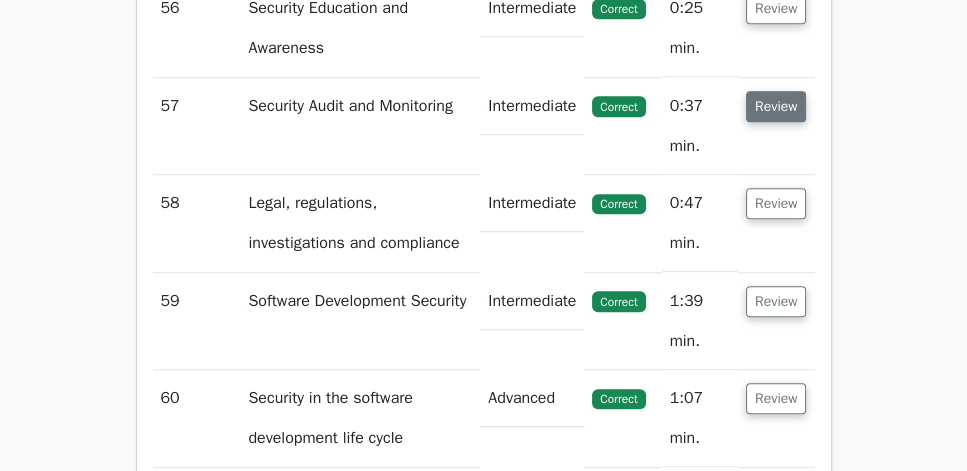 click on "Review" at bounding box center (776, 106) 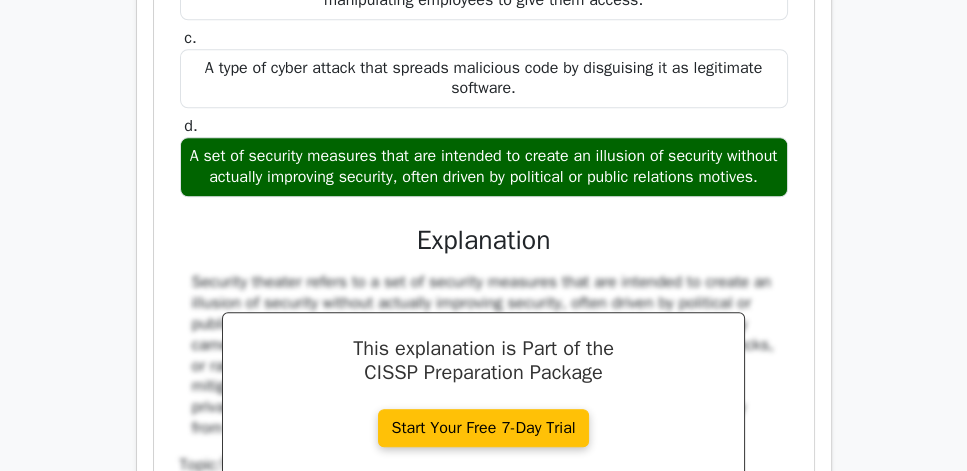 scroll, scrollTop: 8617, scrollLeft: 0, axis: vertical 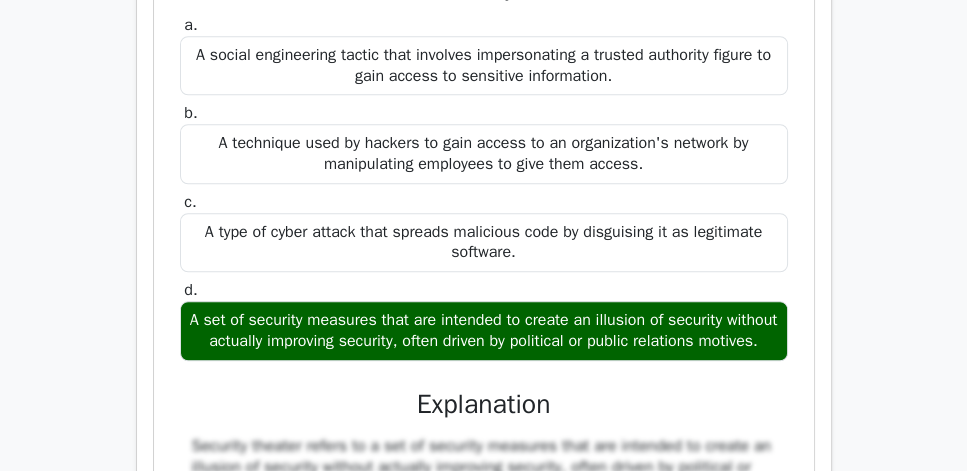 click on "Review" at bounding box center (776, -123) 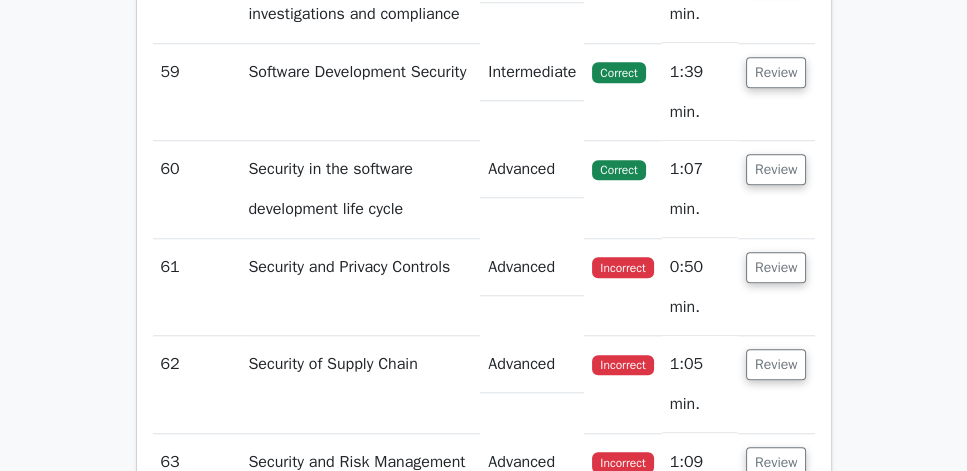 click on "Review" at bounding box center [776, -26] 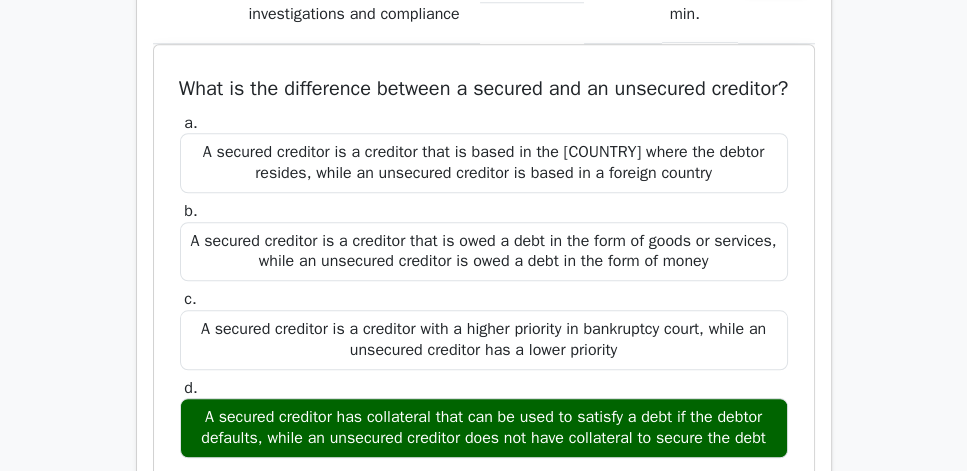 click on "Review" at bounding box center (776, -26) 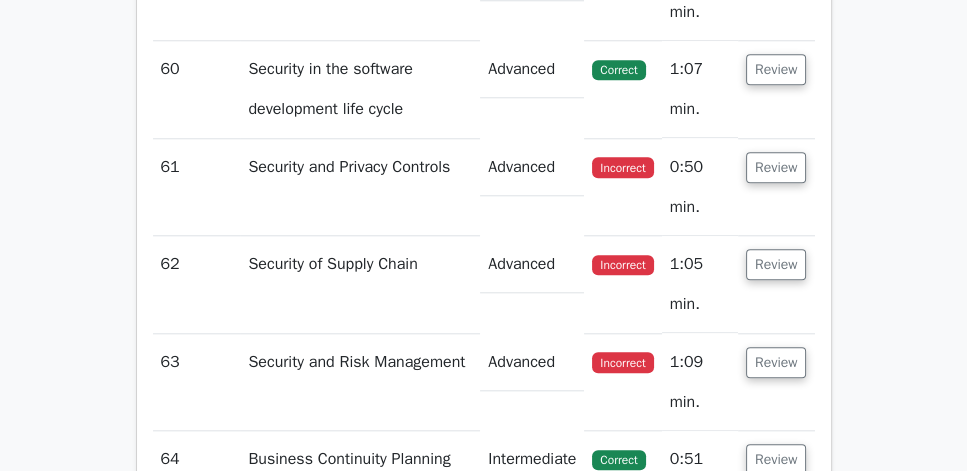 scroll, scrollTop: 8560, scrollLeft: 0, axis: vertical 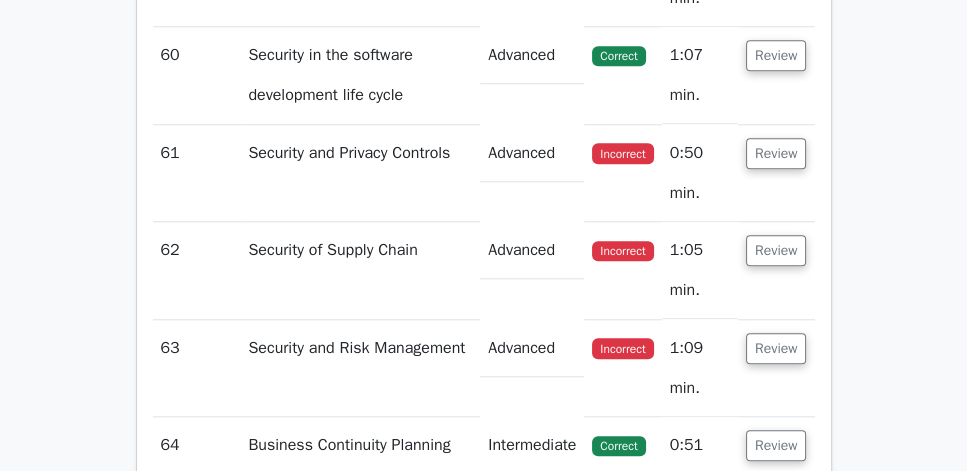 click on "Review" at bounding box center (776, -42) 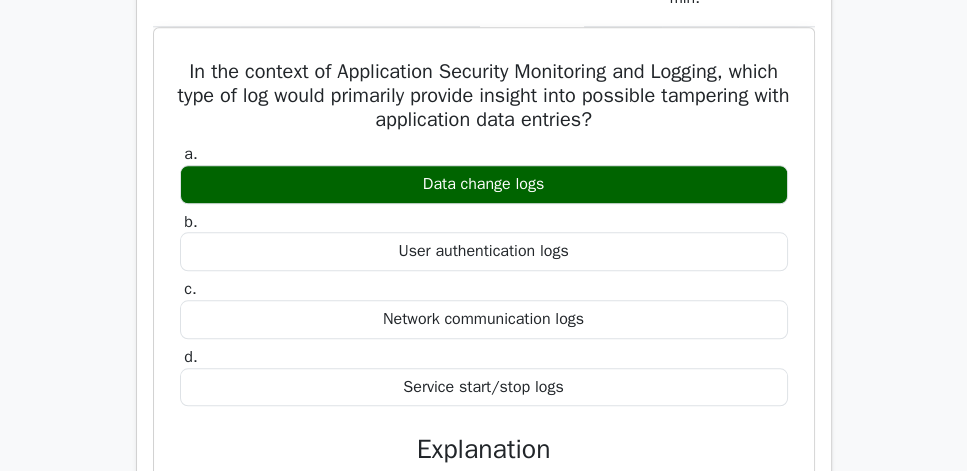 click on "Review" at bounding box center (776, -42) 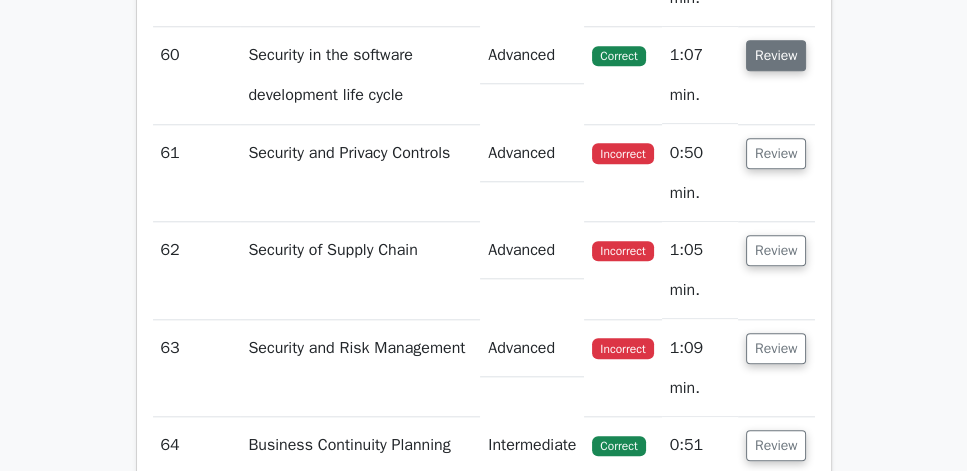 click on "Review" at bounding box center [776, 55] 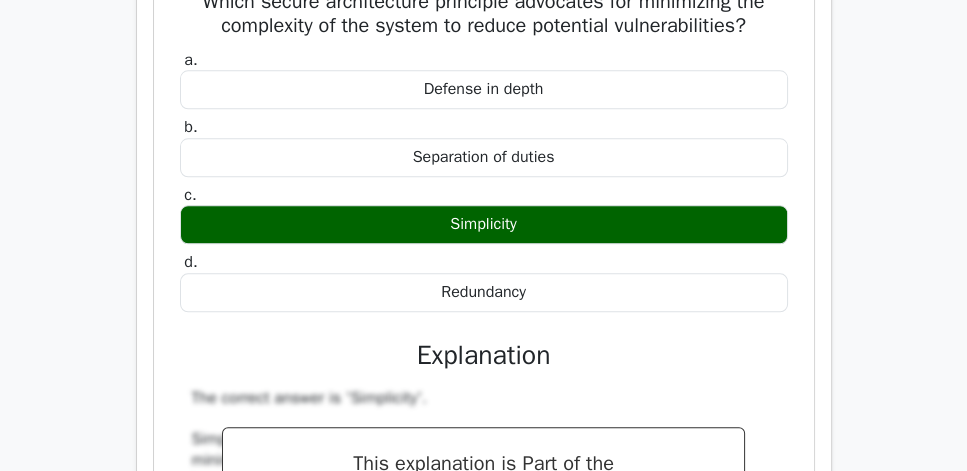 scroll, scrollTop: 8731, scrollLeft: 0, axis: vertical 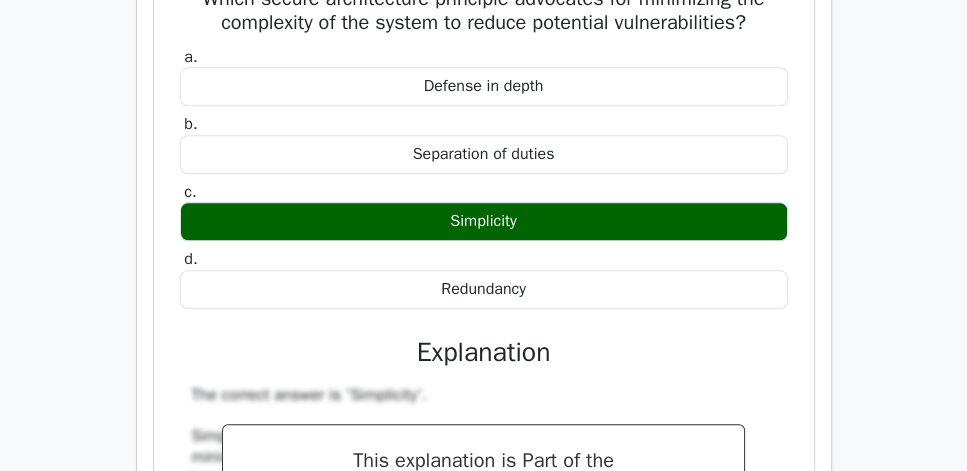 click on "Review" at bounding box center [776, -116] 